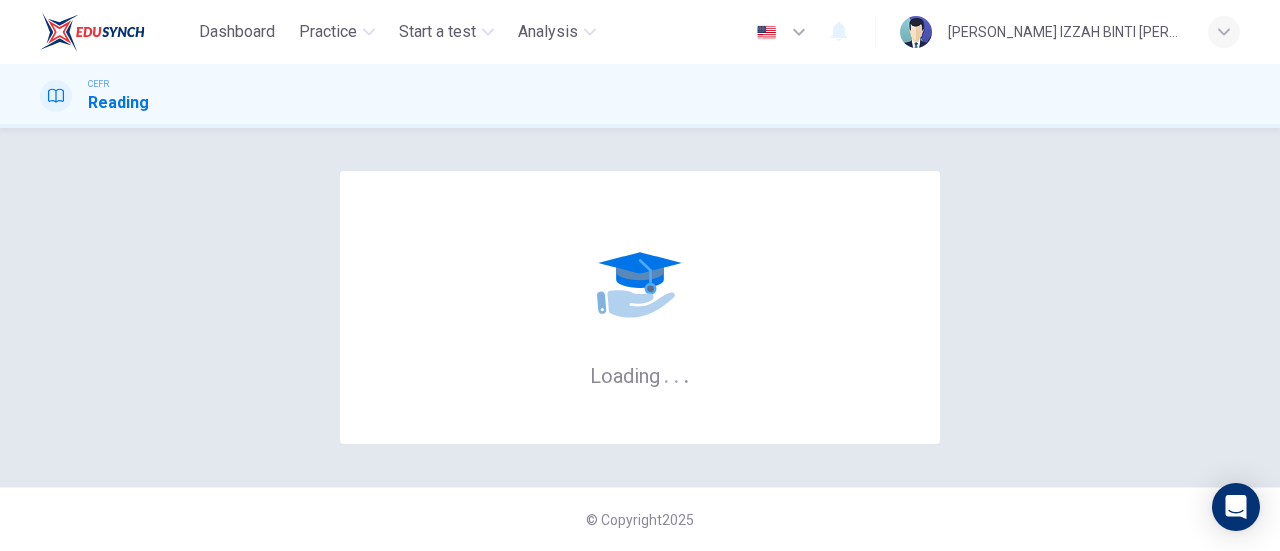 scroll, scrollTop: 0, scrollLeft: 0, axis: both 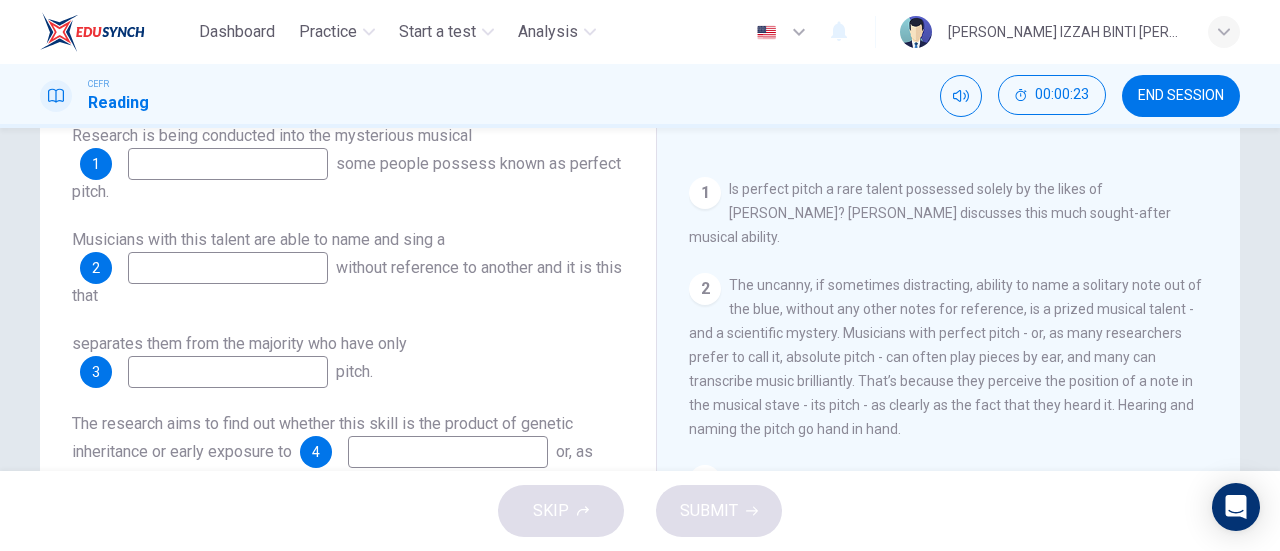 click at bounding box center (228, 164) 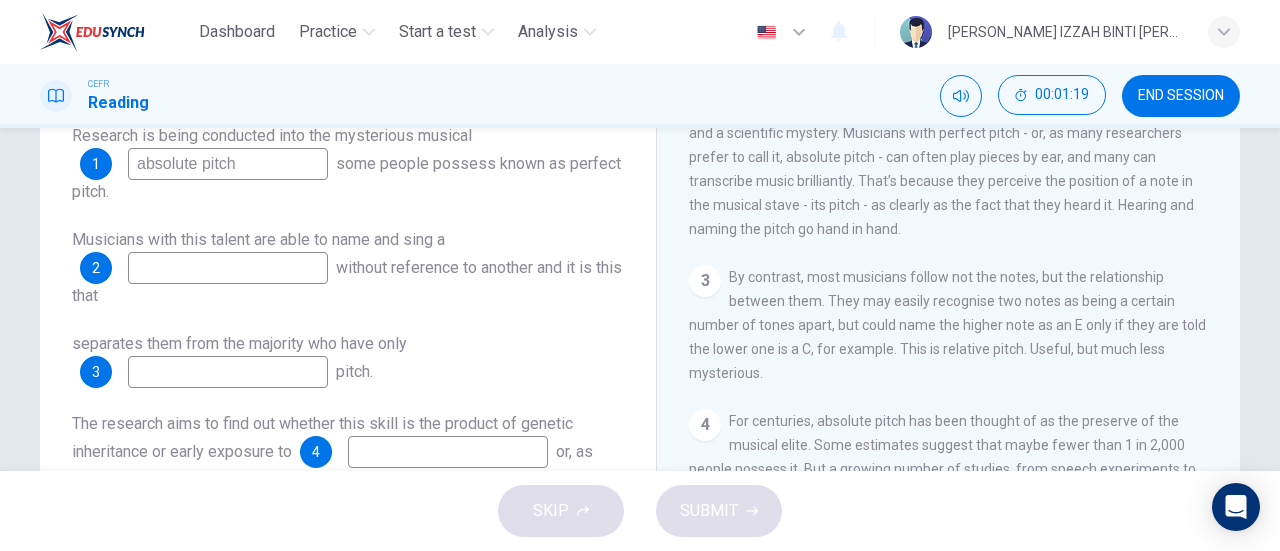 scroll, scrollTop: 600, scrollLeft: 0, axis: vertical 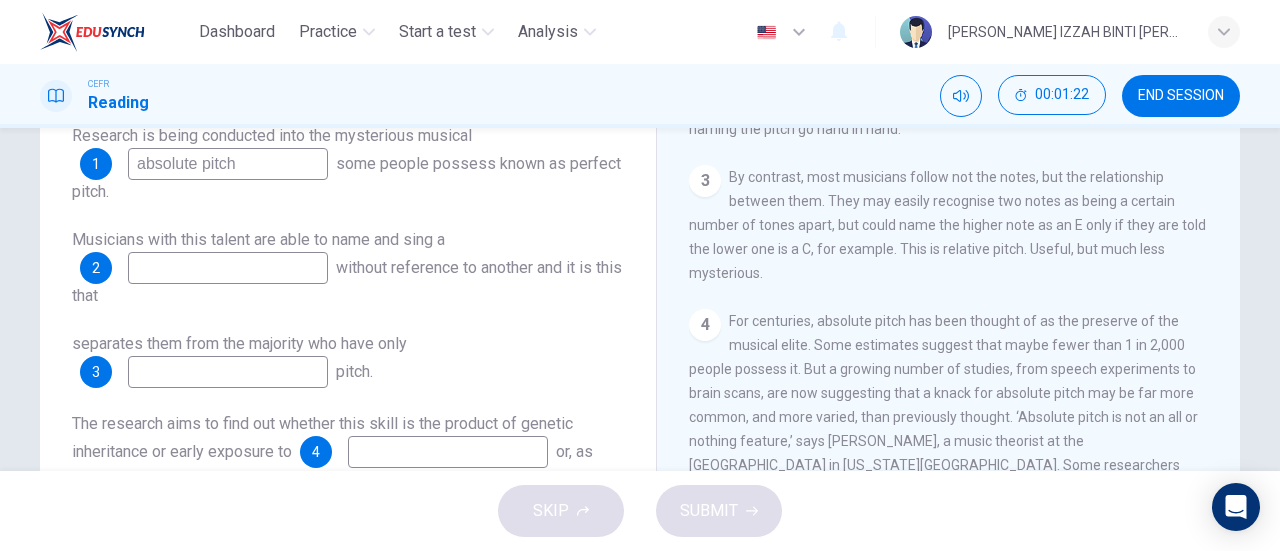 type on "absolute pitch" 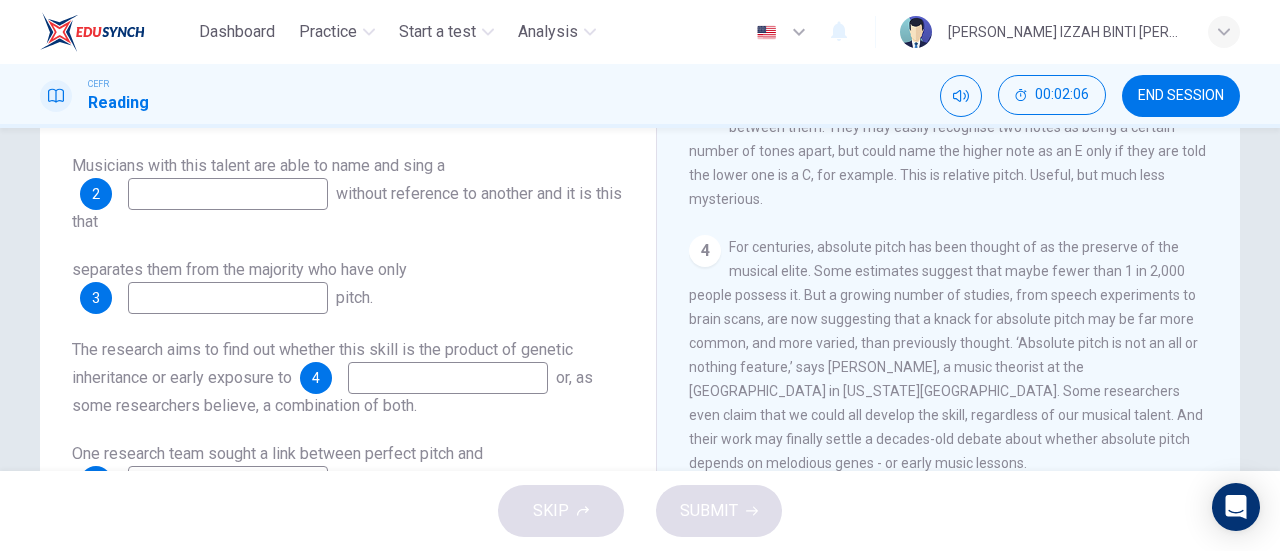 scroll, scrollTop: 300, scrollLeft: 0, axis: vertical 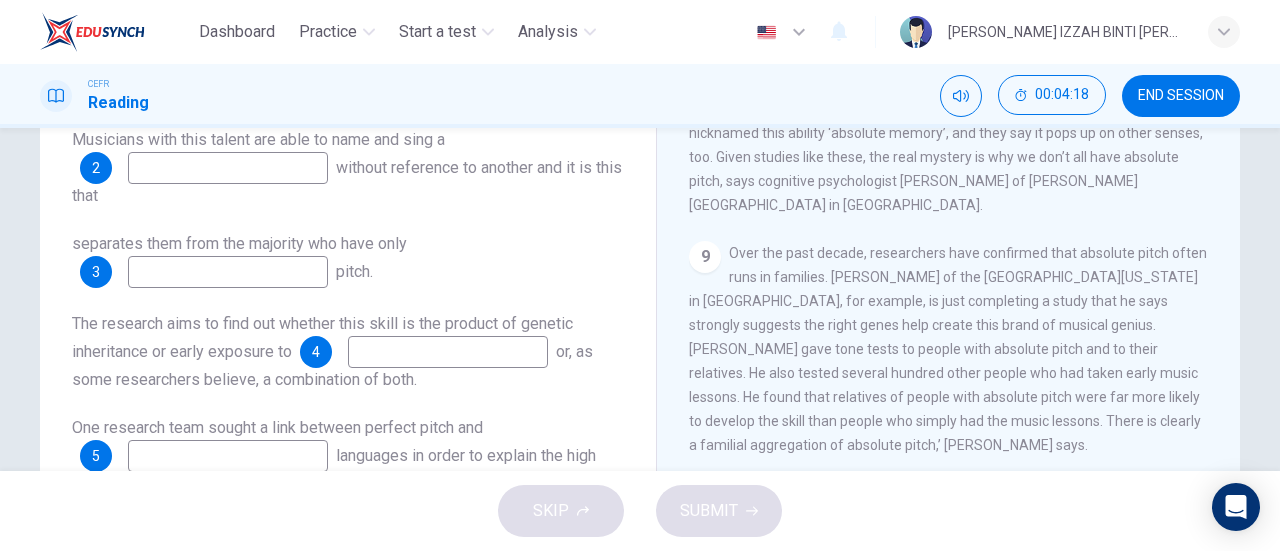drag, startPoint x: 523, startPoint y: 327, endPoint x: 522, endPoint y: 341, distance: 14.035668 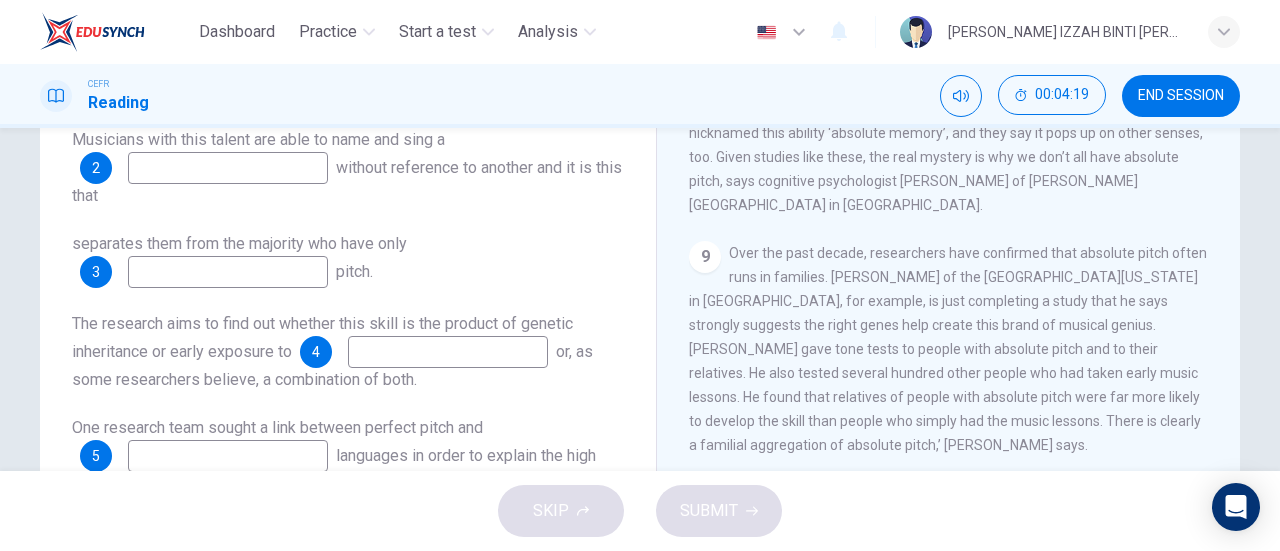 click at bounding box center [448, 352] 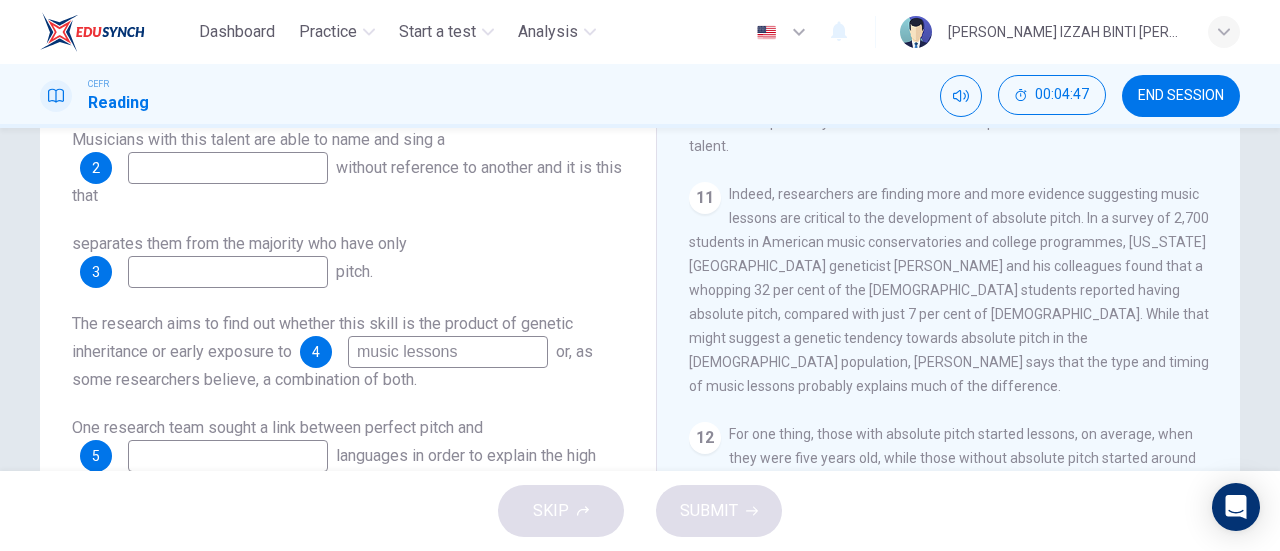 scroll, scrollTop: 2000, scrollLeft: 0, axis: vertical 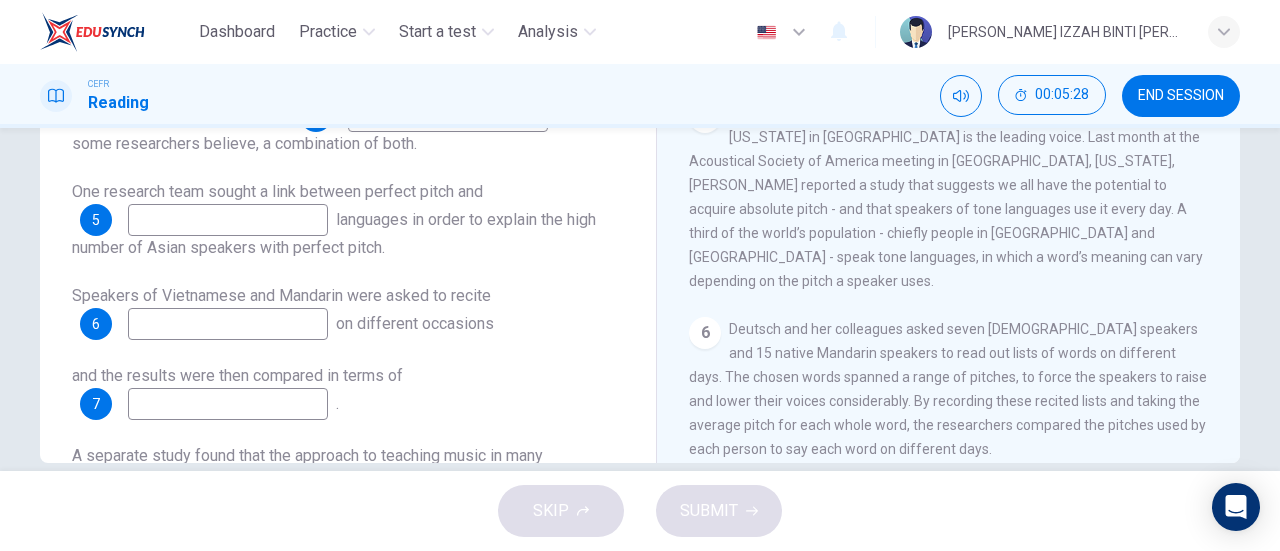 type on "music lessons" 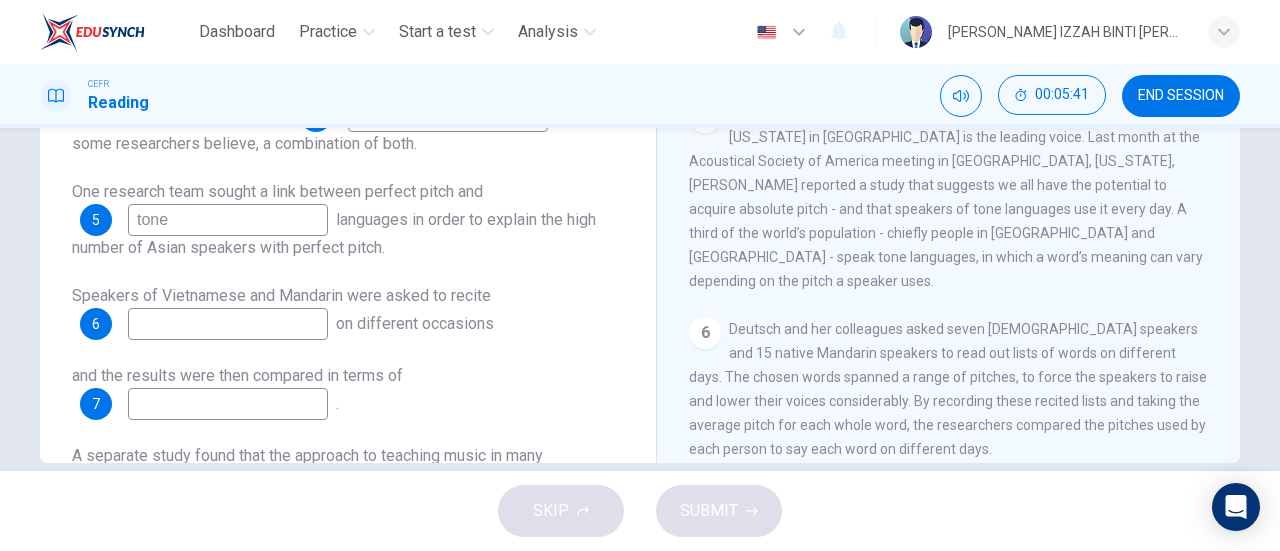 scroll, scrollTop: 972, scrollLeft: 0, axis: vertical 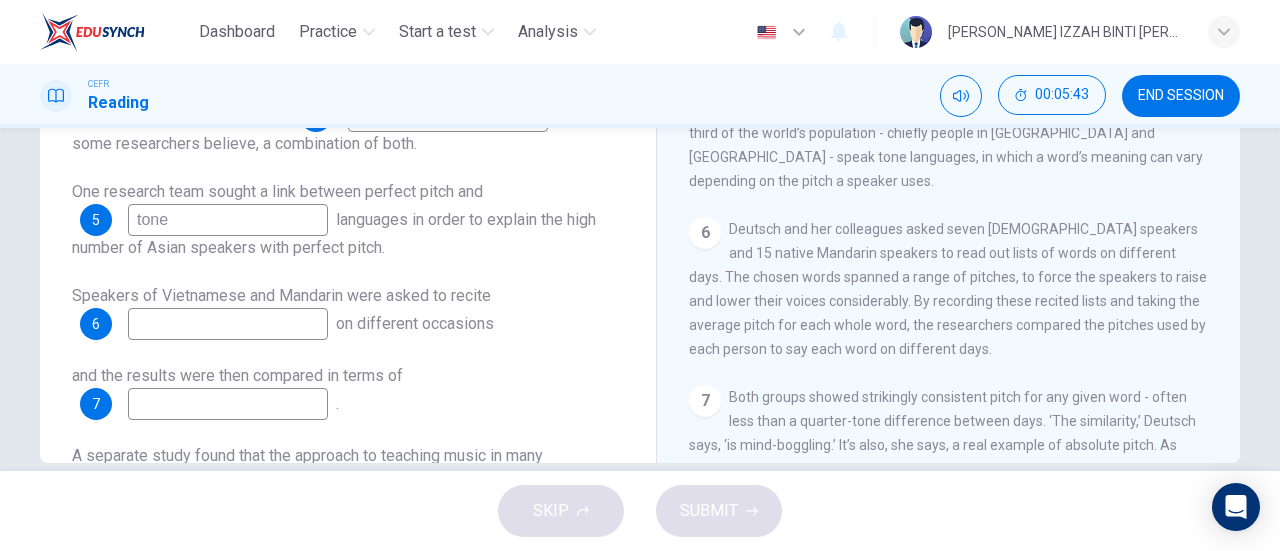 type on "tone" 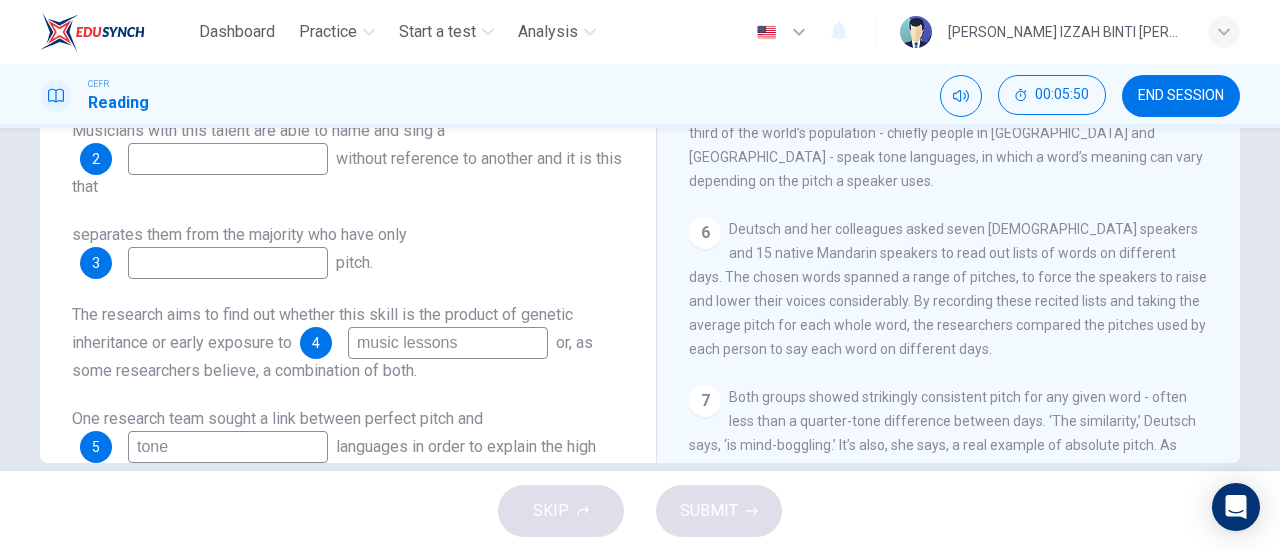 scroll, scrollTop: 0, scrollLeft: 0, axis: both 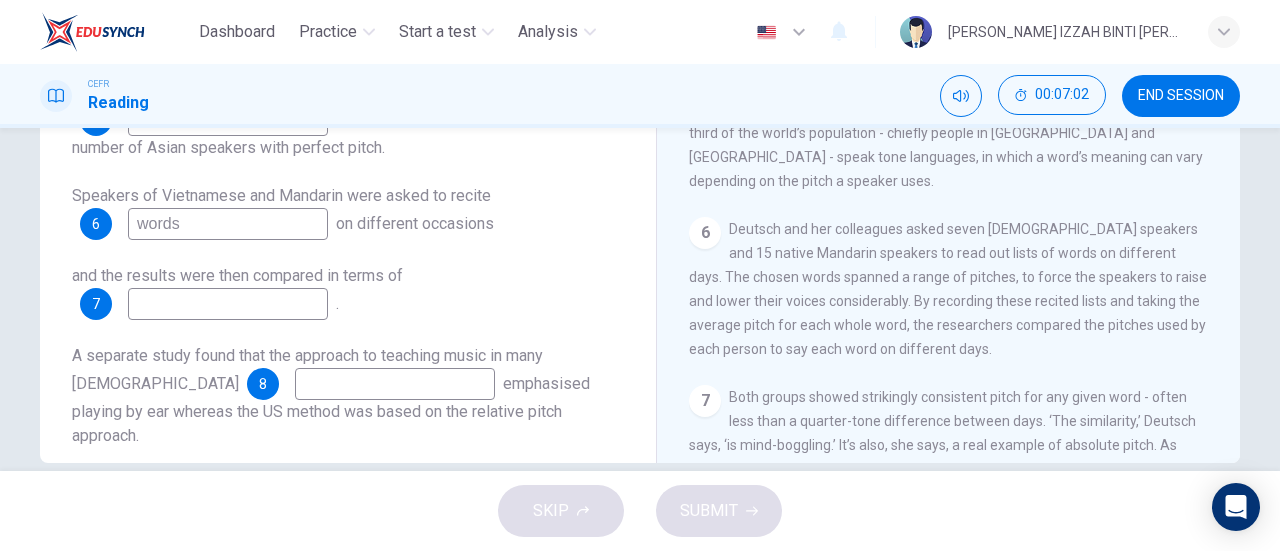 type on "words" 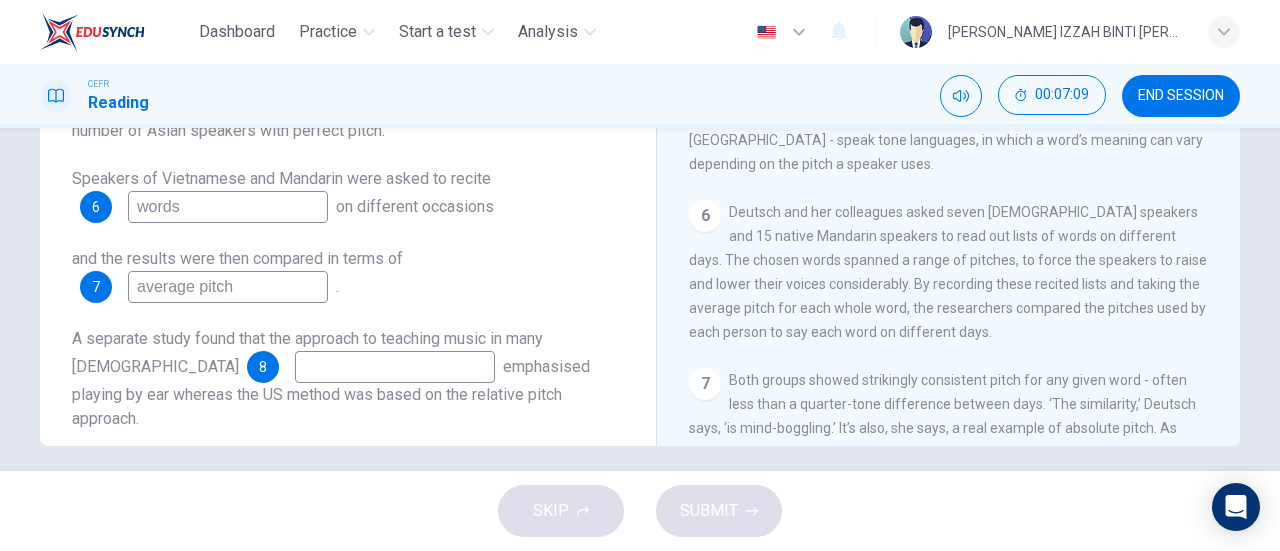 scroll, scrollTop: 432, scrollLeft: 0, axis: vertical 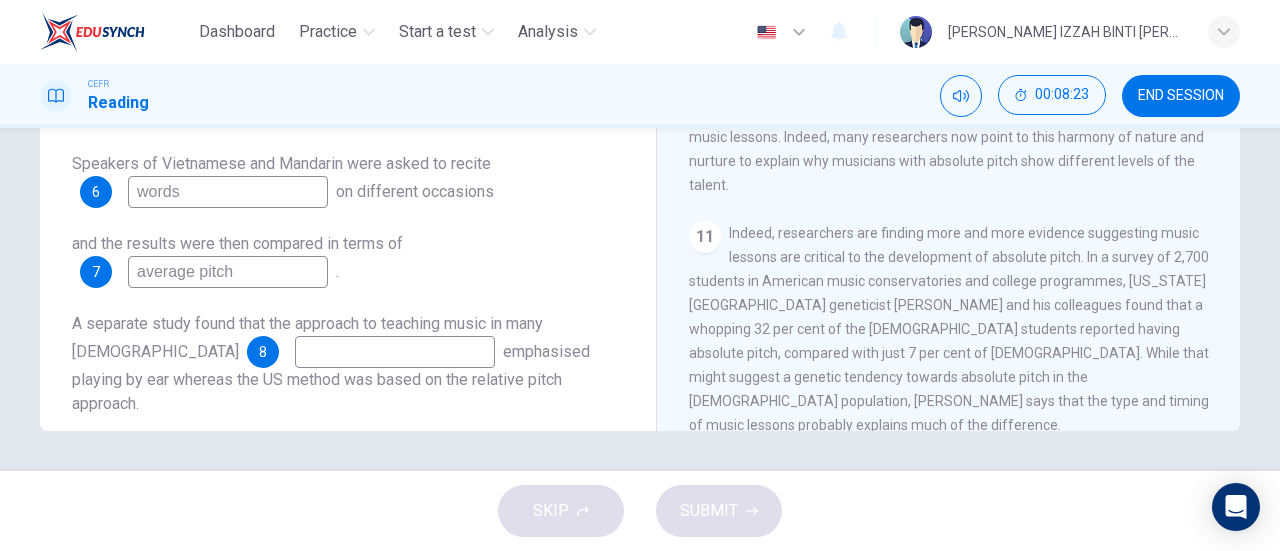 type on "average pitch" 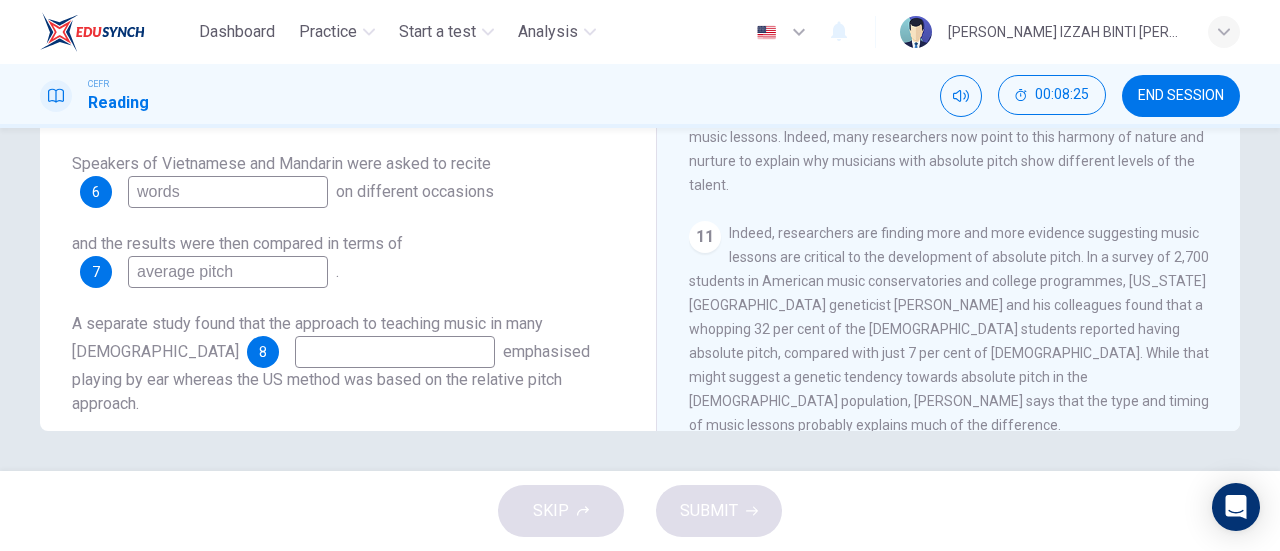 drag, startPoint x: 890, startPoint y: 356, endPoint x: 897, endPoint y: 381, distance: 25.96151 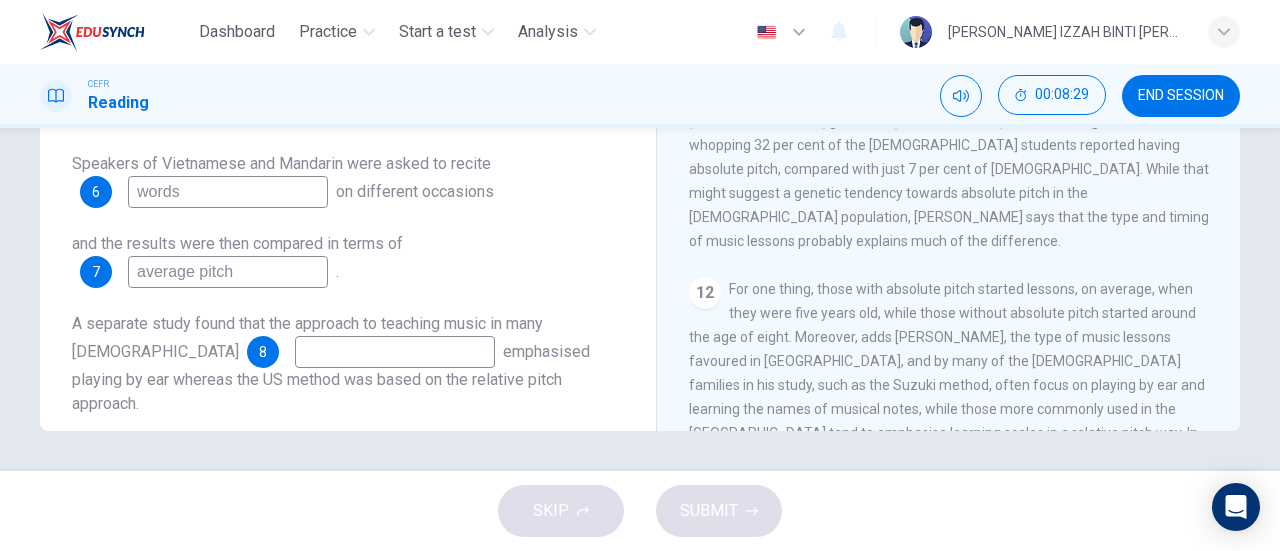 scroll, scrollTop: 2072, scrollLeft: 0, axis: vertical 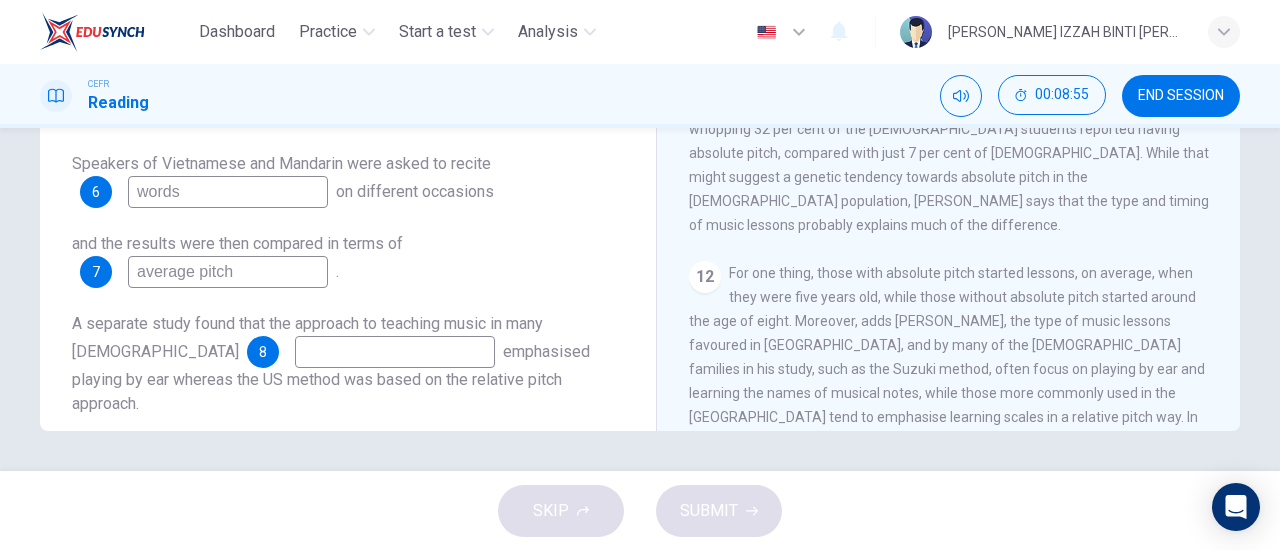 click on "emphasised playing by ear whereas the US method was based on the relative pitch approach." at bounding box center (331, 377) 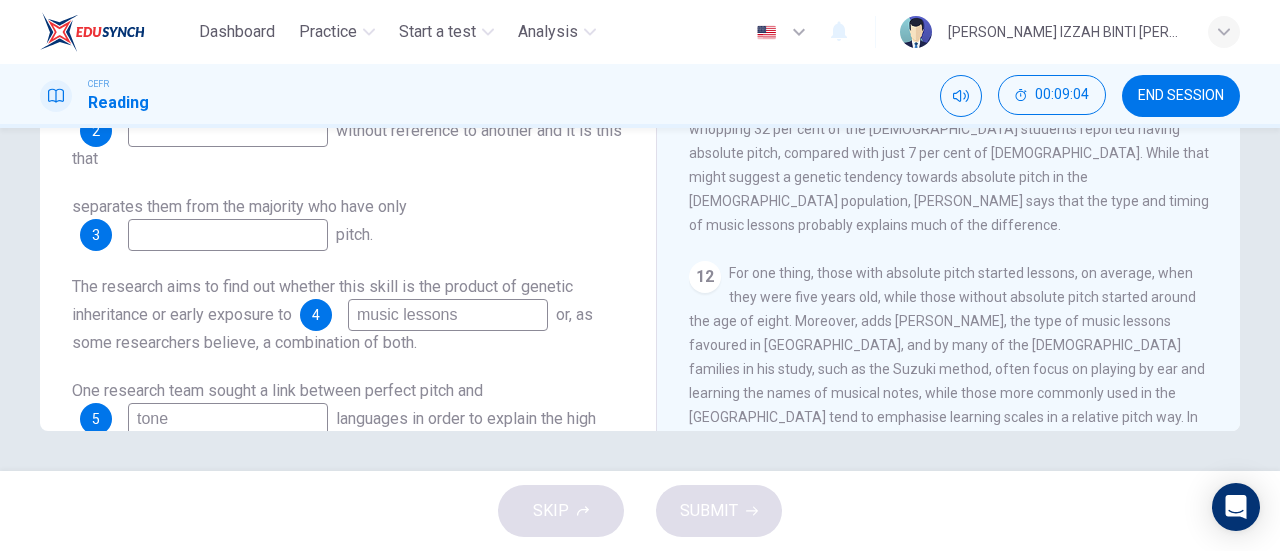 scroll, scrollTop: 0, scrollLeft: 0, axis: both 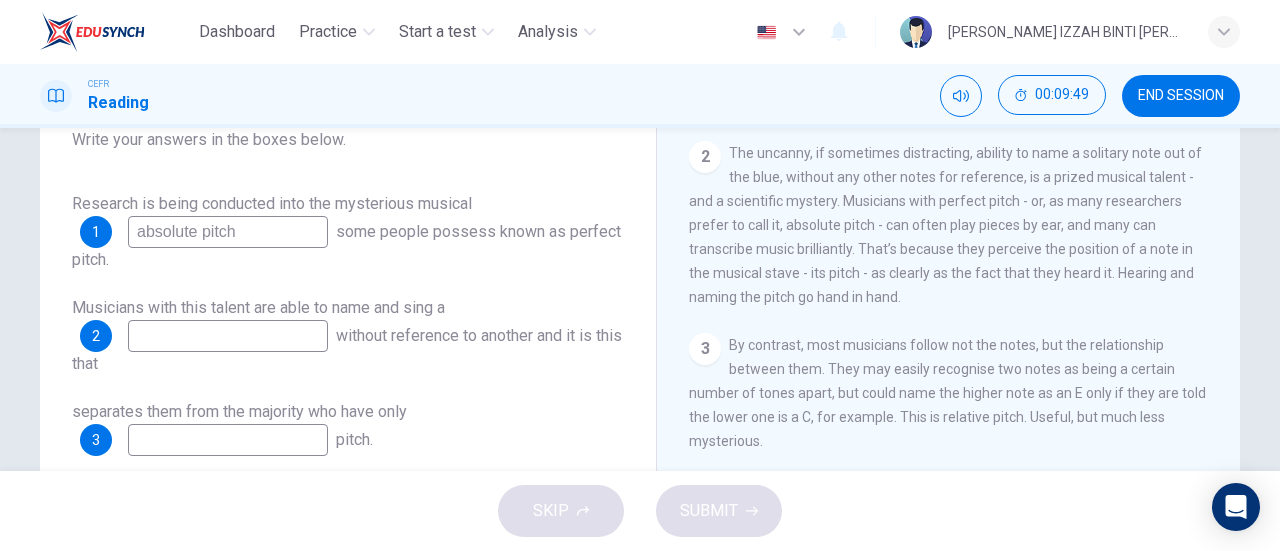 type on "families" 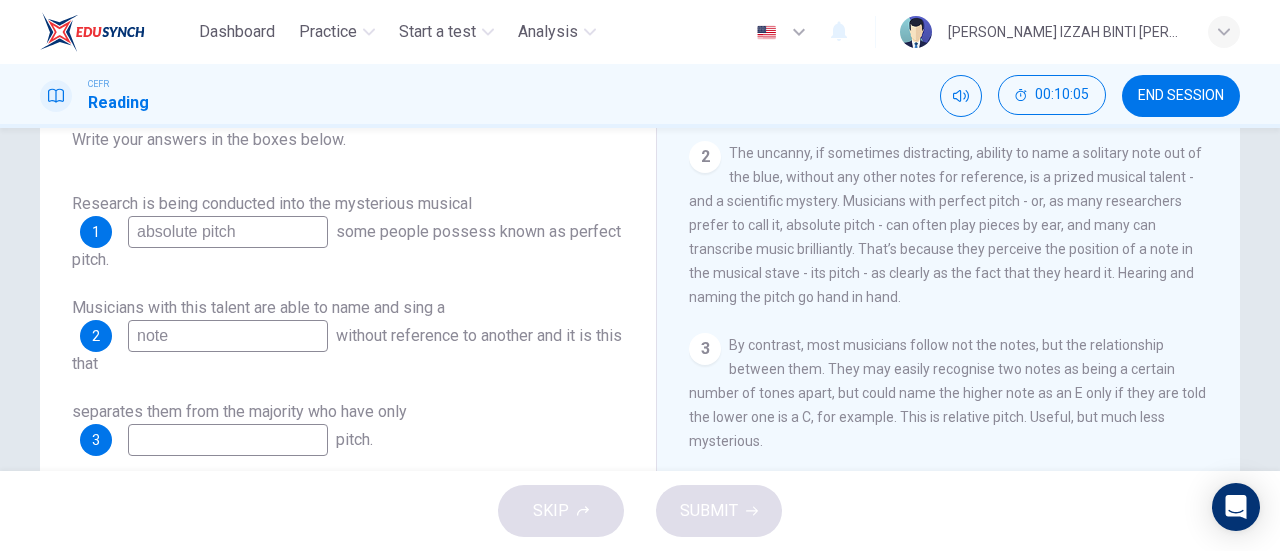 scroll, scrollTop: 500, scrollLeft: 0, axis: vertical 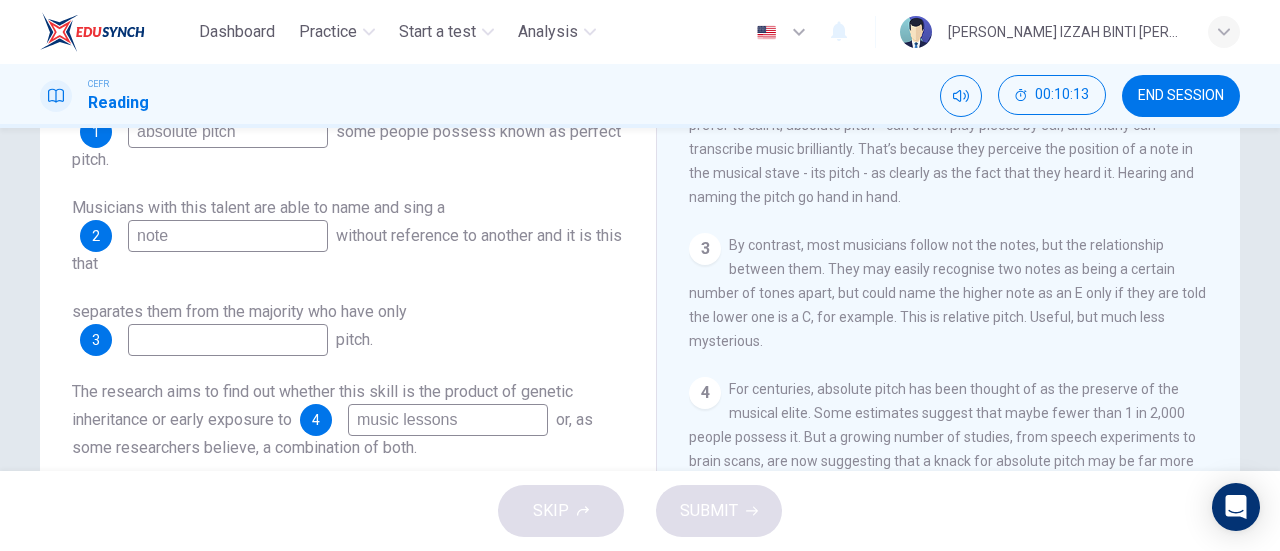 type on "note" 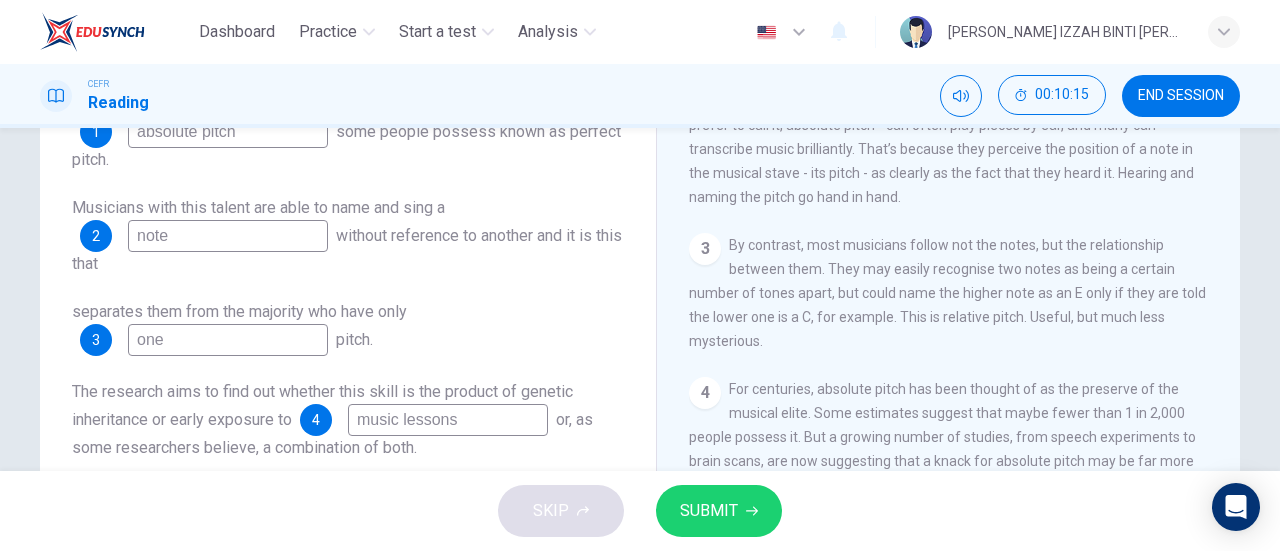 type on "one" 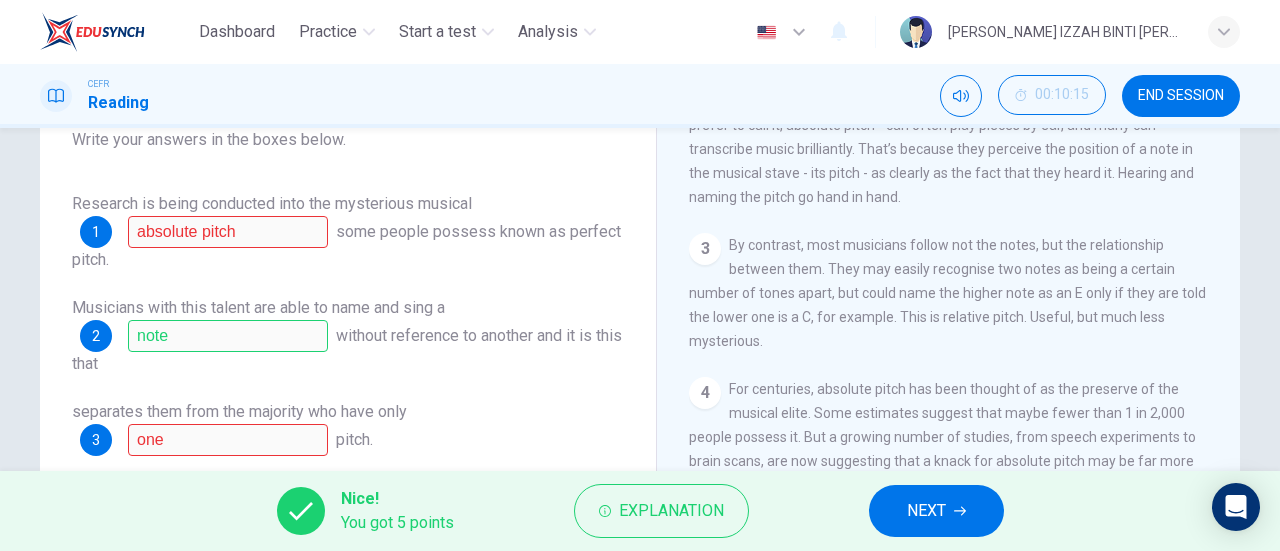 scroll, scrollTop: 336, scrollLeft: 0, axis: vertical 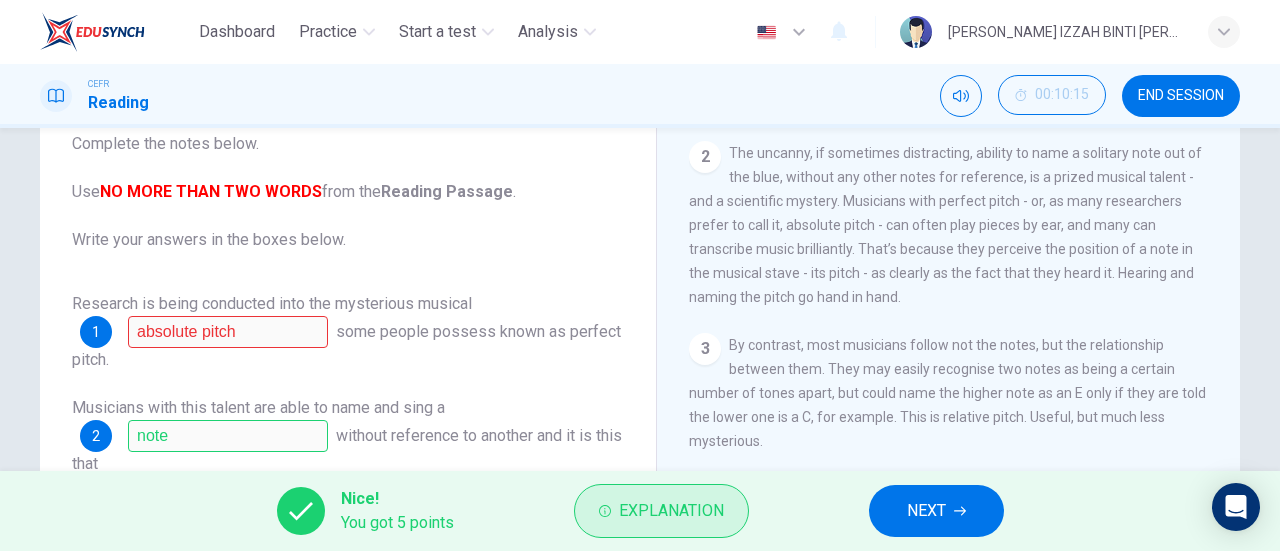 click on "Explanation" at bounding box center (661, 511) 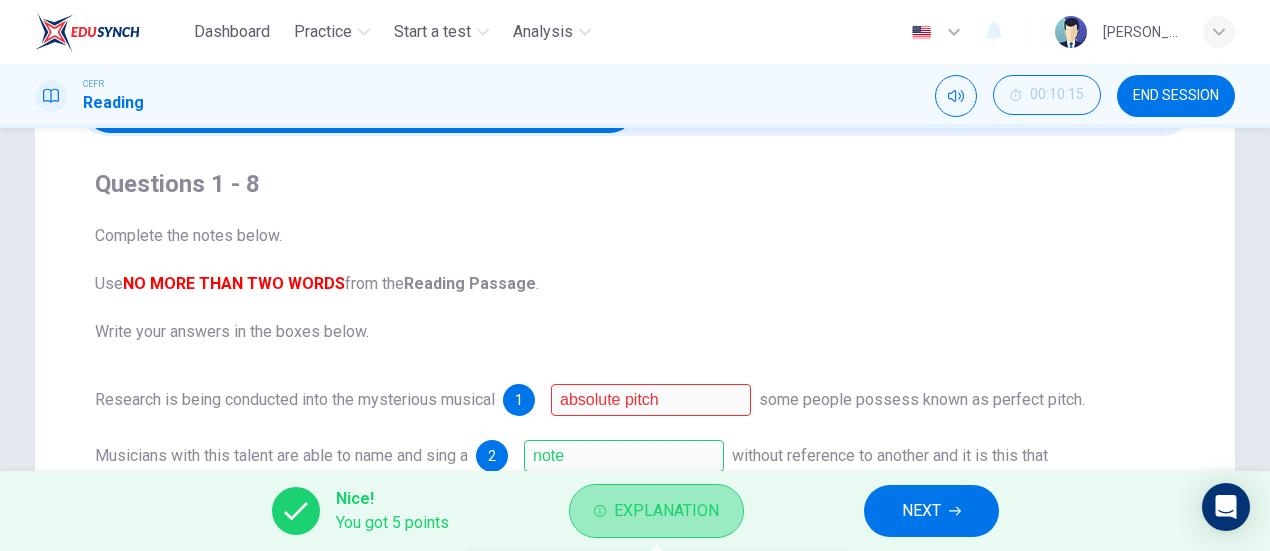 click on "Explanation" at bounding box center (666, 511) 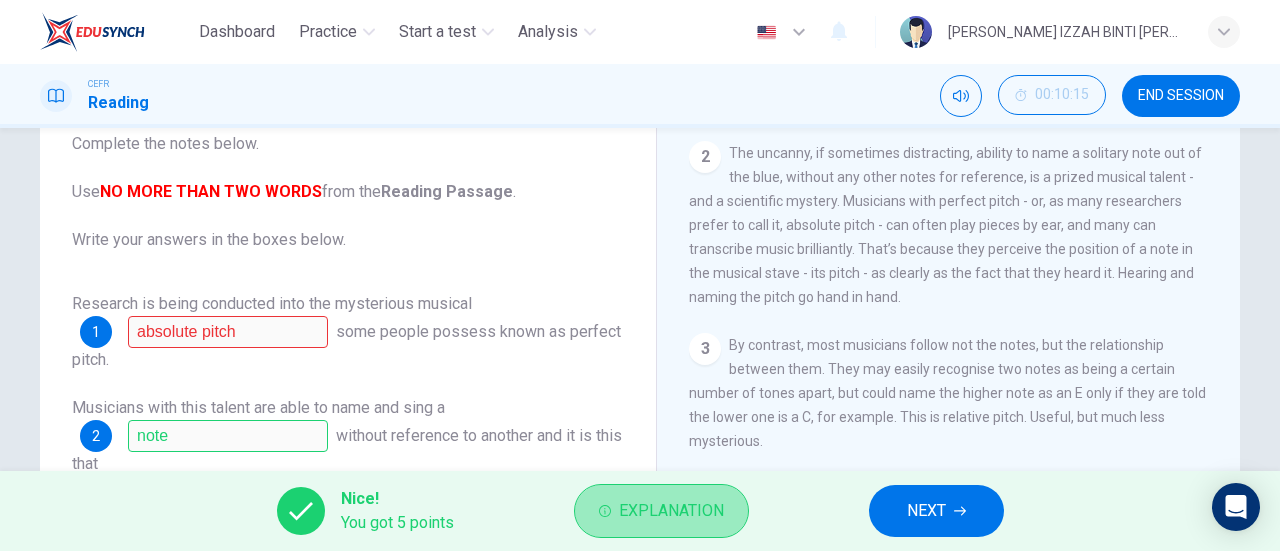 click on "Explanation" at bounding box center [671, 511] 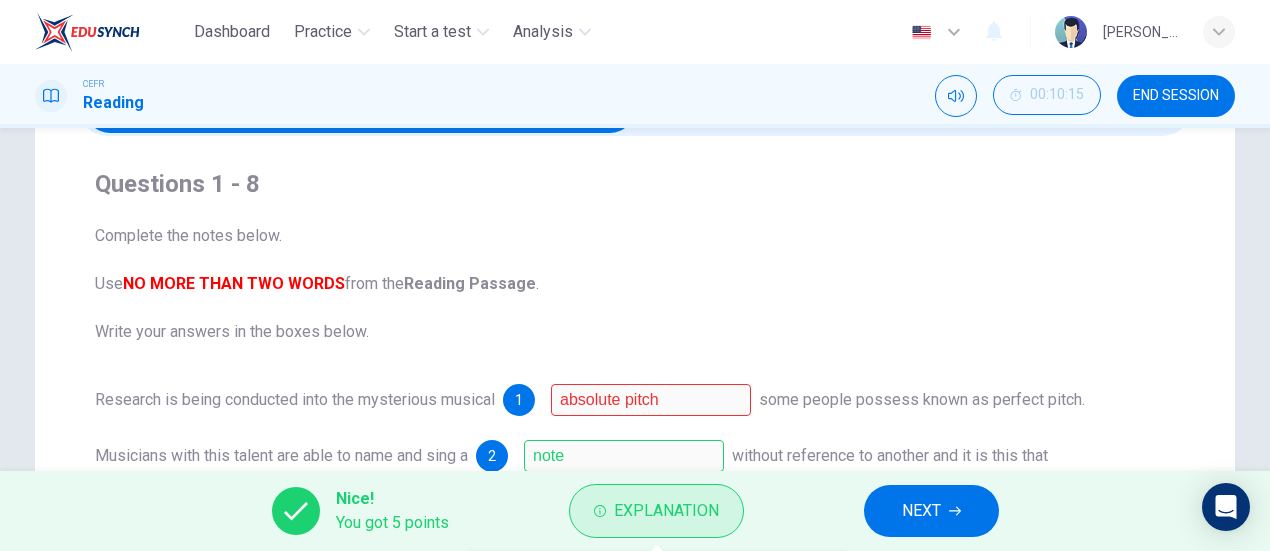 click on "Explanation" at bounding box center [666, 511] 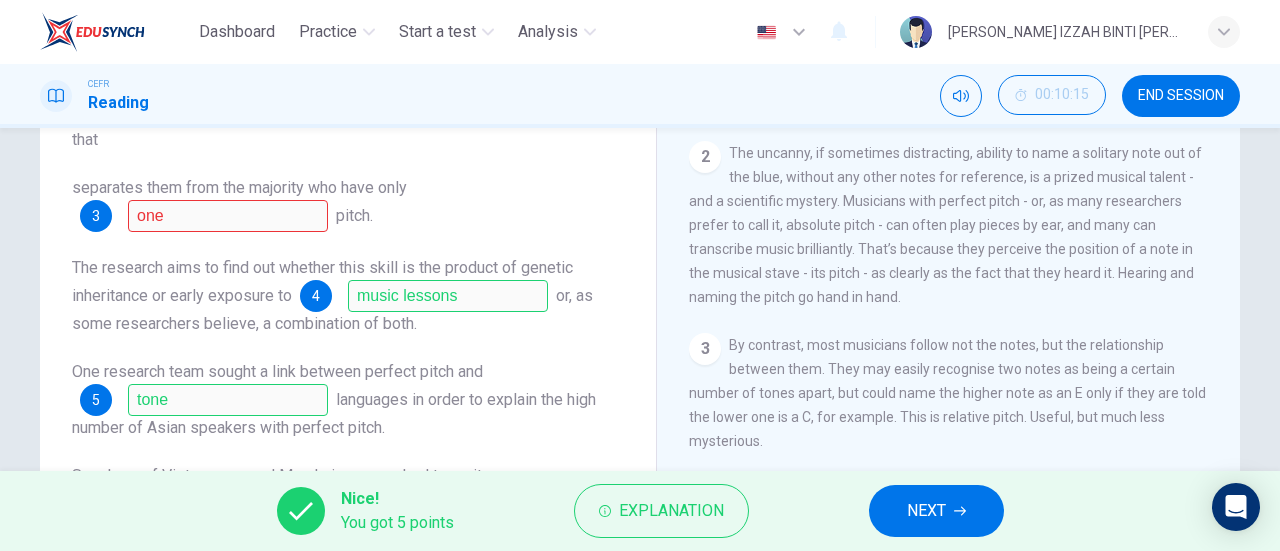scroll, scrollTop: 336, scrollLeft: 0, axis: vertical 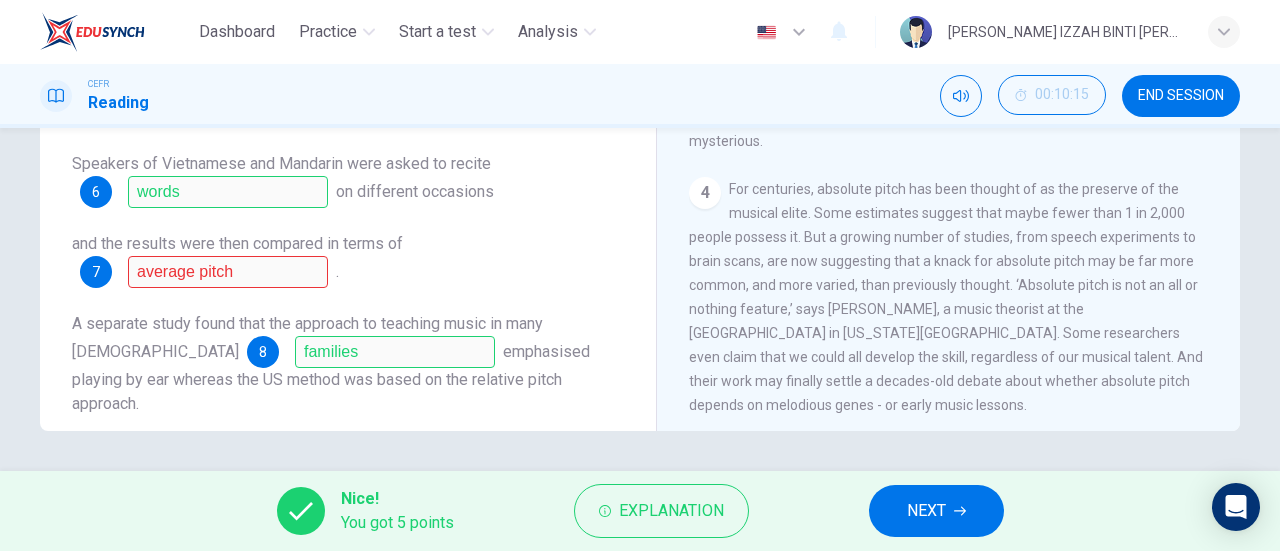 click on "NEXT" at bounding box center [936, 511] 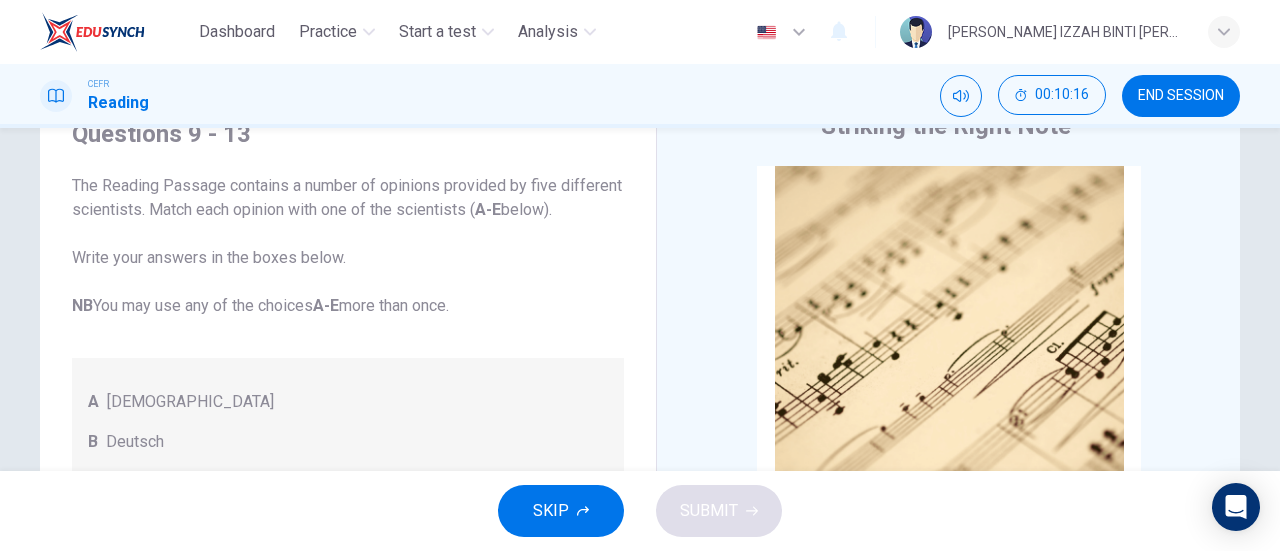 scroll, scrollTop: 32, scrollLeft: 0, axis: vertical 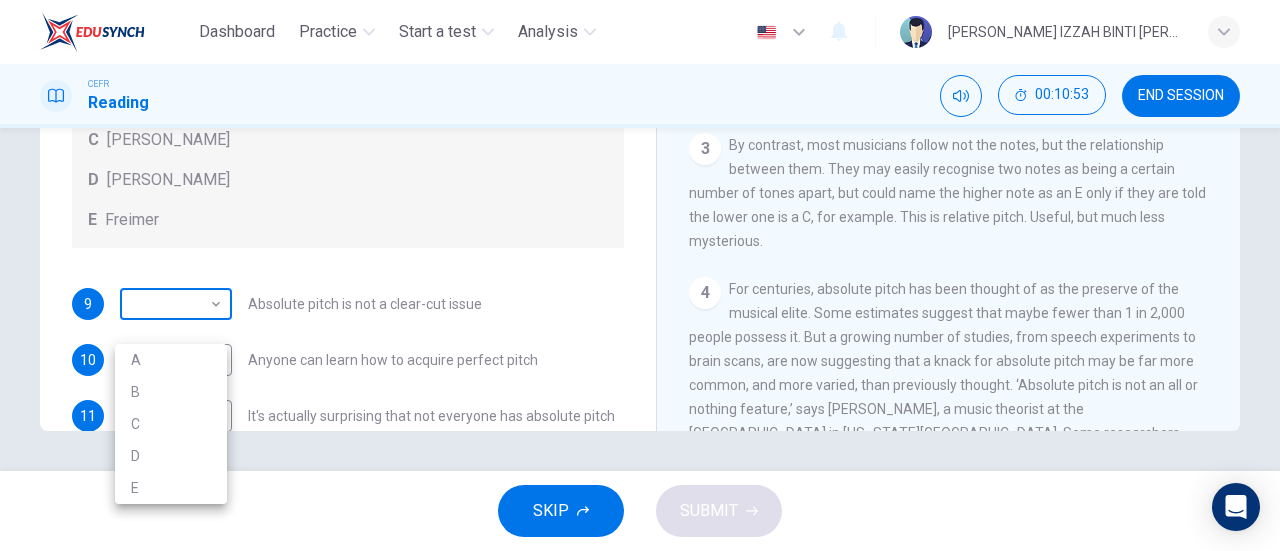 click on "Dashboard Practice Start a test Analysis English en ​ [PERSON_NAME] IZZAH BINTI [PERSON_NAME] CEFR Reading 00:10:53 END SESSION Questions 9 - 13 The Reading Passage contains a number of opinions provided by five different scientists. Match each opinion with one of the scientists ( A-E  below).
Write your answers in the boxes below.
NB  You may use any of the choices  A-E  more than once. A Levitin B Deutsch C [PERSON_NAME] D [PERSON_NAME] 9 ​ ​ Absolute pitch is not a clear-cut issue 10 ​ ​ Anyone can learn how to acquire perfect pitch 11 ​ ​ It's actually surprising that not everyone has absolute pitch 12 ​ ​ The perfect pitch ability is genetic 13 ​ ​ The important thing is the age at which music lessons are started Striking the Right Note CLICK TO ZOOM Click to Zoom 1 Is perfect pitch a rare talent possessed solely by the likes of
[PERSON_NAME]? [PERSON_NAME] discusses this much sought-after musical ability. 2 3 4 5 6 7 8 9 10 11 12 13 SKIP SUBMIT EduSynch - Online Language Proficiency Testing" at bounding box center (640, 275) 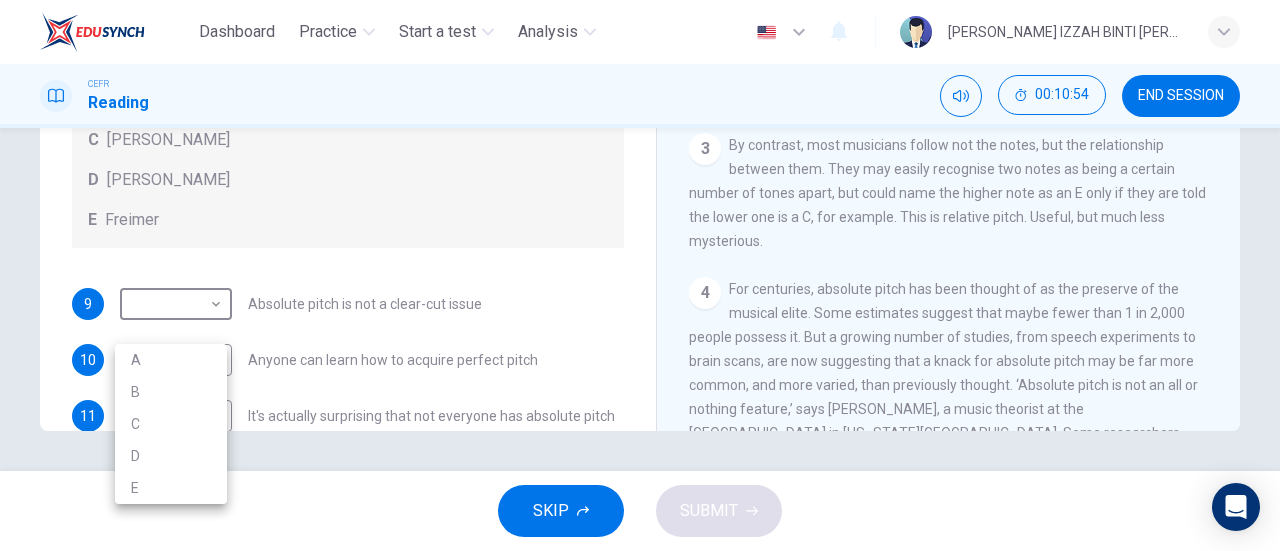 click on "D" at bounding box center (171, 456) 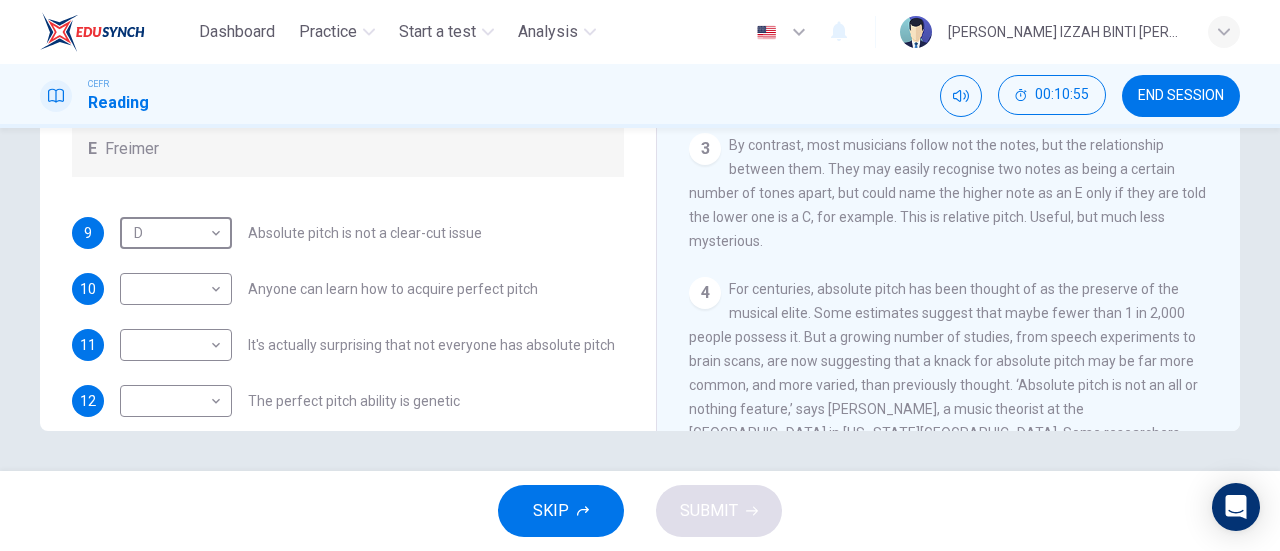 scroll, scrollTop: 100, scrollLeft: 0, axis: vertical 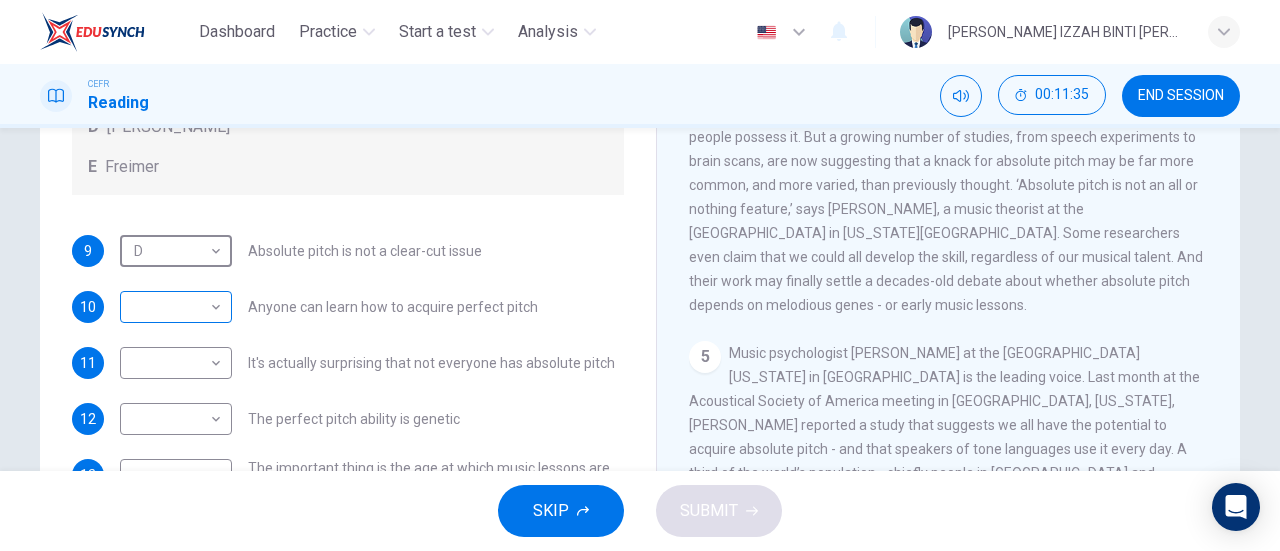 click on "Dashboard Practice Start a test Analysis English en ​ [PERSON_NAME] IZZAH BINTI [PERSON_NAME] CEFR Reading 00:11:35 END SESSION Questions 9 - 13 The Reading Passage contains a number of opinions provided by five different scientists. Match each opinion with one of the scientists ( A-E  below).
Write your answers in the boxes below.
NB  You may use any of the choices  A-E  more than once. A Levitin B Deutsch C [PERSON_NAME] D [PERSON_NAME] 9 D D ​ Absolute pitch is not a clear-cut issue 10 ​ ​ Anyone can learn how to acquire perfect pitch 11 ​ ​ It's actually surprising that not everyone has absolute pitch 12 ​ ​ The perfect pitch ability is genetic 13 ​ ​ The important thing is the age at which music lessons are started Striking the Right Note CLICK TO ZOOM Click to Zoom 1 Is perfect pitch a rare talent possessed solely by the likes of
[PERSON_NAME]? [PERSON_NAME] discusses this much sought-after musical ability. 2 3 4 5 6 7 8 9 10 11 12 13 SKIP SUBMIT EduSynch - Online Language Proficiency Testing" at bounding box center (640, 275) 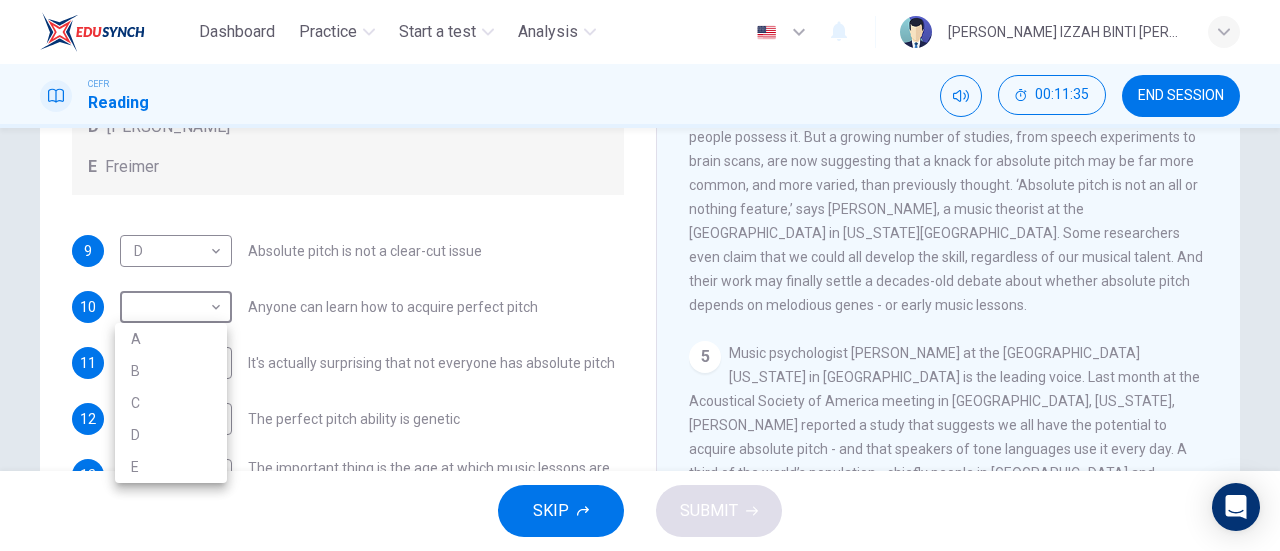 click on "B" at bounding box center (171, 371) 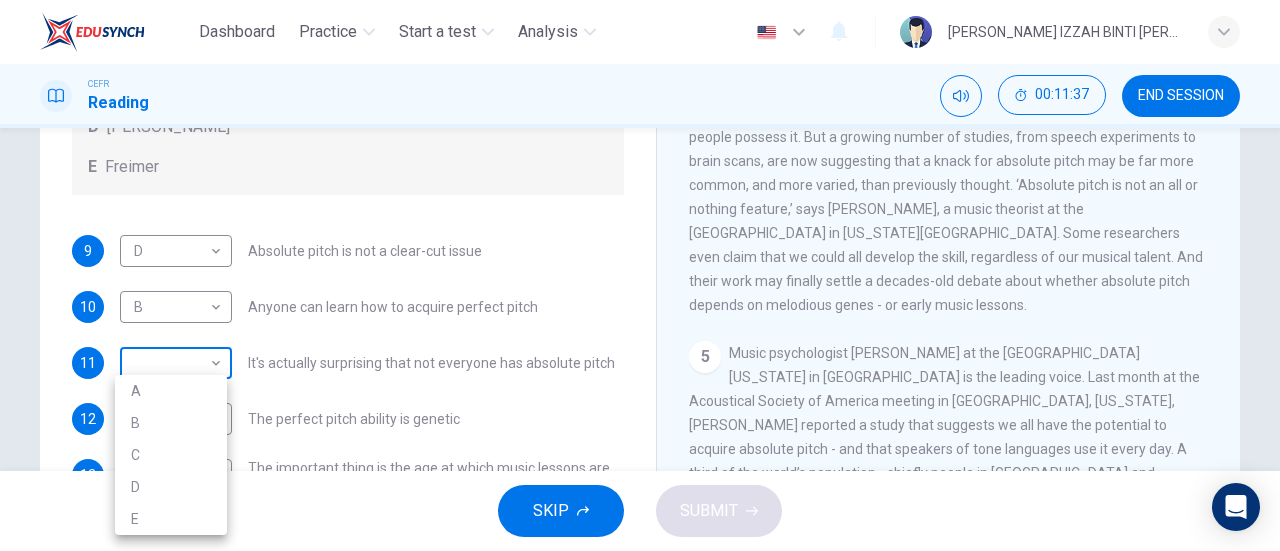 click on "Dashboard Practice Start a test Analysis English en ​ [PERSON_NAME] IZZAH BINTI [PERSON_NAME] CEFR Reading 00:11:37 END SESSION Questions 9 - 13 The Reading Passage contains a number of opinions provided by five different scientists. Match each opinion with one of the scientists ( A-E  below).
Write your answers in the boxes below.
NB  You may use any of the choices  A-E  more than once. A Levitin B Deutsch C [PERSON_NAME] D [PERSON_NAME] 9 D D ​ Absolute pitch is not a clear-cut issue 10 B B ​ Anyone can learn how to acquire perfect pitch 11 ​ ​ It's actually surprising that not everyone has absolute pitch 12 ​ ​ The perfect pitch ability is genetic 13 ​ ​ The important thing is the age at which music lessons are started Striking the Right Note CLICK TO ZOOM Click to Zoom 1 Is perfect pitch a rare talent possessed solely by the likes of
[PERSON_NAME]? [PERSON_NAME] discusses this much sought-after musical ability. 2 3 4 5 6 7 8 9 10 11 12 13 SKIP SUBMIT EduSynch - Online Language Proficiency Testing" at bounding box center [640, 275] 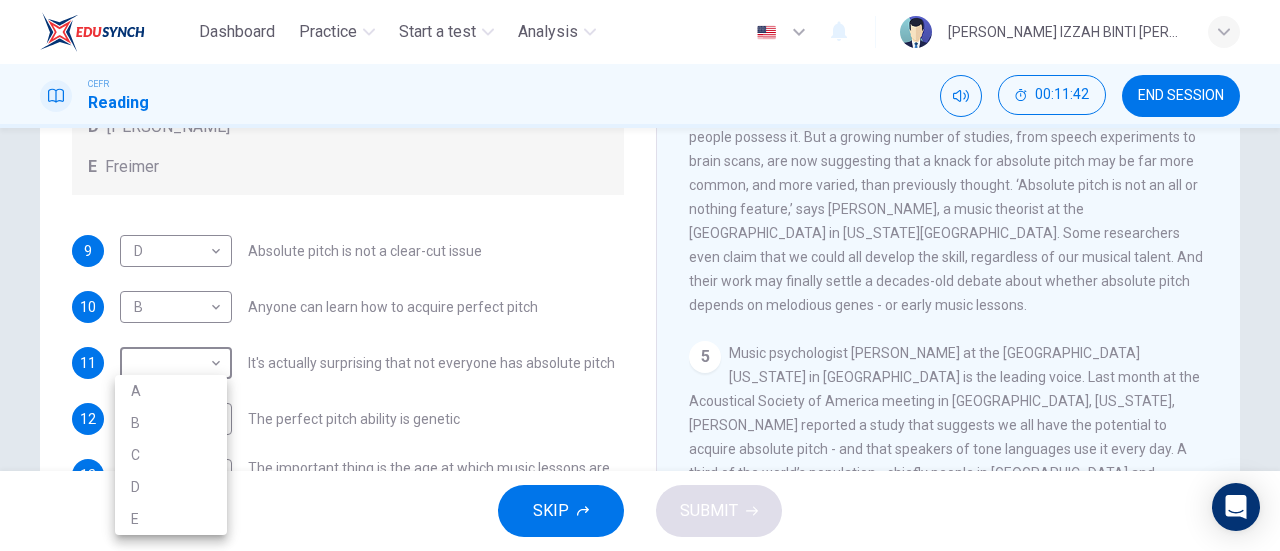 click on "B" at bounding box center (171, 423) 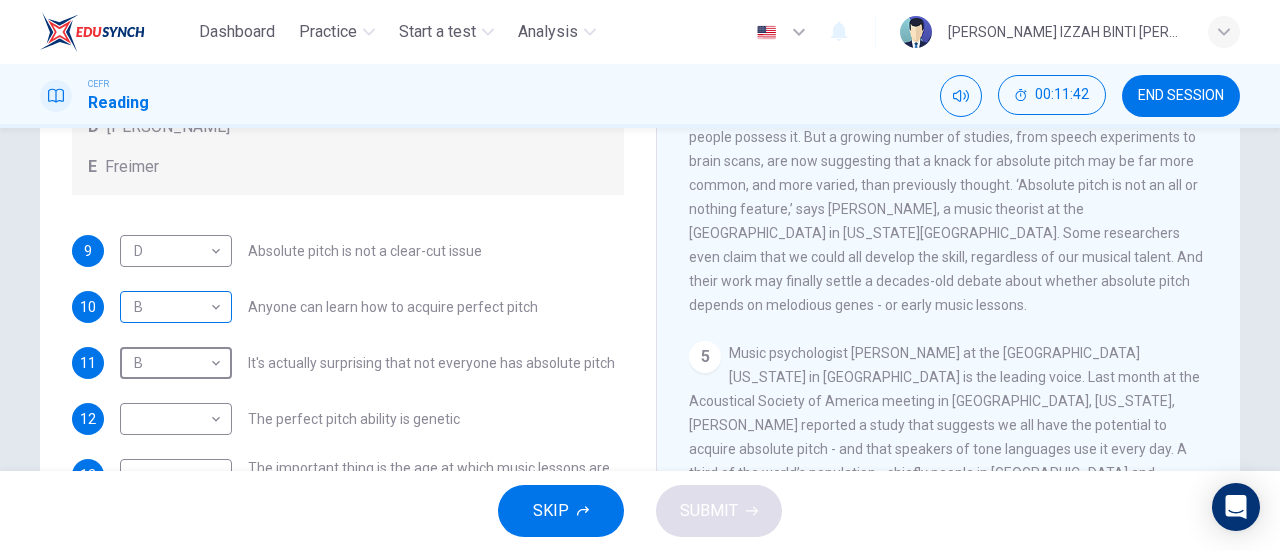 click on "Dashboard Practice Start a test Analysis English en ​ [PERSON_NAME] IZZAH BINTI [PERSON_NAME] CEFR Reading 00:11:42 END SESSION Questions 9 - 13 The Reading Passage contains a number of opinions provided by five different scientists. Match each opinion with one of the scientists ( A-E  below).
Write your answers in the boxes below.
NB  You may use any of the choices  A-E  more than once. A Levitin B Deutsch C [PERSON_NAME] D [PERSON_NAME] 9 D D ​ Absolute pitch is not a clear-cut issue 10 B B ​ Anyone can learn how to acquire perfect pitch 11 B B ​ It's actually surprising that not everyone has absolute pitch 12 ​ ​ The perfect pitch ability is genetic 13 ​ ​ The important thing is the age at which music lessons are started Striking the Right Note CLICK TO ZOOM Click to Zoom 1 Is perfect pitch a rare talent possessed solely by the likes of
[PERSON_NAME]? [PERSON_NAME] discusses this much sought-after musical ability. 2 3 4 5 6 7 8 9 10 11 12 13 SKIP SUBMIT EduSynch - Online Language Proficiency Testing" at bounding box center (640, 275) 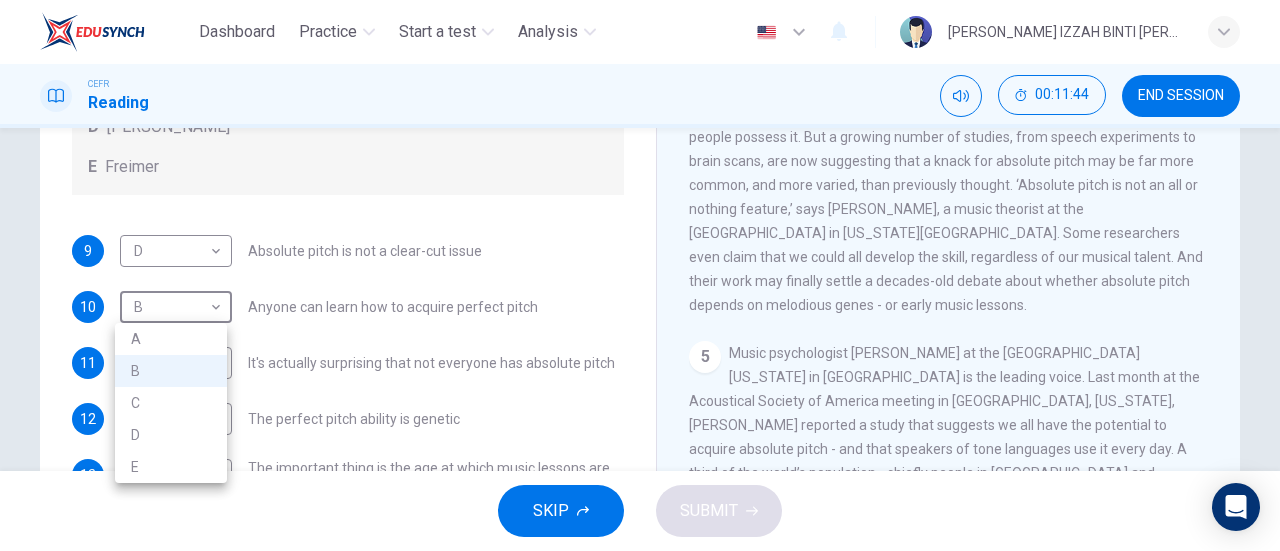 click at bounding box center (640, 275) 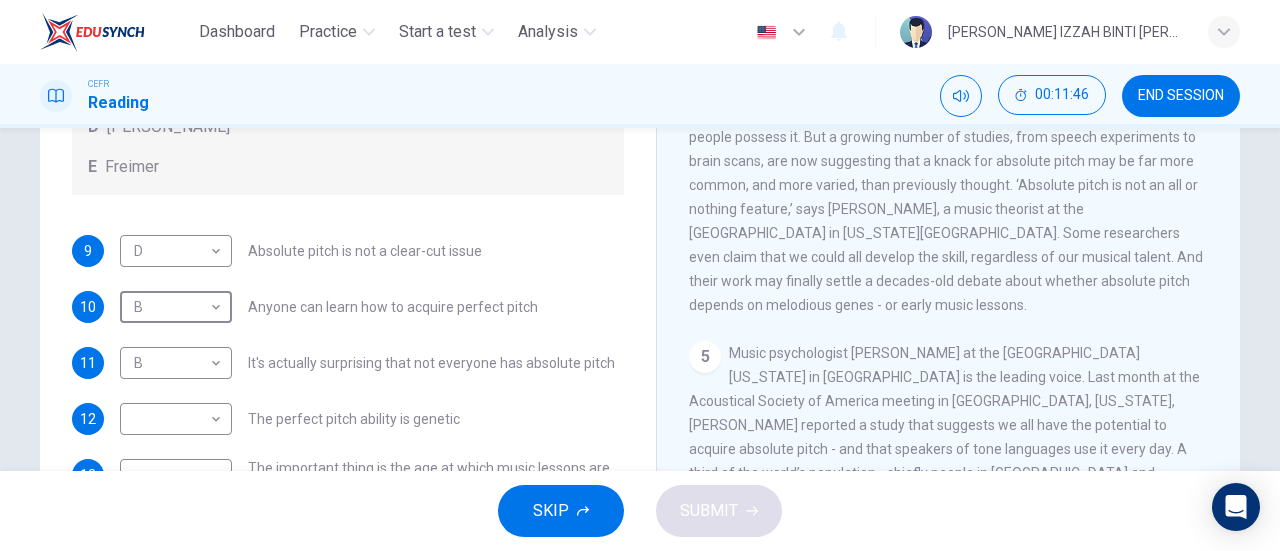 scroll, scrollTop: 432, scrollLeft: 0, axis: vertical 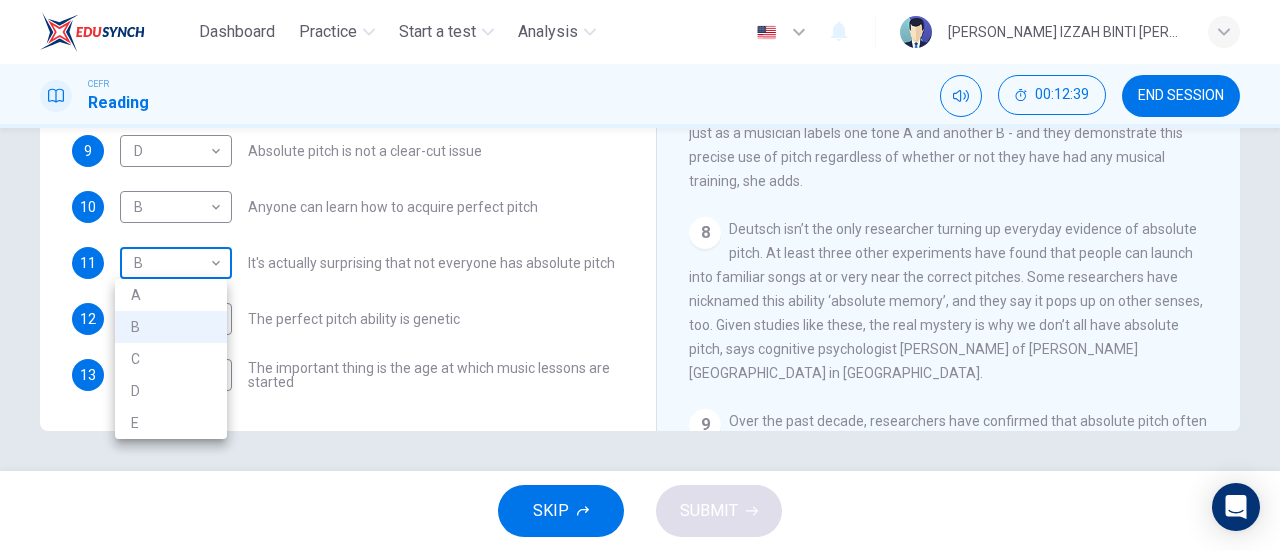 click on "Dashboard Practice Start a test Analysis English en ​ [PERSON_NAME] IZZAH BINTI [PERSON_NAME] CEFR Reading 00:12:39 END SESSION Questions 9 - 13 The Reading Passage contains a number of opinions provided by five different scientists. Match each opinion with one of the scientists ( A-E  below).
Write your answers in the boxes below.
NB  You may use any of the choices  A-E  more than once. A Levitin B Deutsch C [PERSON_NAME] D [PERSON_NAME] 9 D D ​ Absolute pitch is not a clear-cut issue 10 B B ​ Anyone can learn how to acquire perfect pitch 11 B B ​ It's actually surprising that not everyone has absolute pitch 12 ​ ​ The perfect pitch ability is genetic 13 ​ ​ The important thing is the age at which music lessons are started Striking the Right Note CLICK TO ZOOM Click to Zoom 1 Is perfect pitch a rare talent possessed solely by the likes of
[PERSON_NAME]? [PERSON_NAME] discusses this much sought-after musical ability. 2 3 4 5 6 7 8 9 10 11 12 13 SKIP SUBMIT EduSynch - Online Language Proficiency Testing" at bounding box center (640, 275) 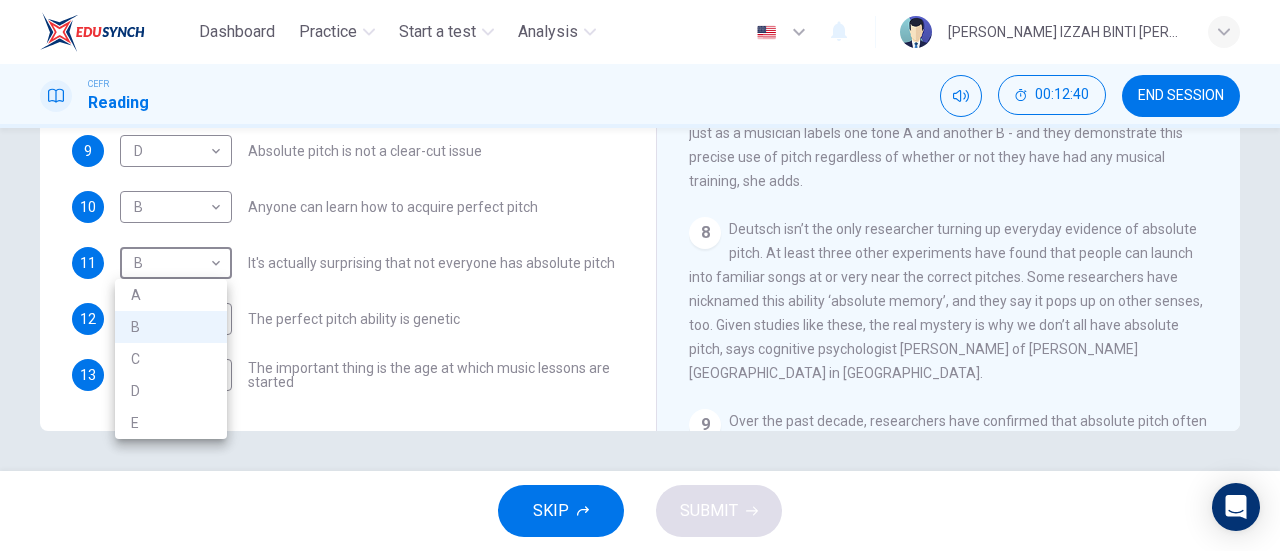 click on "A" at bounding box center [171, 295] 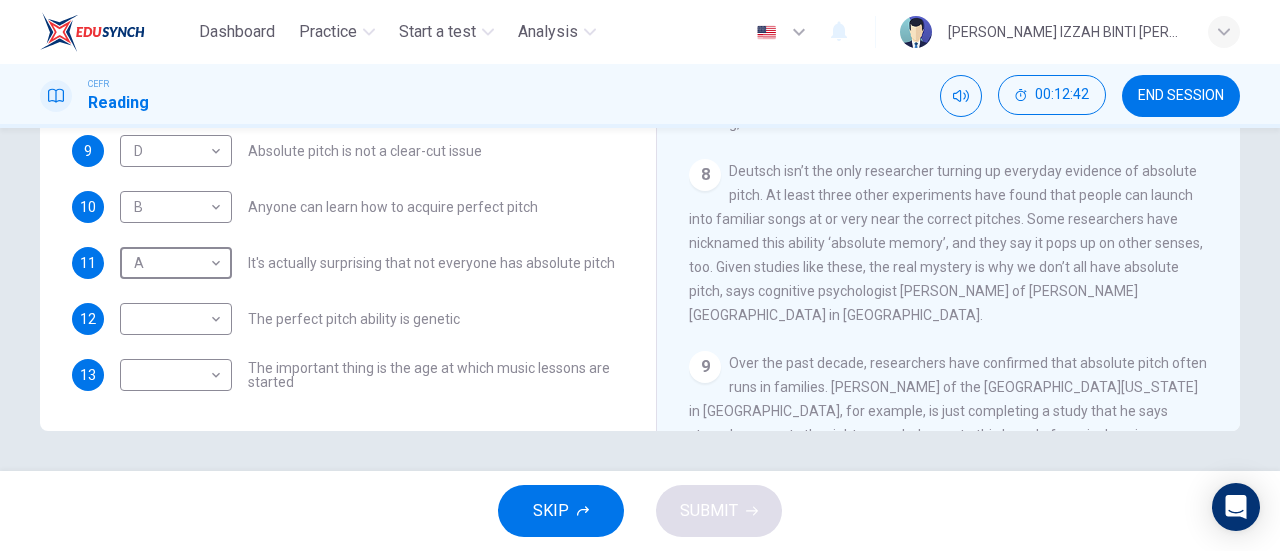 scroll, scrollTop: 1400, scrollLeft: 0, axis: vertical 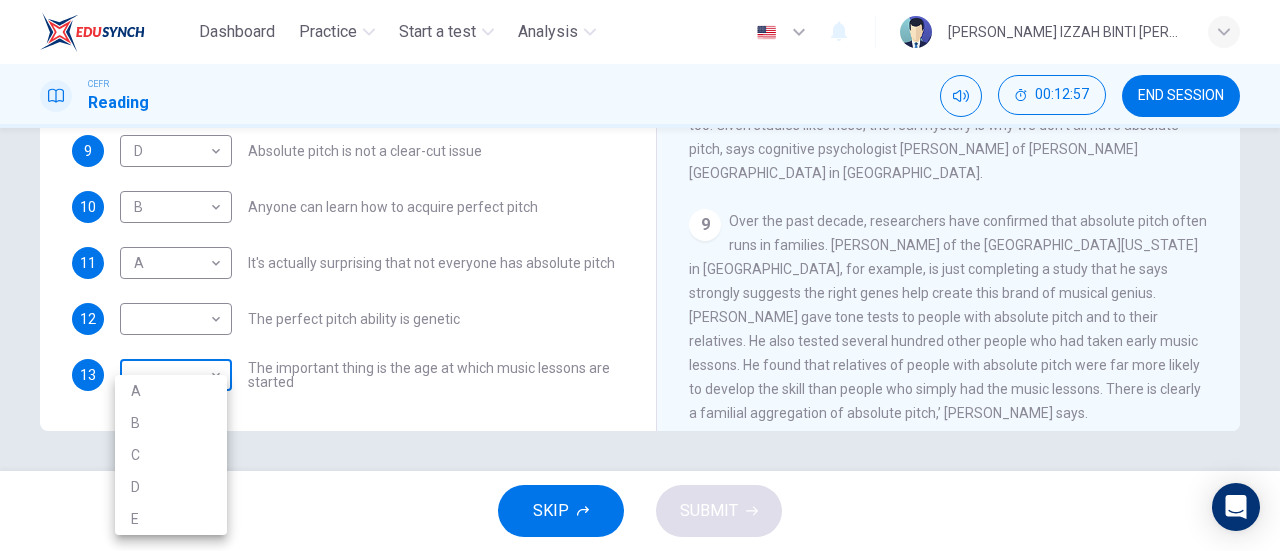 click on "Dashboard Practice Start a test Analysis English en ​ [PERSON_NAME] IZZAH BINTI [PERSON_NAME] CEFR Reading 00:12:57 END SESSION Questions 9 - 13 The Reading Passage contains a number of opinions provided by five different scientists. Match each opinion with one of the scientists ( A-E  below).
Write your answers in the boxes below.
NB  You may use any of the choices  A-E  more than once. A Levitin B Deutsch C [PERSON_NAME] D [PERSON_NAME] 9 D D ​ Absolute pitch is not a clear-cut issue 10 B B ​ Anyone can learn how to acquire perfect pitch 11 A A ​ It's actually surprising that not everyone has absolute pitch 12 ​ ​ The perfect pitch ability is genetic 13 ​ ​ The important thing is the age at which music lessons are started Striking the Right Note CLICK TO ZOOM Click to Zoom 1 Is perfect pitch a rare talent possessed solely by the likes of
[PERSON_NAME]? [PERSON_NAME] discusses this much sought-after musical ability. 2 3 4 5 6 7 8 9 10 11 12 13 SKIP SUBMIT EduSynch - Online Language Proficiency Testing" at bounding box center [640, 275] 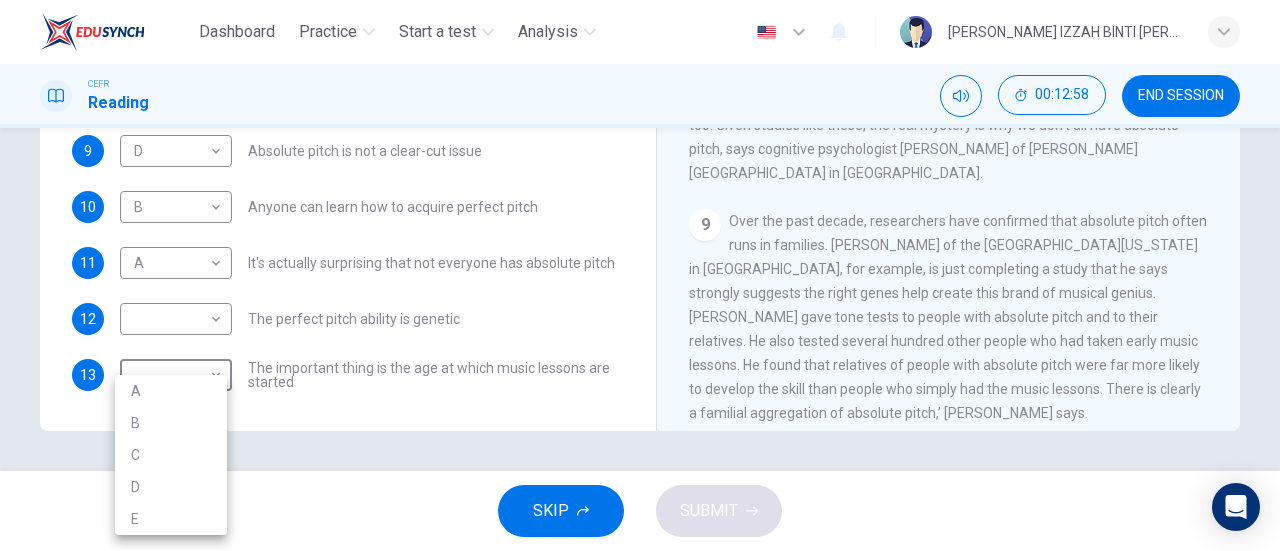 click on "E" at bounding box center (171, 519) 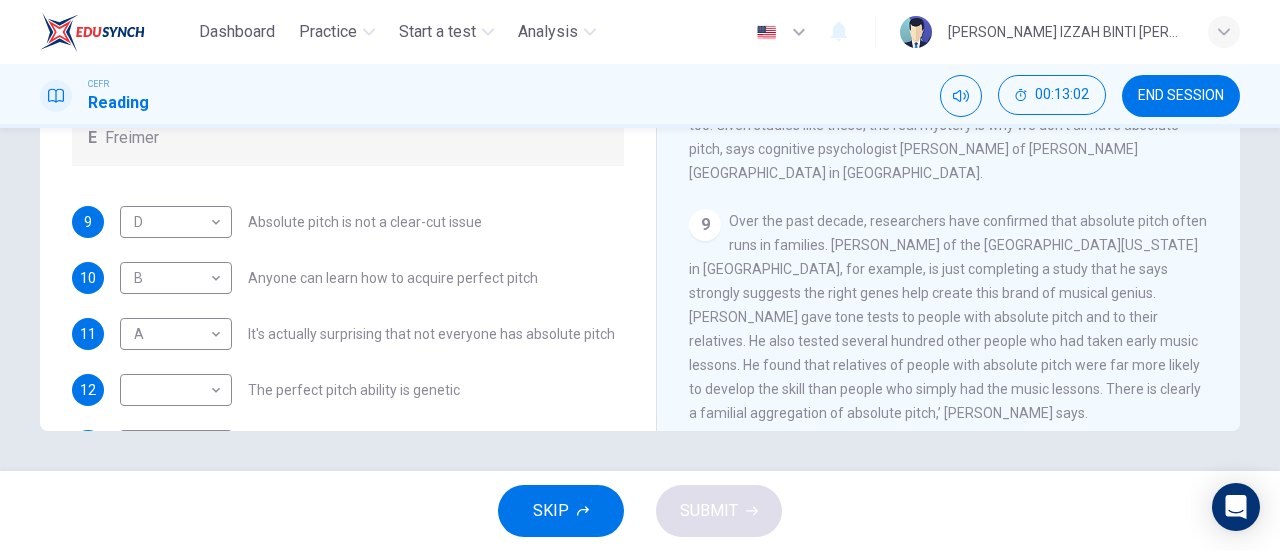 scroll, scrollTop: 176, scrollLeft: 0, axis: vertical 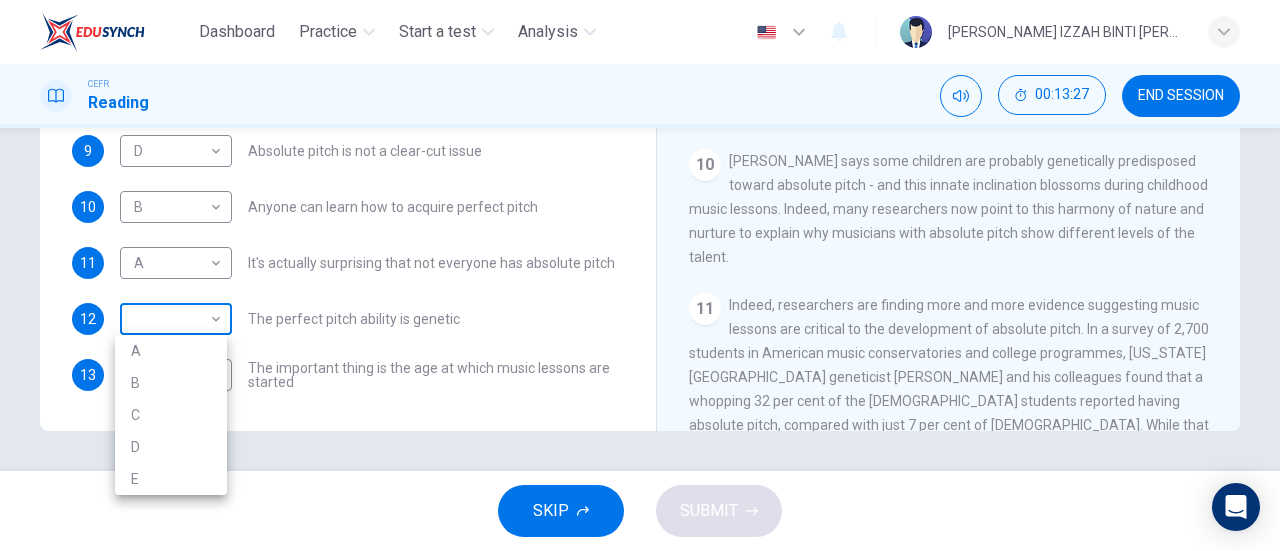 click on "Dashboard Practice Start a test Analysis English en ​ [PERSON_NAME] IZZAH BINTI [PERSON_NAME] CEFR Reading 00:13:27 END SESSION Questions 9 - 13 The Reading Passage contains a number of opinions provided by five different scientists. Match each opinion with one of the scientists ( A-E  below).
Write your answers in the boxes below.
NB  You may use any of the choices  A-E  more than once. A Levitin B Deutsch C [PERSON_NAME] D [PERSON_NAME] 9 D D ​ Absolute pitch is not a clear-cut issue 10 B B ​ Anyone can learn how to acquire perfect pitch 11 A A ​ It's actually surprising that not everyone has absolute pitch 12 ​ ​ The perfect pitch ability is genetic 13 E E ​ The important thing is the age at which music lessons are started Striking the Right Note CLICK TO ZOOM Click to Zoom 1 Is perfect pitch a rare talent possessed solely by the likes of
[PERSON_NAME]? [PERSON_NAME] discusses this much sought-after musical ability. 2 3 4 5 6 7 8 9 10 11 12 13 SKIP SUBMIT EduSynch - Online Language Proficiency Testing" at bounding box center (640, 275) 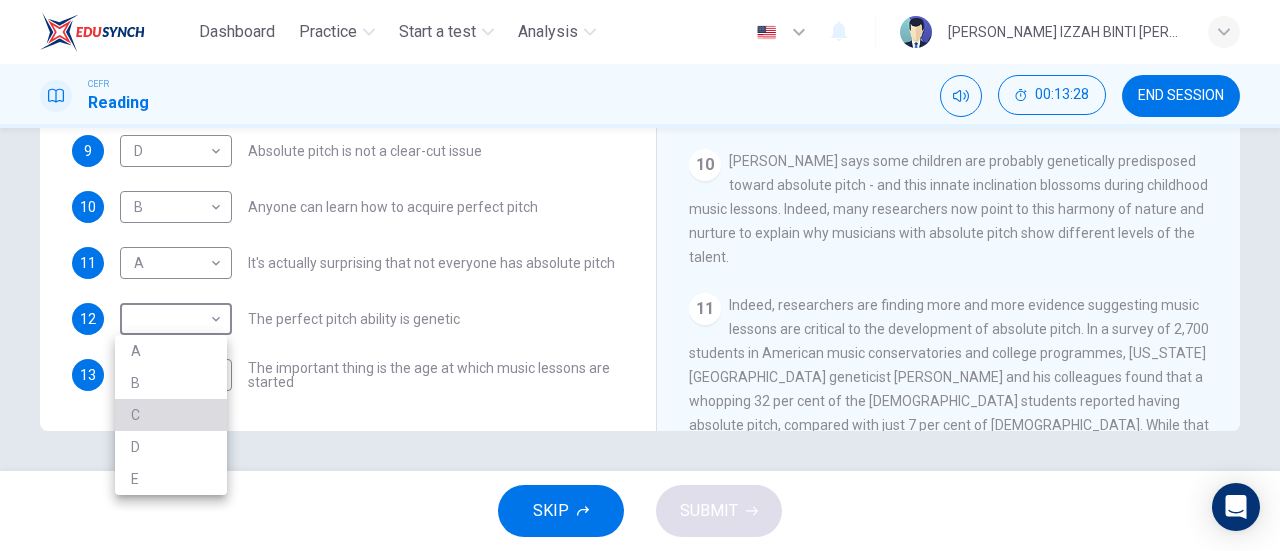 click on "C" at bounding box center [171, 415] 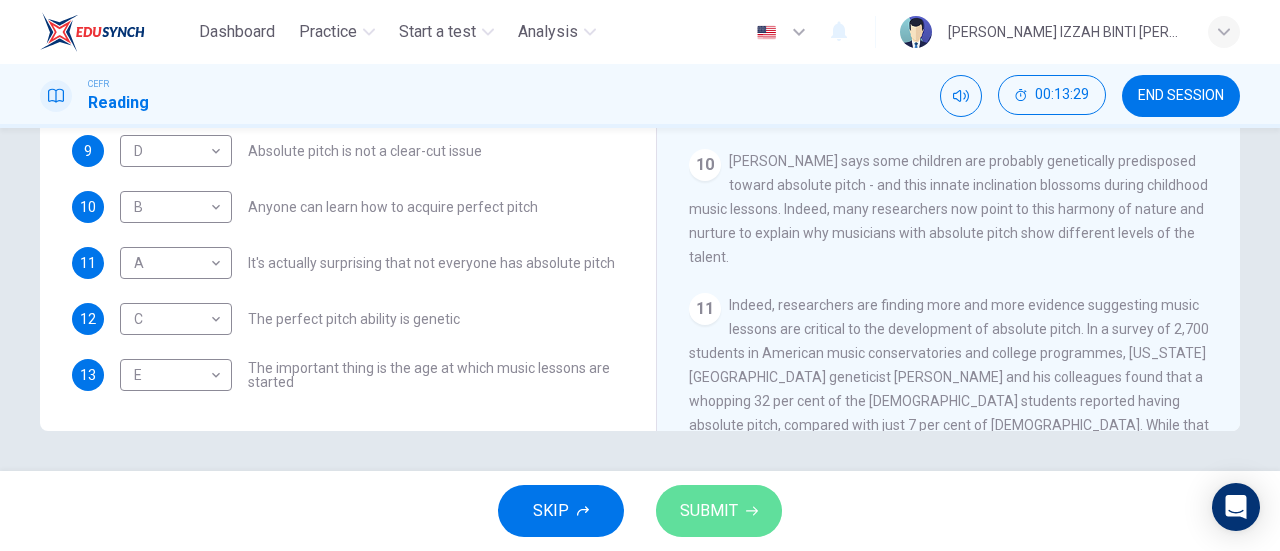 click on "SUBMIT" at bounding box center [719, 511] 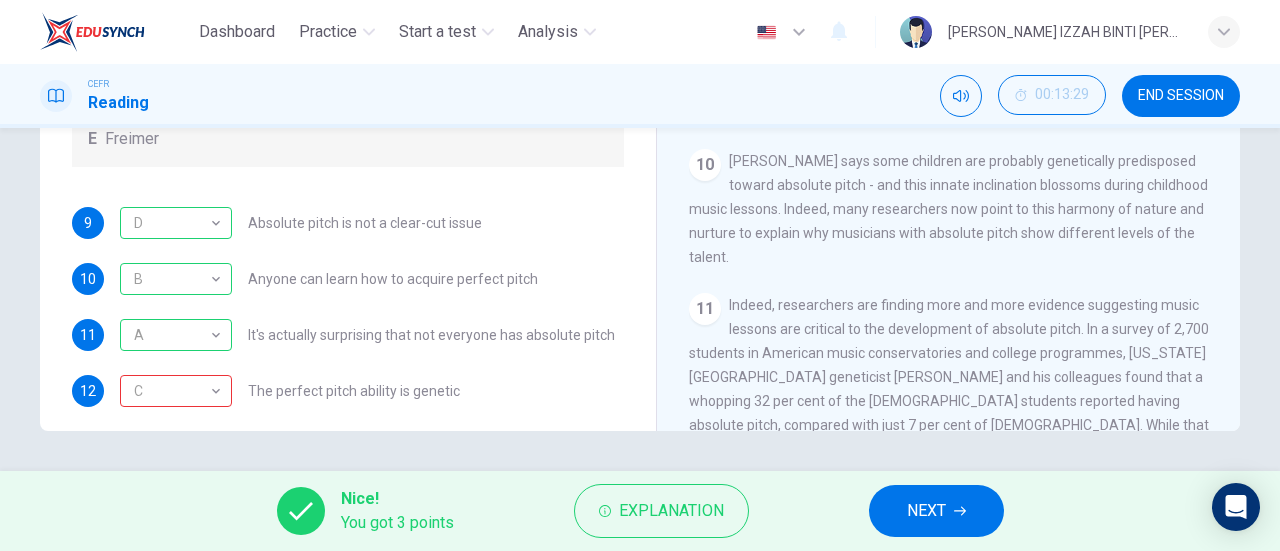scroll, scrollTop: 176, scrollLeft: 0, axis: vertical 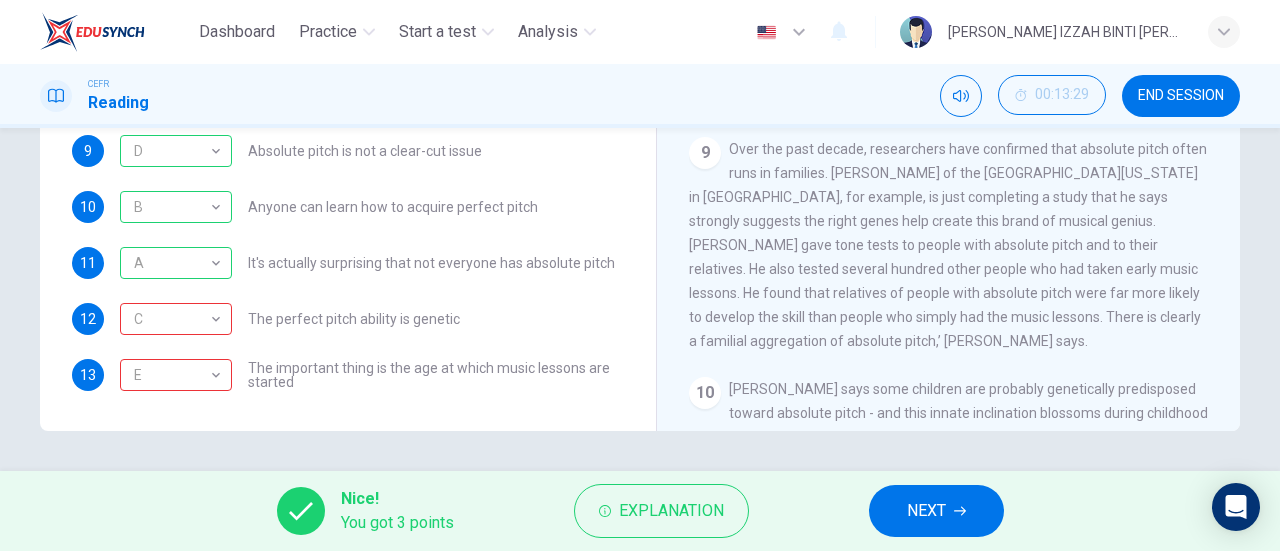 click on "NEXT" at bounding box center [936, 511] 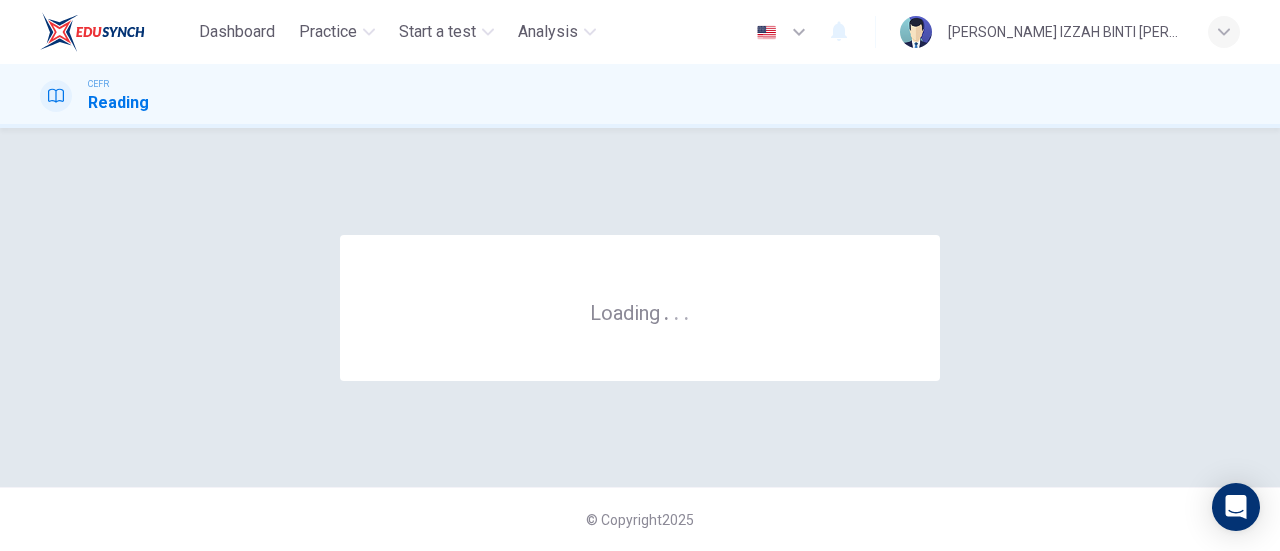scroll, scrollTop: 0, scrollLeft: 0, axis: both 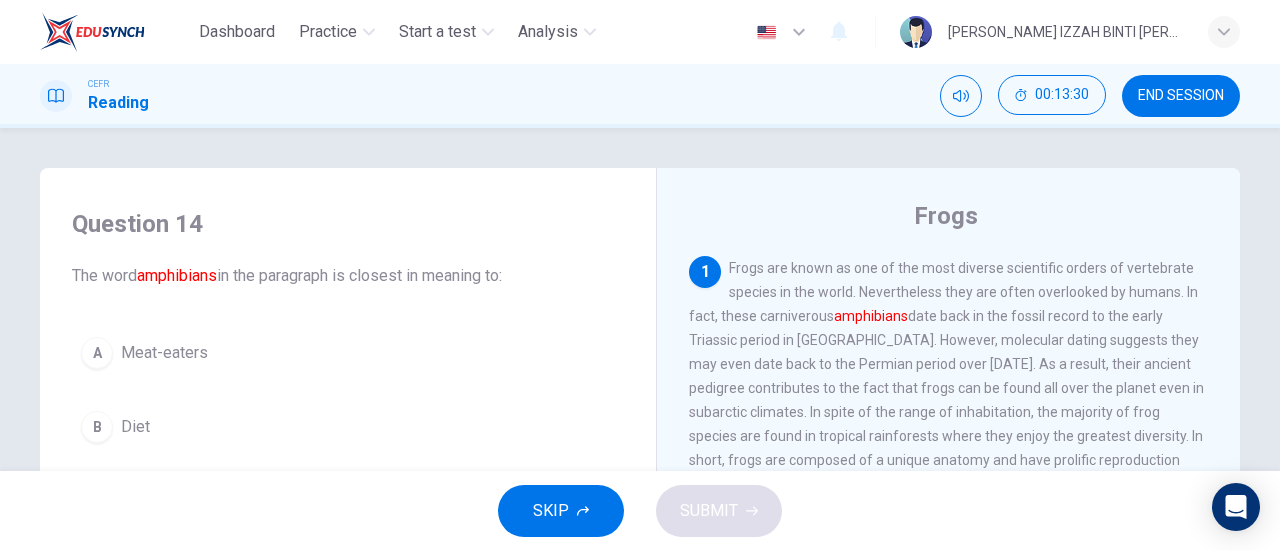 click on "END SESSION" at bounding box center (1181, 96) 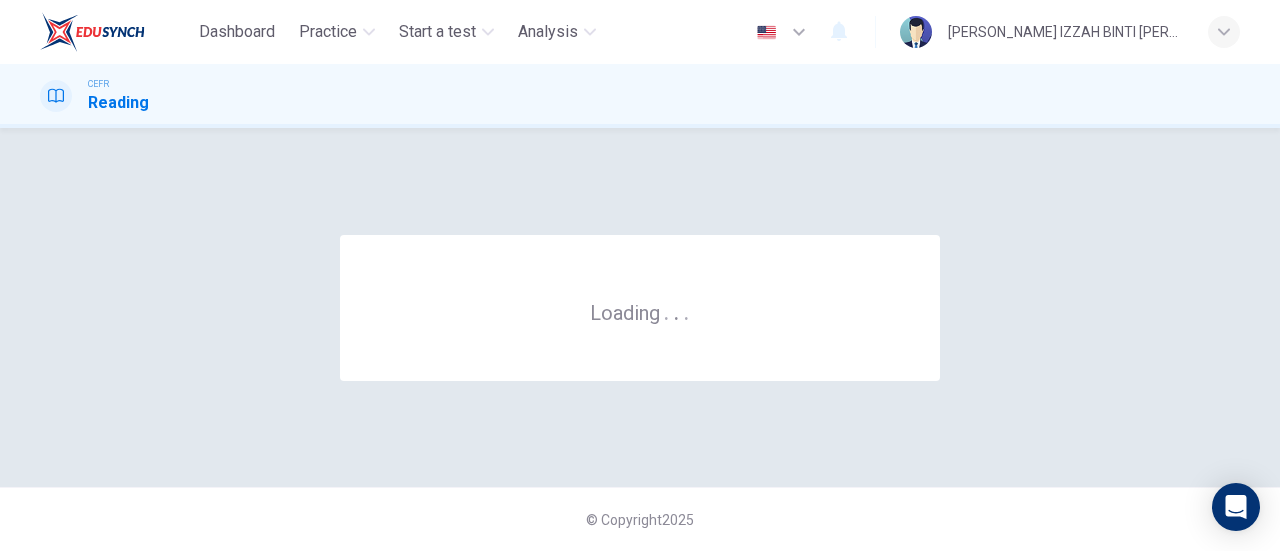 scroll, scrollTop: 0, scrollLeft: 0, axis: both 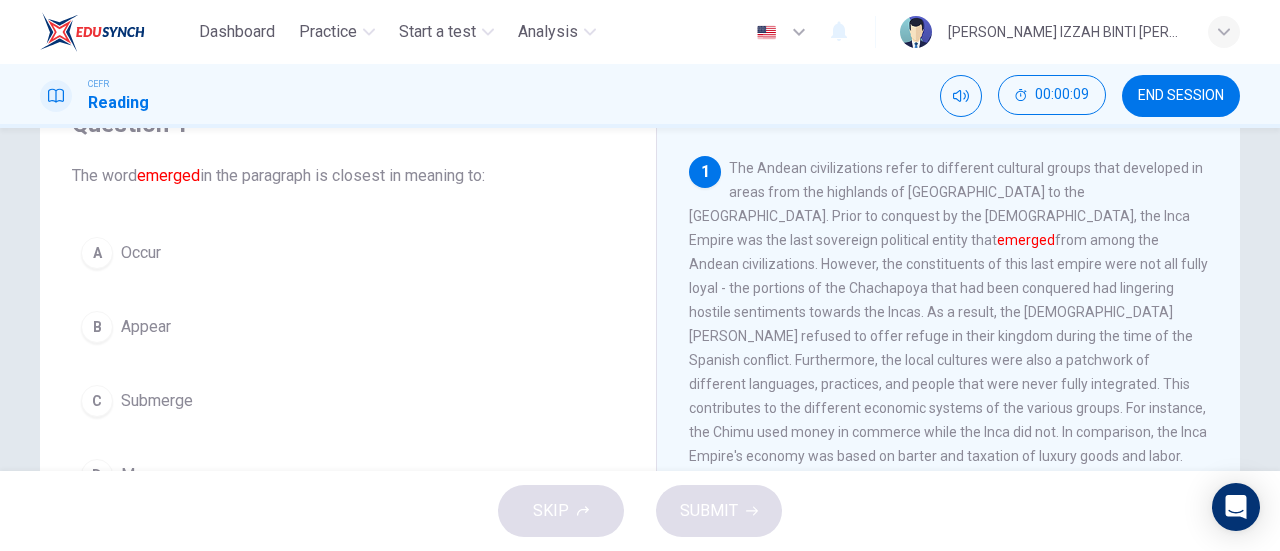 click on "Appear" at bounding box center (146, 327) 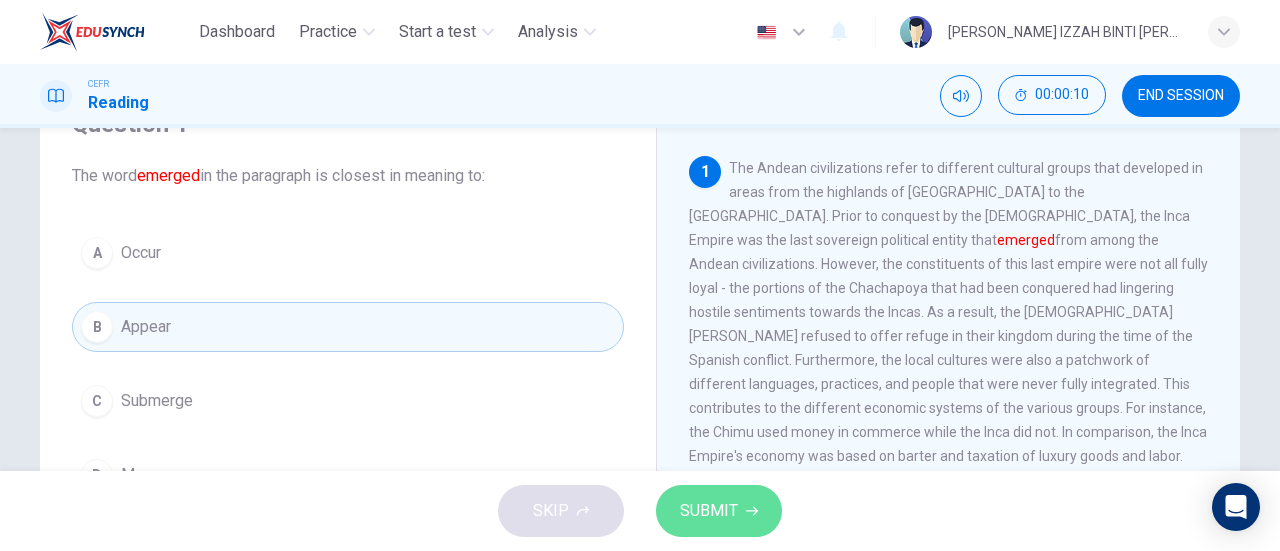 click on "SUBMIT" at bounding box center (709, 511) 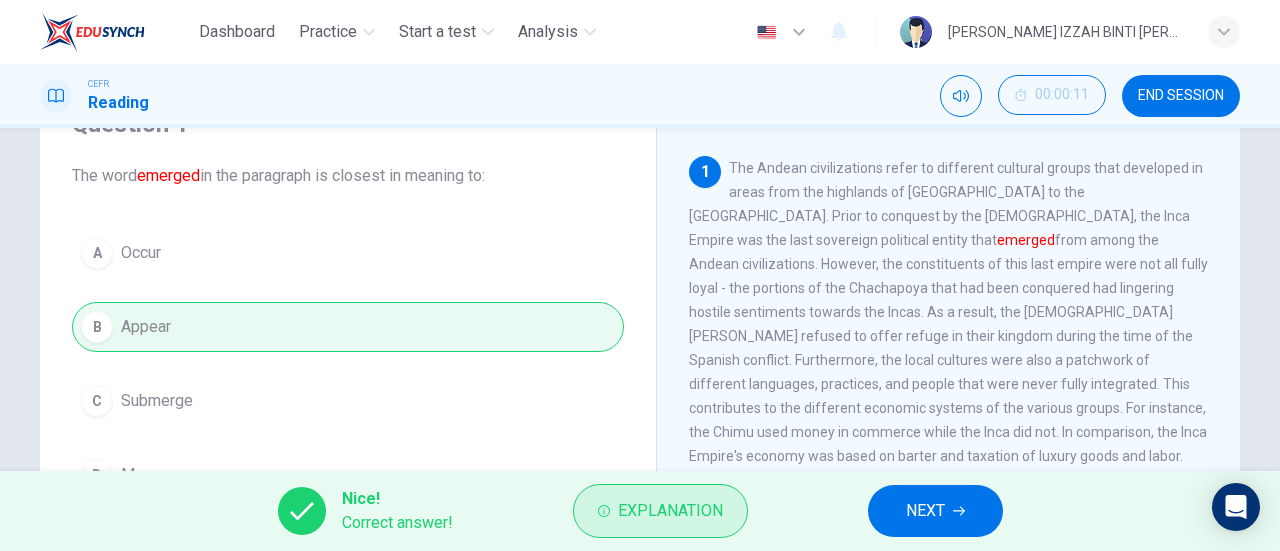 click on "Explanation" at bounding box center (660, 511) 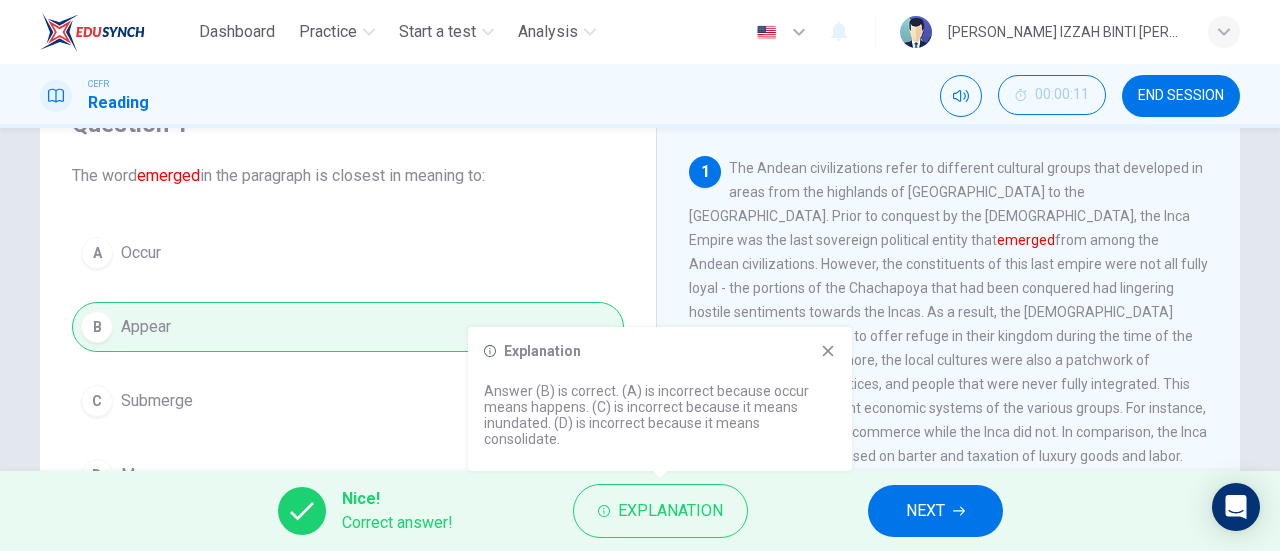 scroll, scrollTop: 200, scrollLeft: 0, axis: vertical 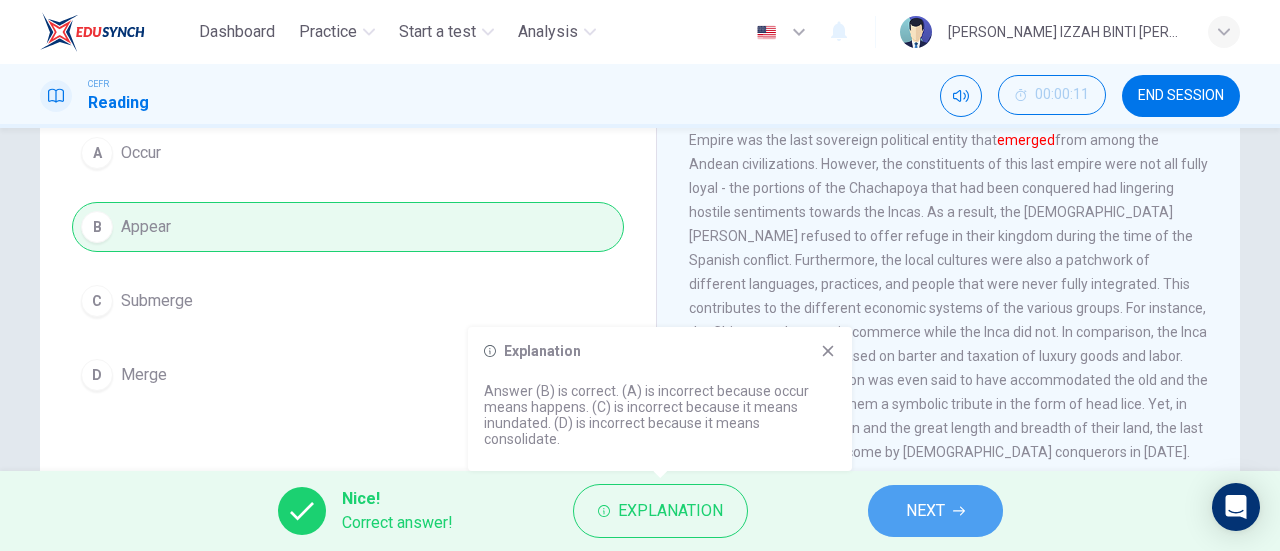 click on "NEXT" at bounding box center (925, 511) 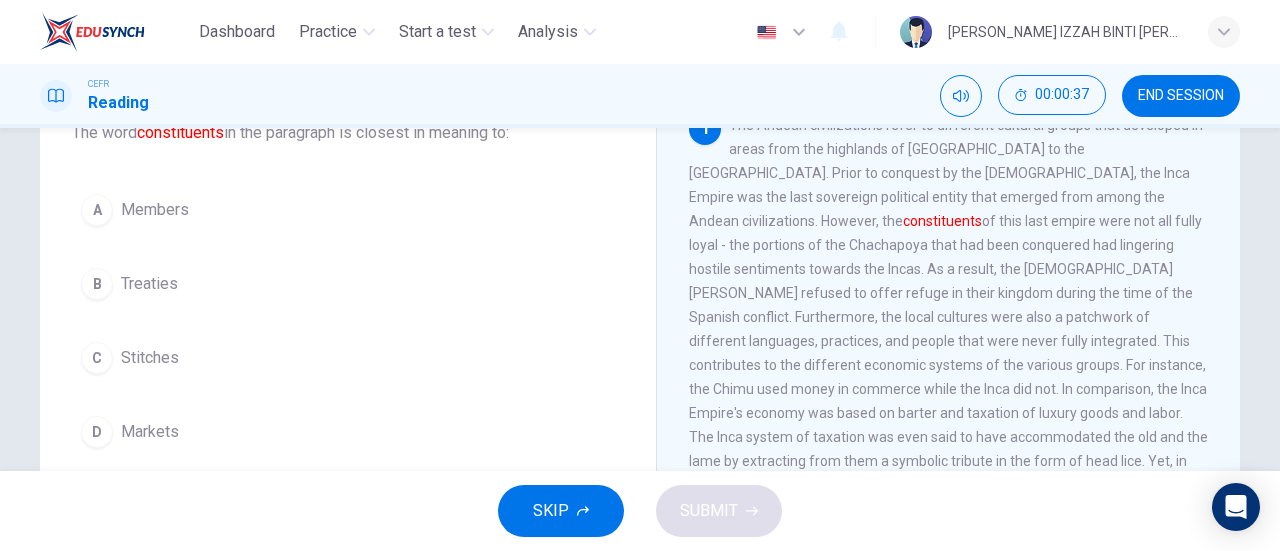 scroll, scrollTop: 100, scrollLeft: 0, axis: vertical 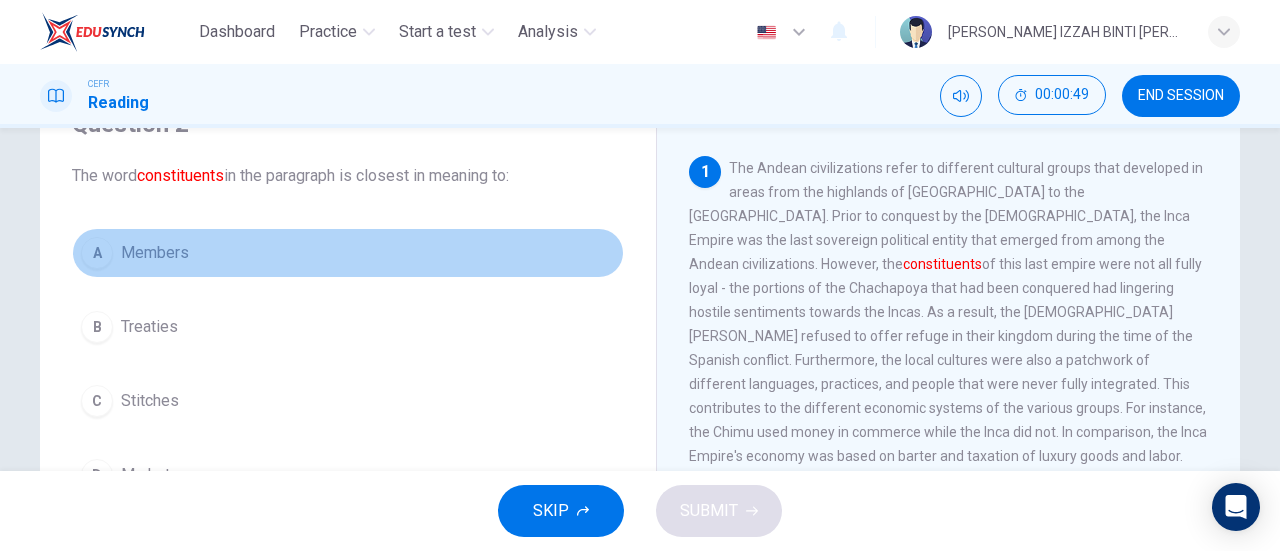 click on "Members" at bounding box center [155, 253] 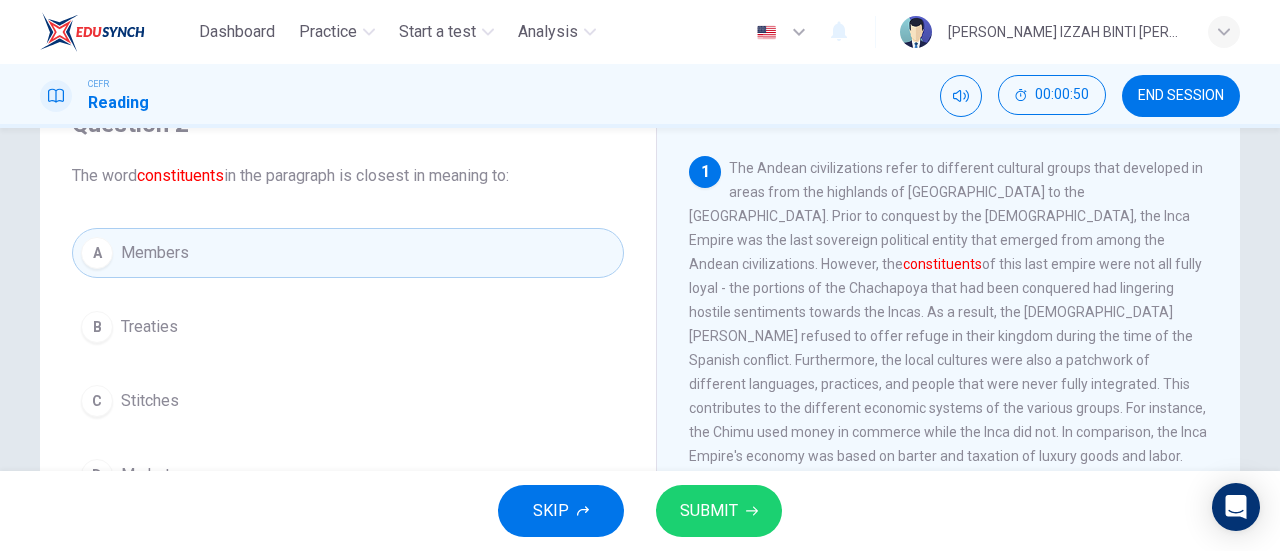 click on "SUBMIT" at bounding box center (709, 511) 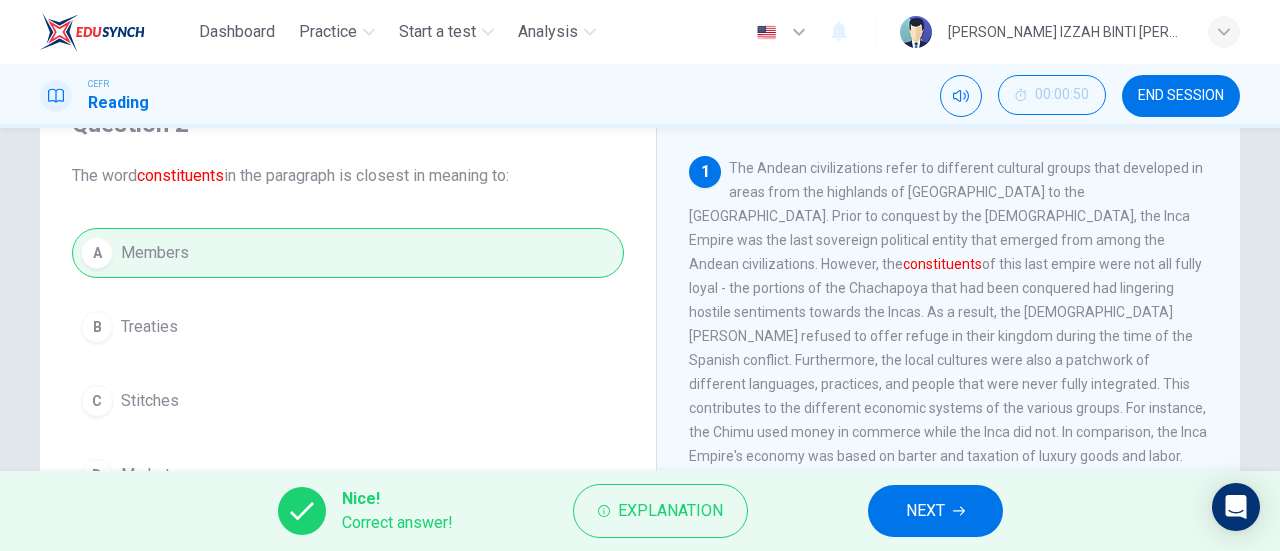 click on "Explanation" at bounding box center (670, 511) 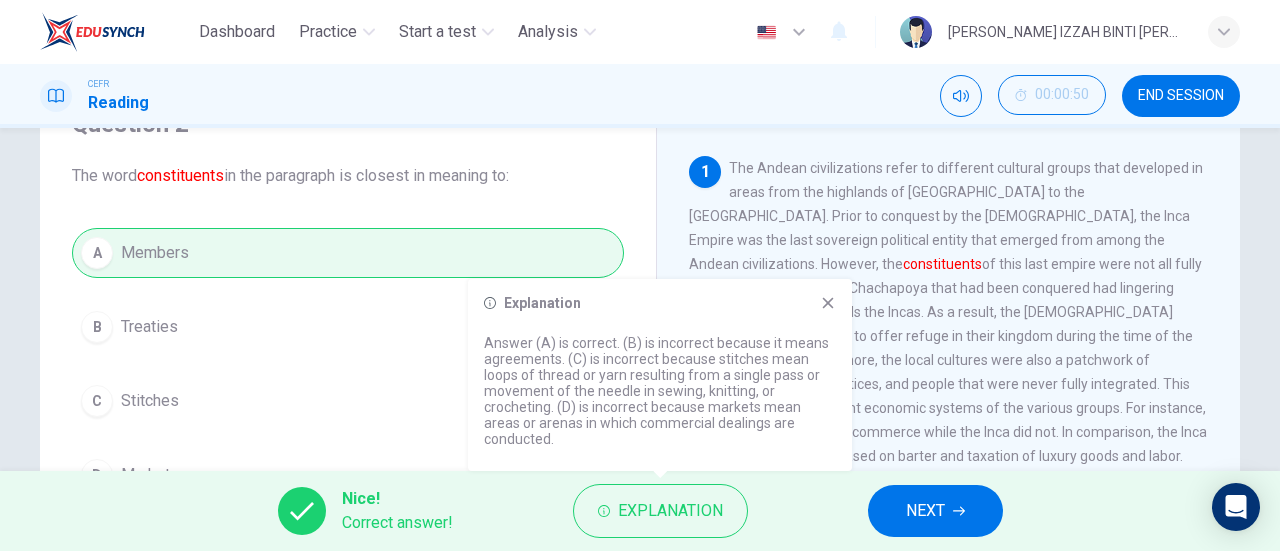 click on "constituents" at bounding box center [942, 264] 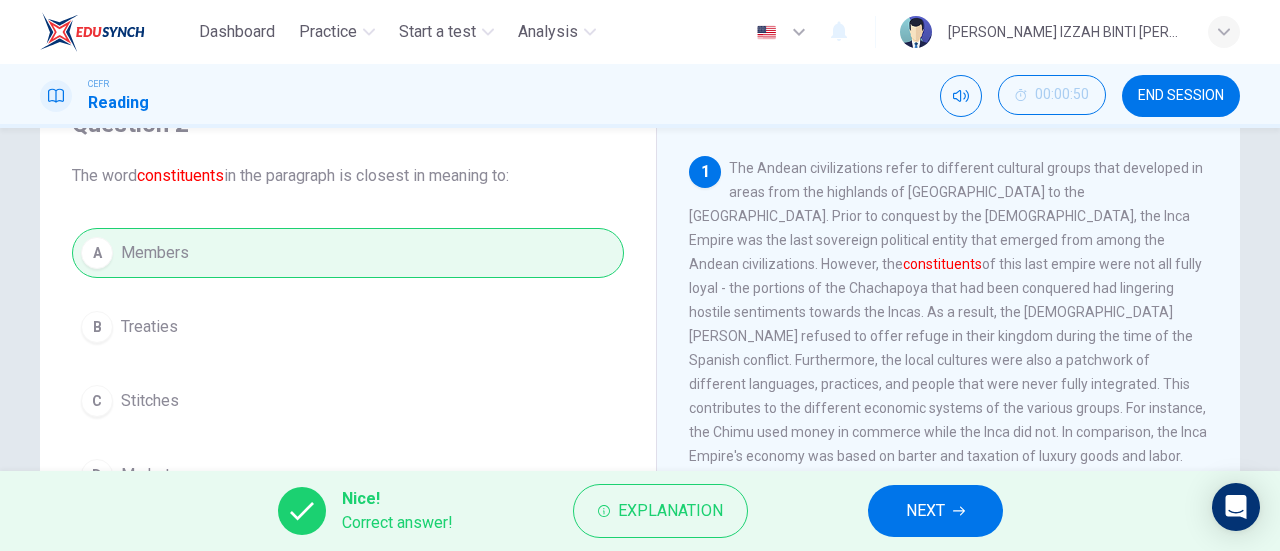 click on "constituents" at bounding box center [942, 264] 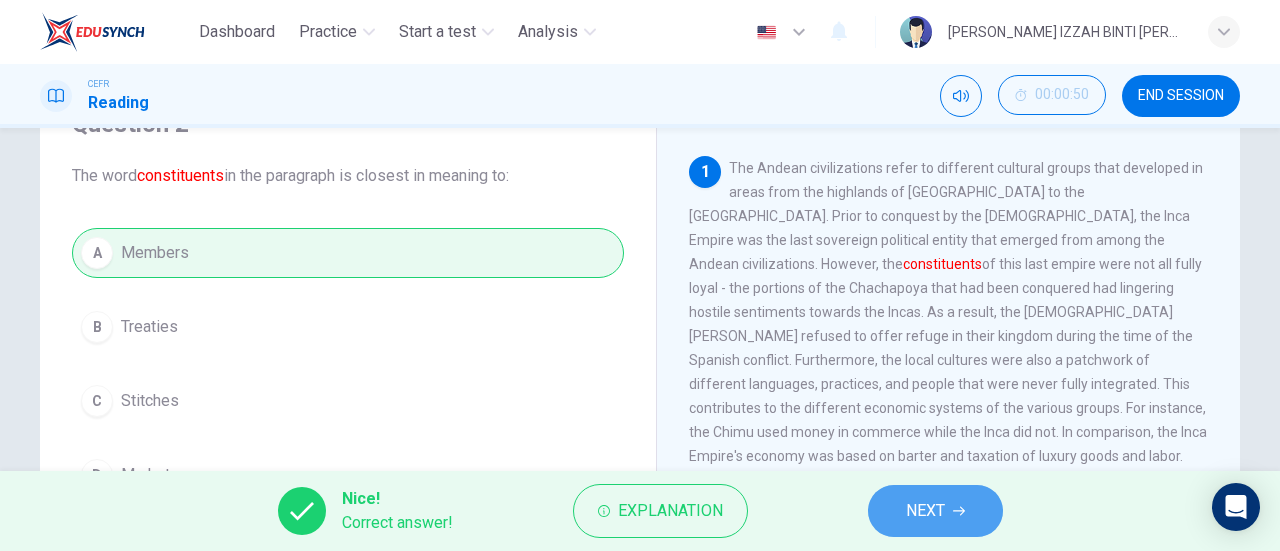 click on "NEXT" at bounding box center [935, 511] 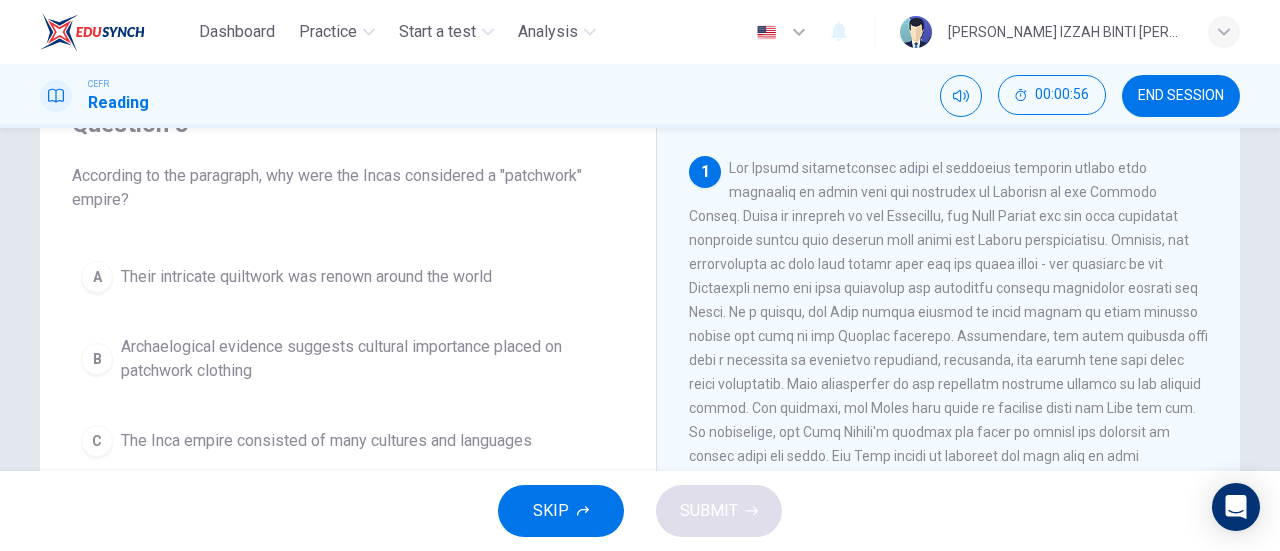 scroll, scrollTop: 100, scrollLeft: 0, axis: vertical 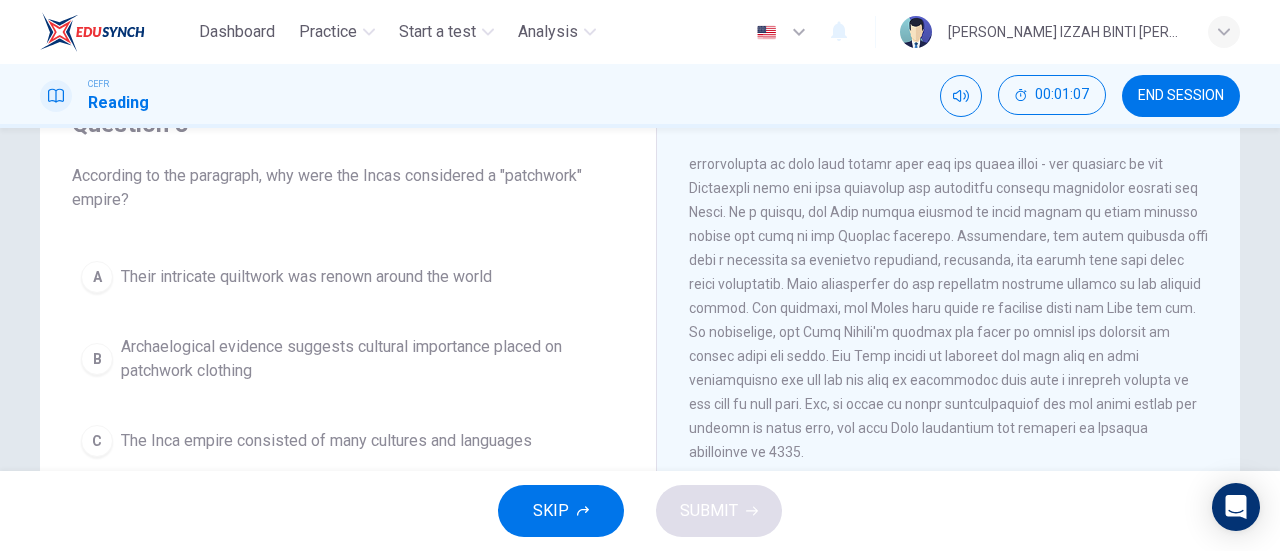 click at bounding box center (948, 260) 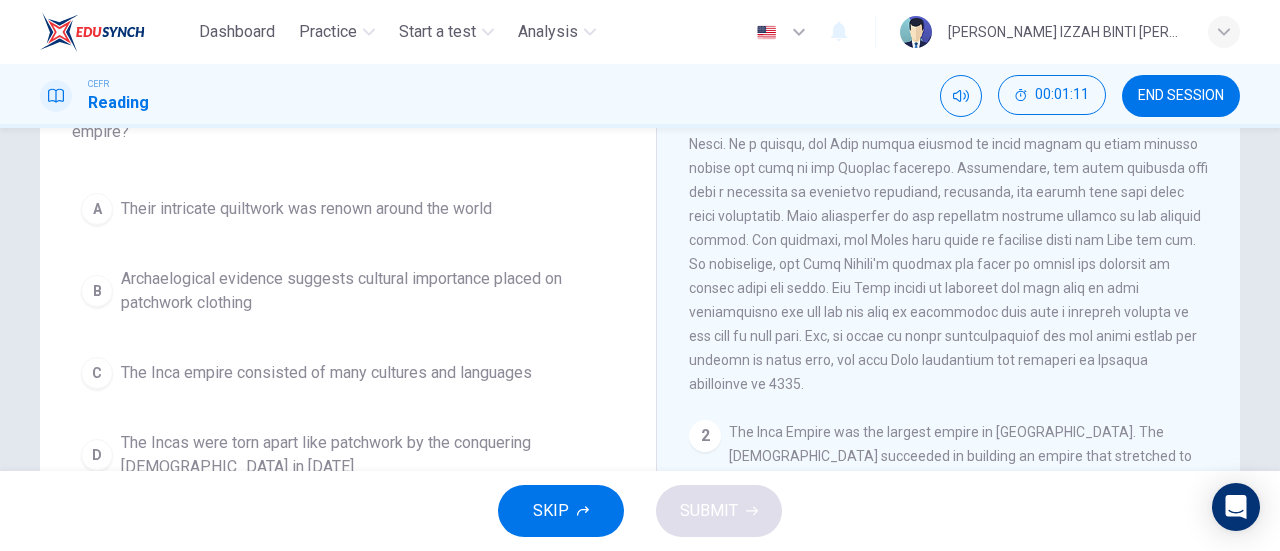 scroll, scrollTop: 200, scrollLeft: 0, axis: vertical 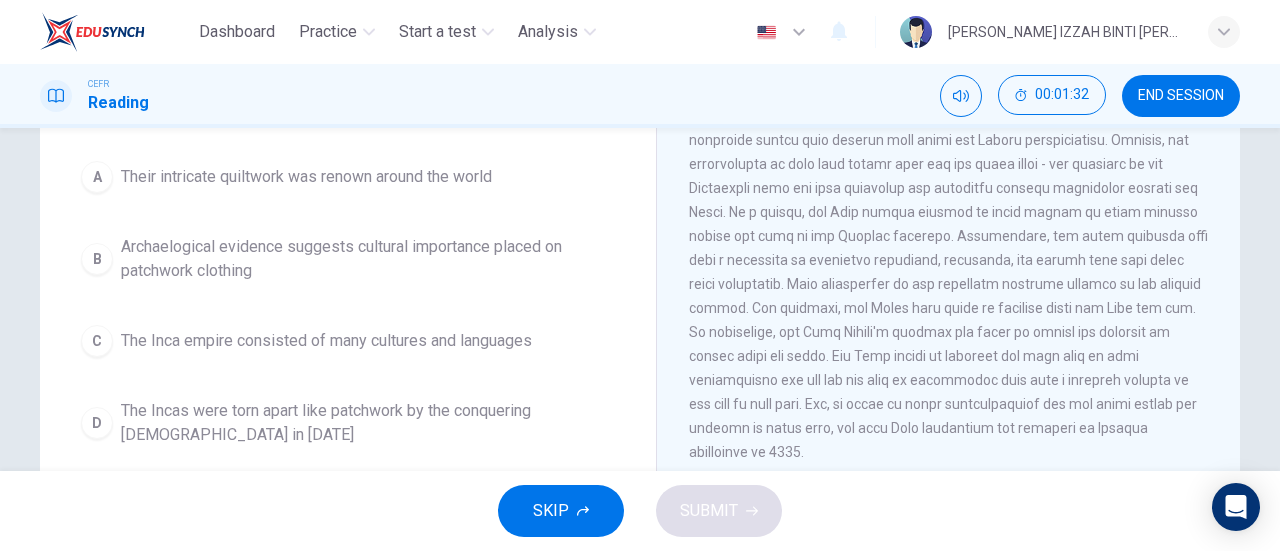 click on "C The Inca empire consisted of many cultures and languages" at bounding box center [348, 341] 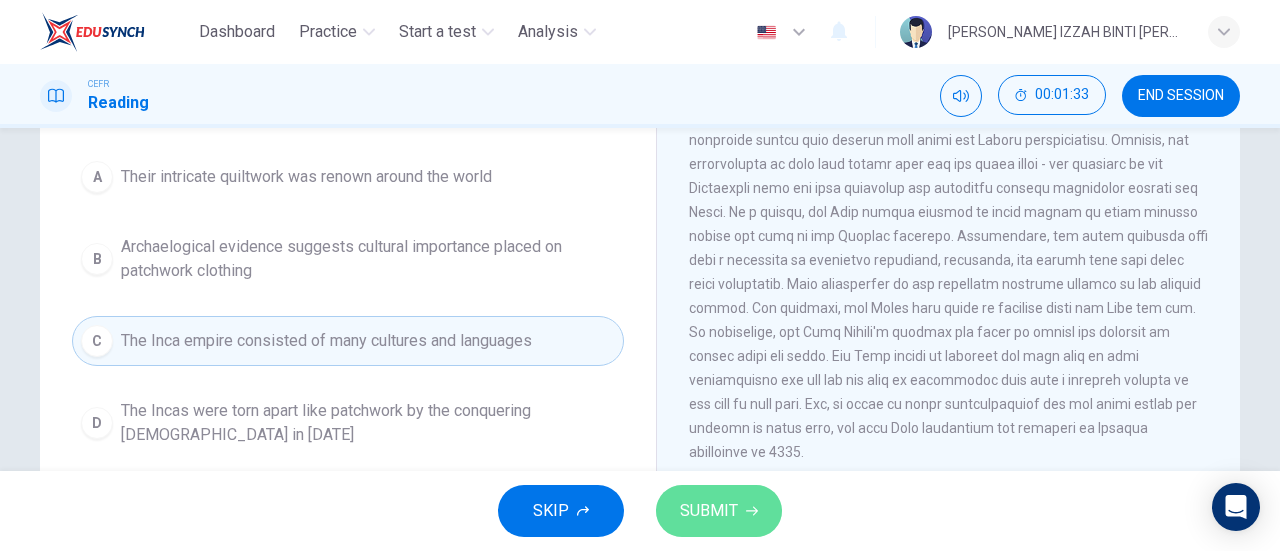 click on "SUBMIT" at bounding box center [719, 511] 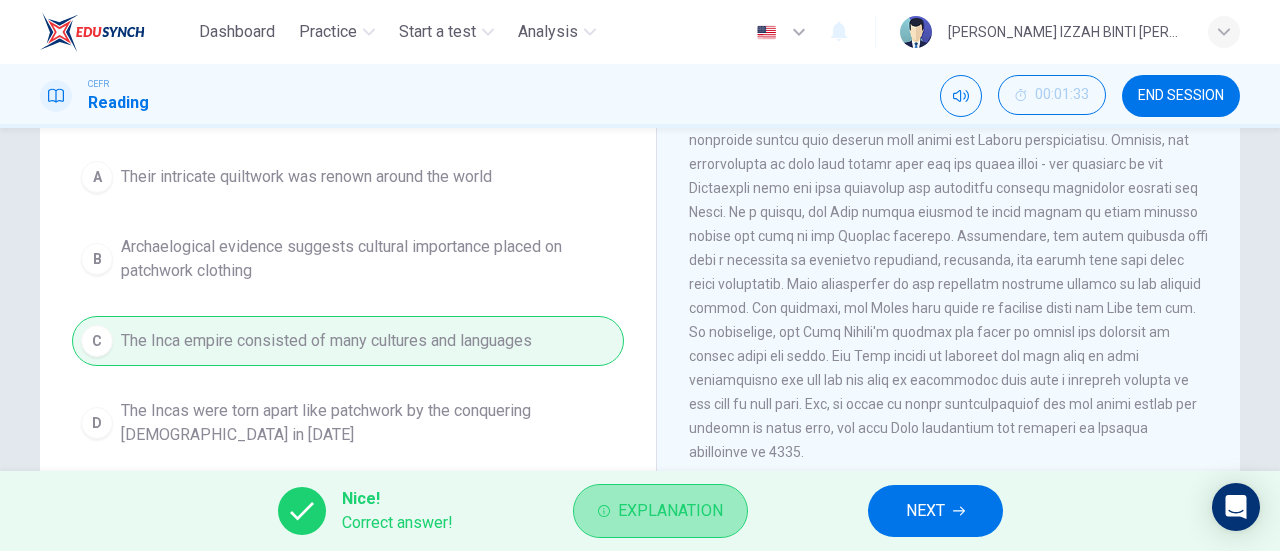 click on "Explanation" at bounding box center [660, 511] 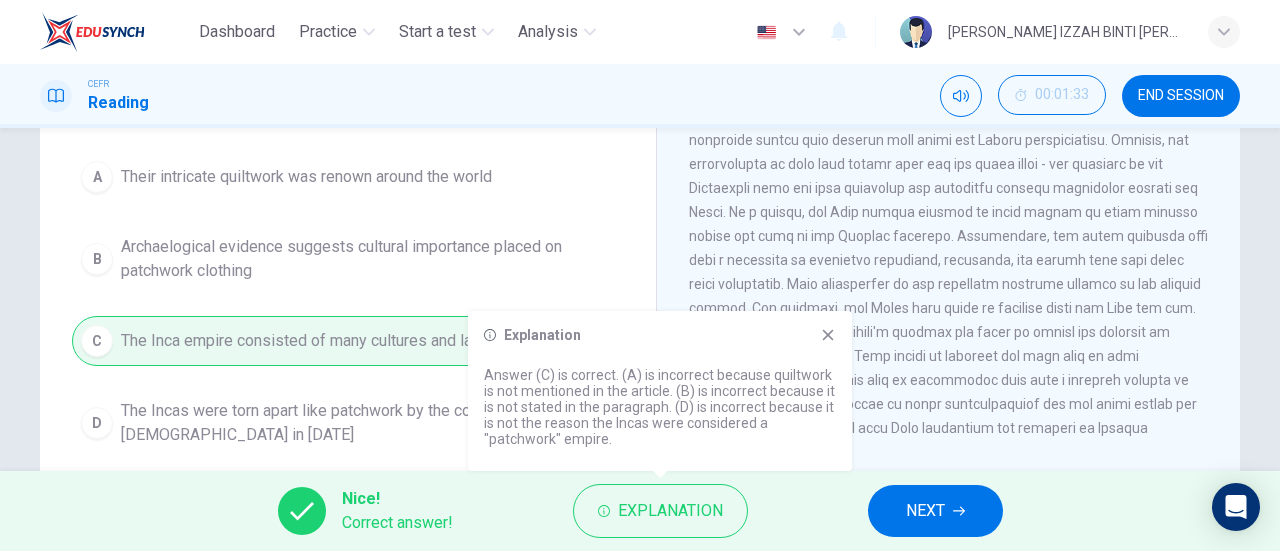 click on "NEXT" at bounding box center (925, 511) 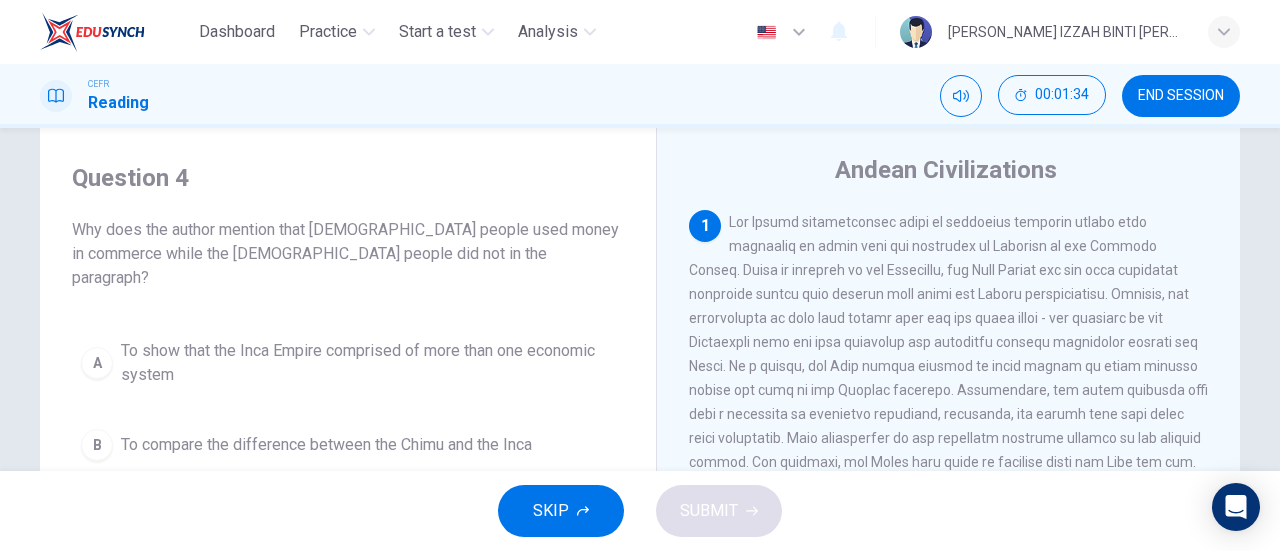scroll, scrollTop: 0, scrollLeft: 0, axis: both 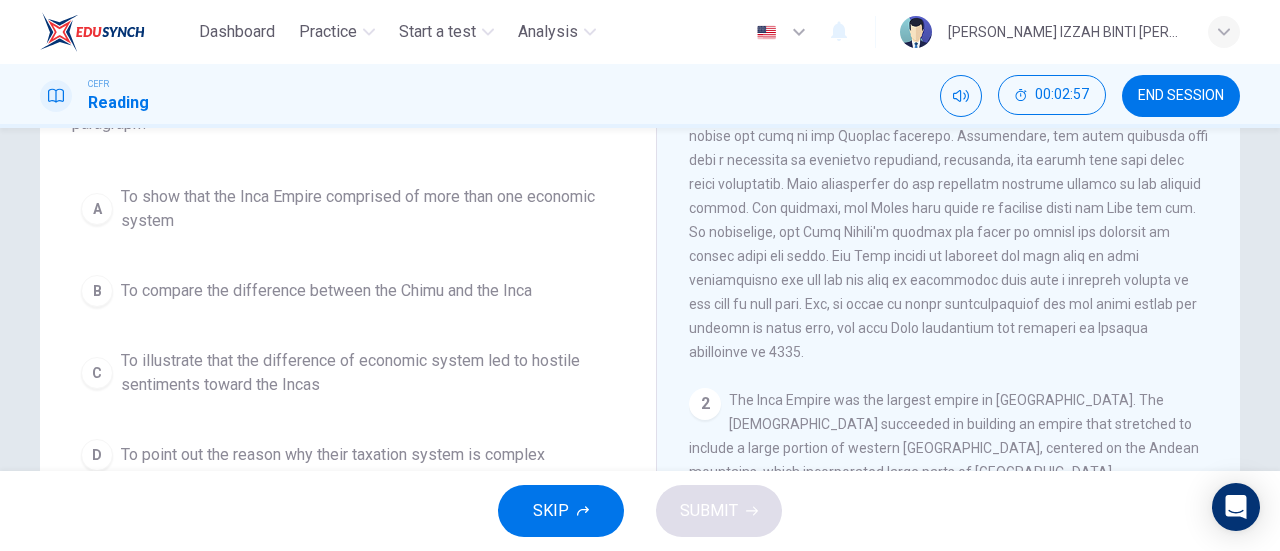 click on "To show that the Inca Empire comprised of more than one economic system" at bounding box center [368, 209] 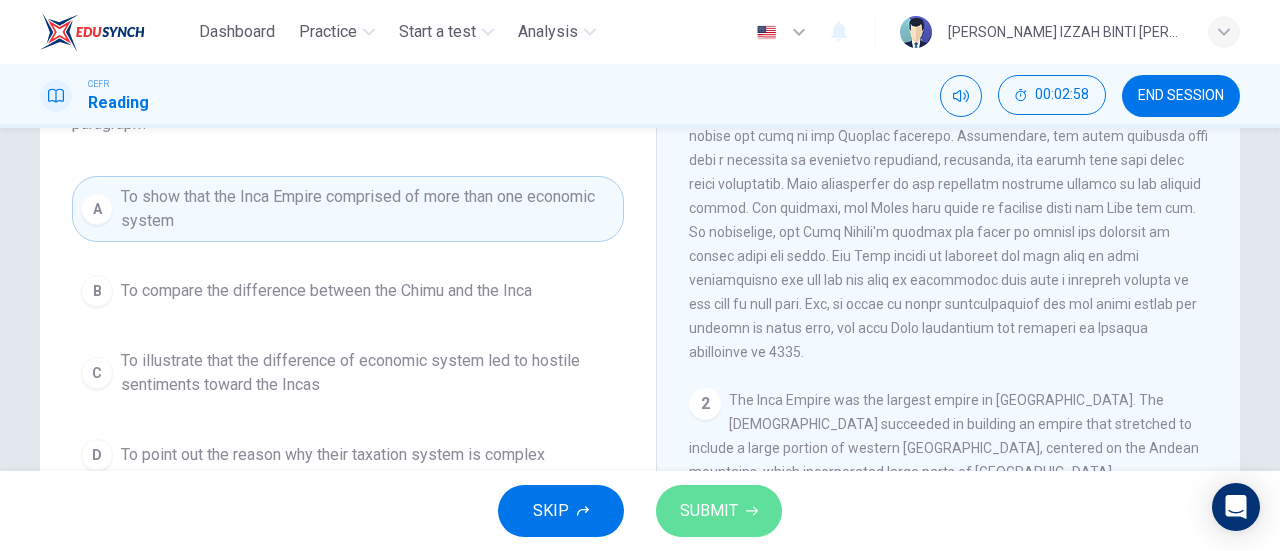 click on "SUBMIT" at bounding box center (709, 511) 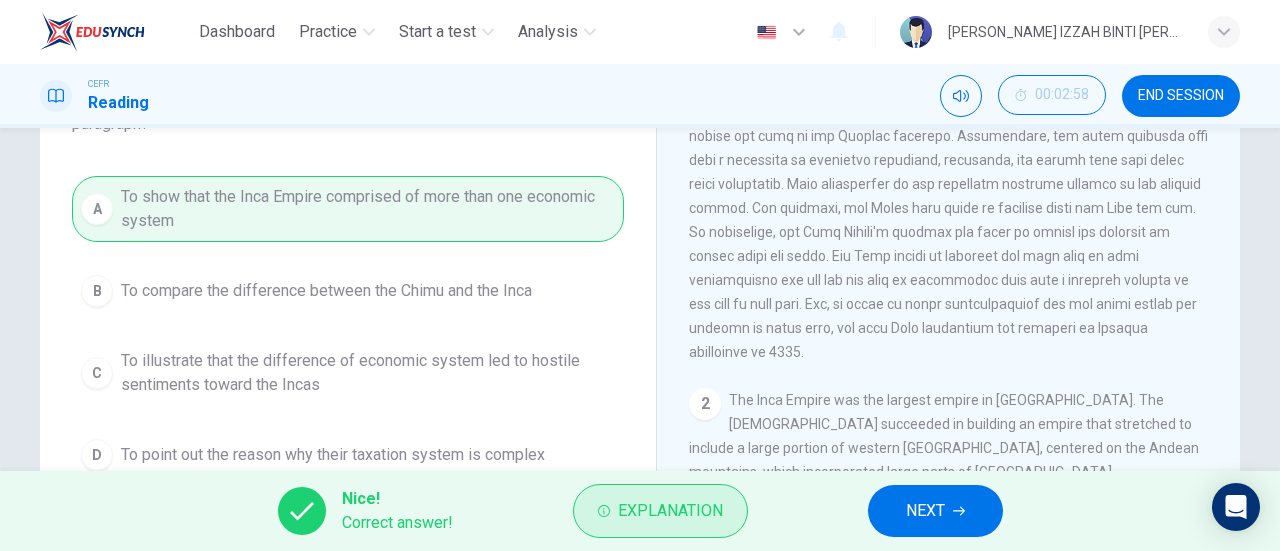 click on "Explanation" at bounding box center (670, 511) 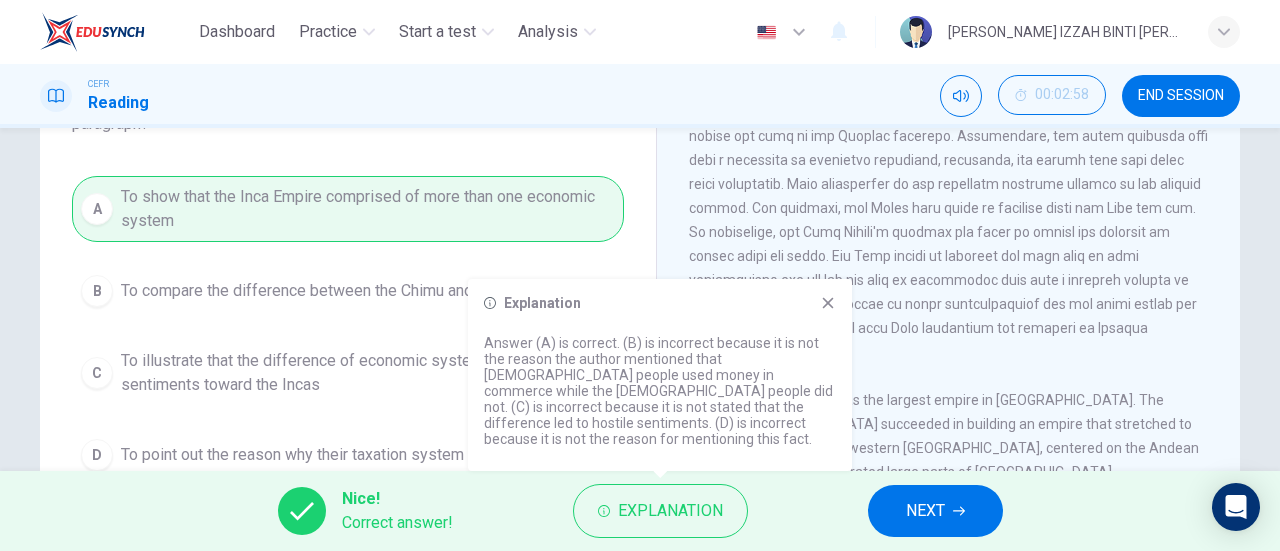 click on "Explanation Answer (A) is correct. (B) is incorrect because it is not the reason the author mentioned that Chimu people used money in commerce while the Incan people did not. (C) is incorrect because it is not stated that the difference led to hostile sentiments. (D) is incorrect because it is not the reason for mentioning this fact." at bounding box center [660, 375] 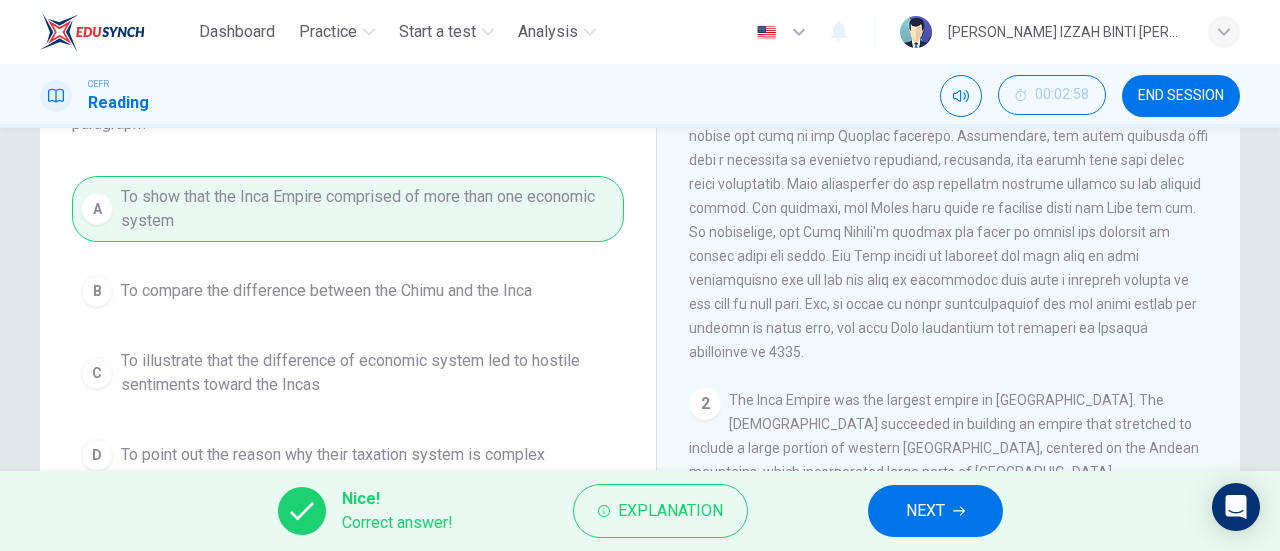 click on "NEXT" at bounding box center (925, 511) 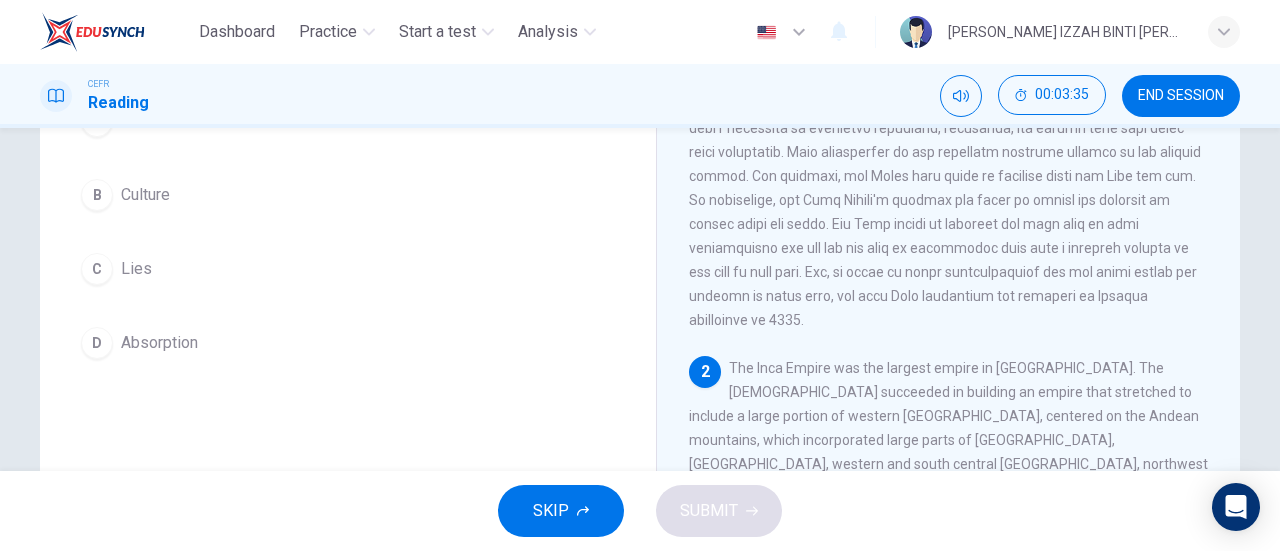scroll, scrollTop: 132, scrollLeft: 0, axis: vertical 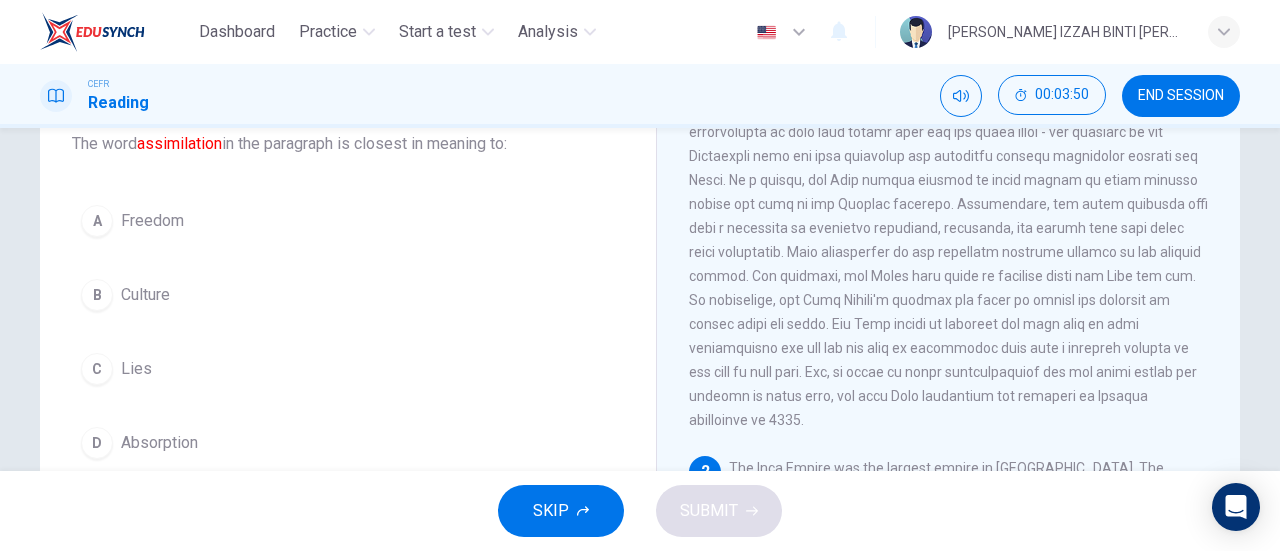click on "Absorption" at bounding box center [159, 443] 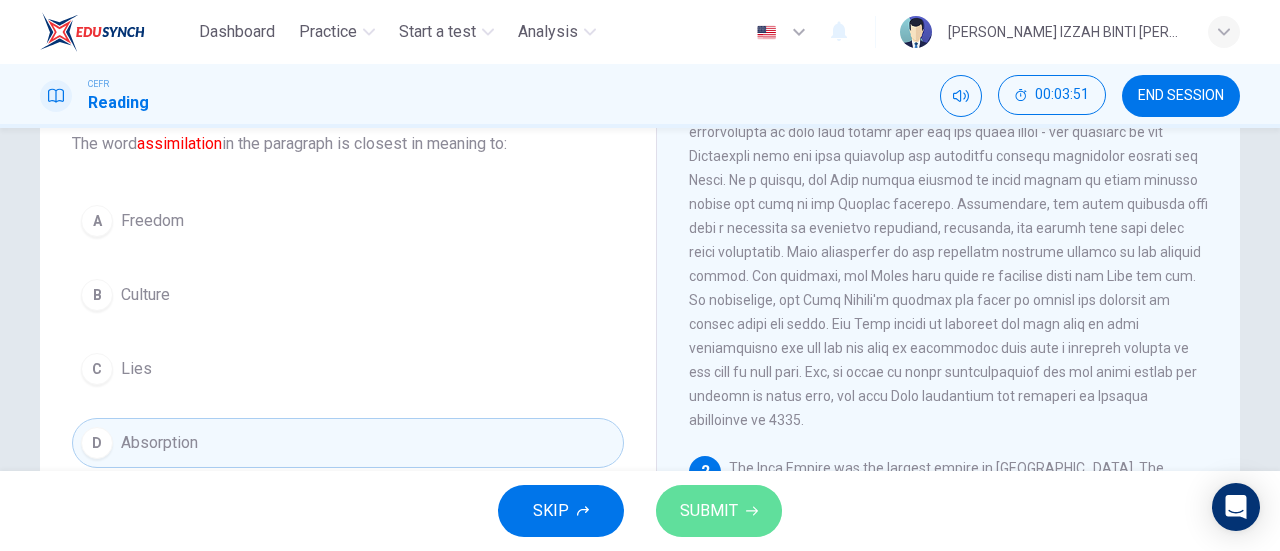 click on "SUBMIT" at bounding box center (709, 511) 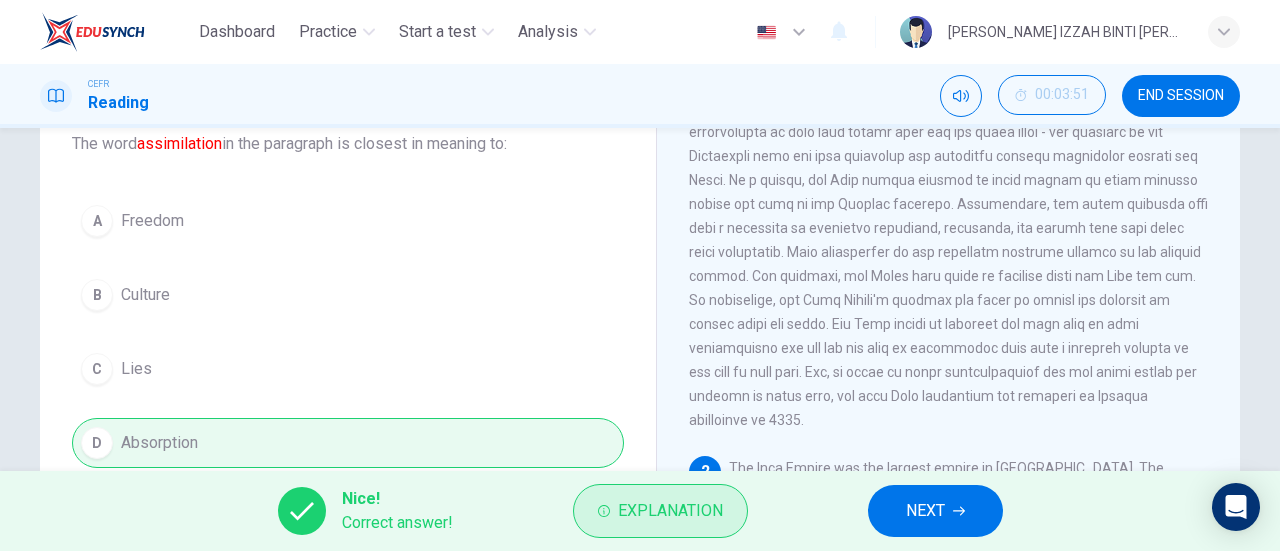 click on "Explanation" at bounding box center [670, 511] 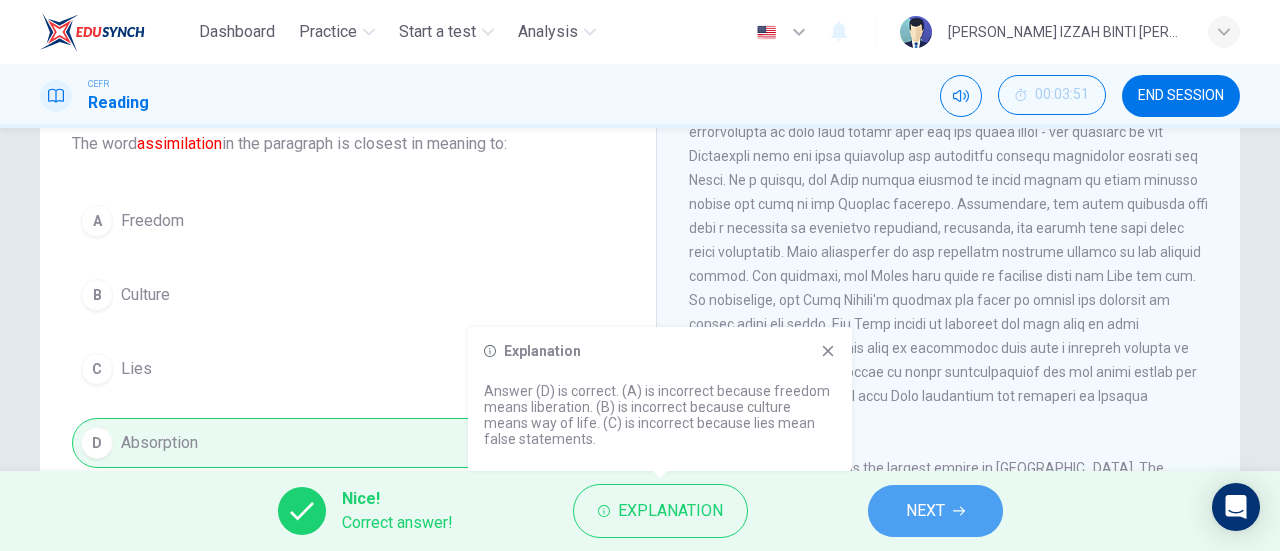 click on "NEXT" at bounding box center [925, 511] 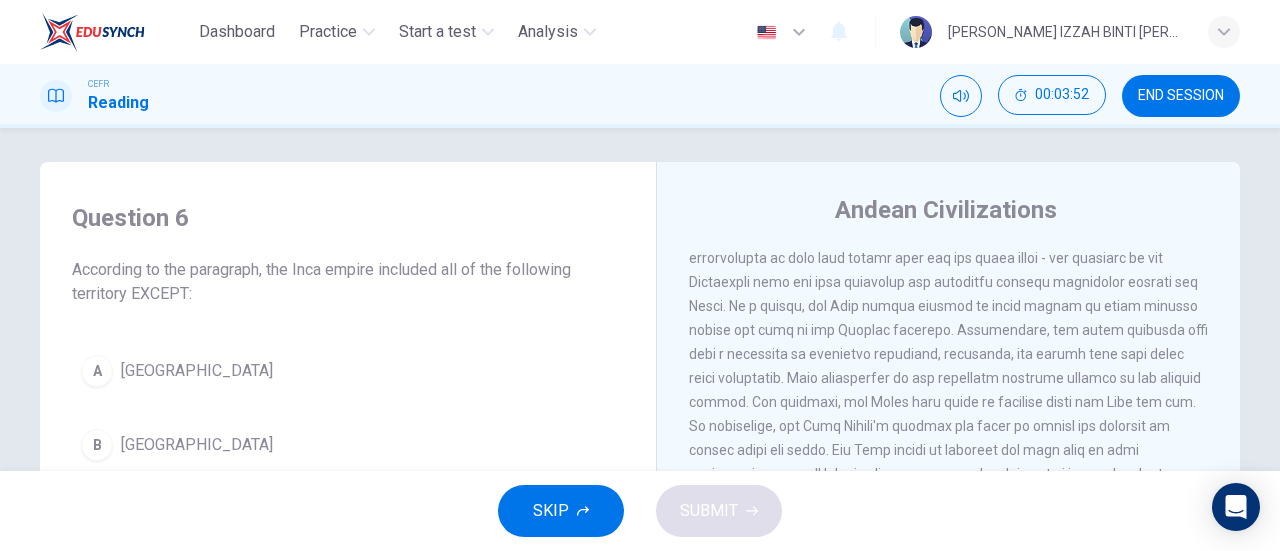 scroll, scrollTop: 0, scrollLeft: 0, axis: both 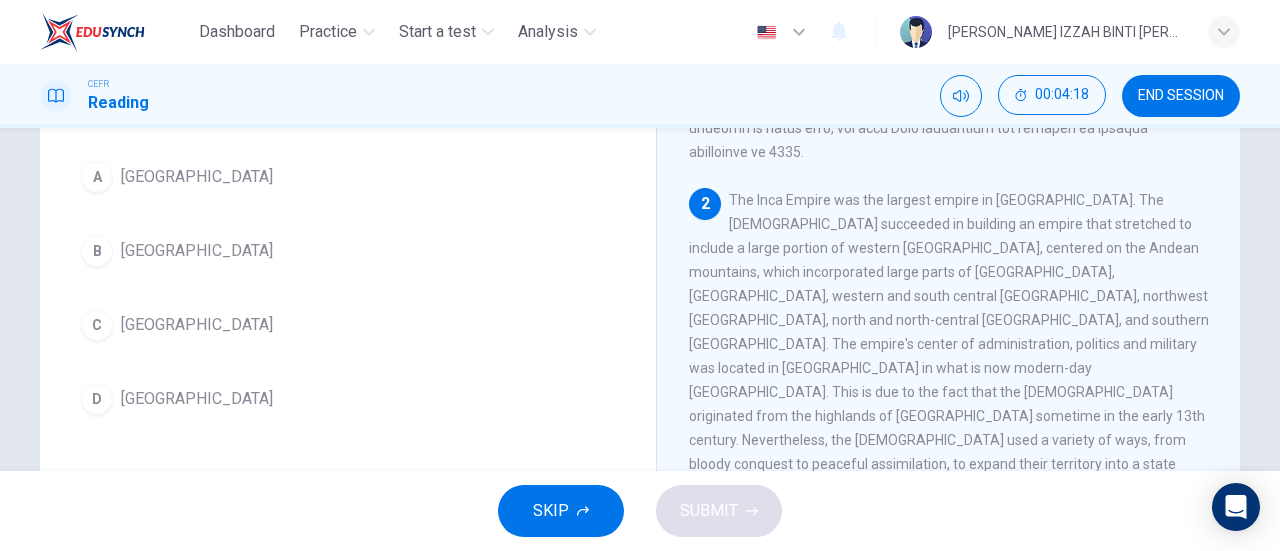 click on "B" at bounding box center (97, 251) 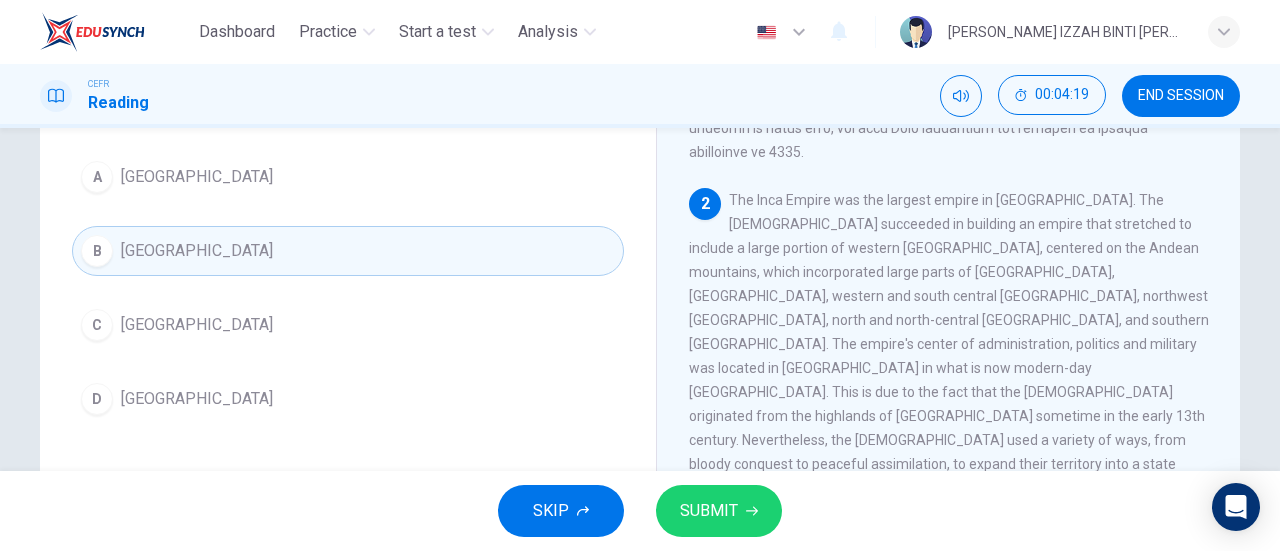 click on "SUBMIT" at bounding box center (709, 511) 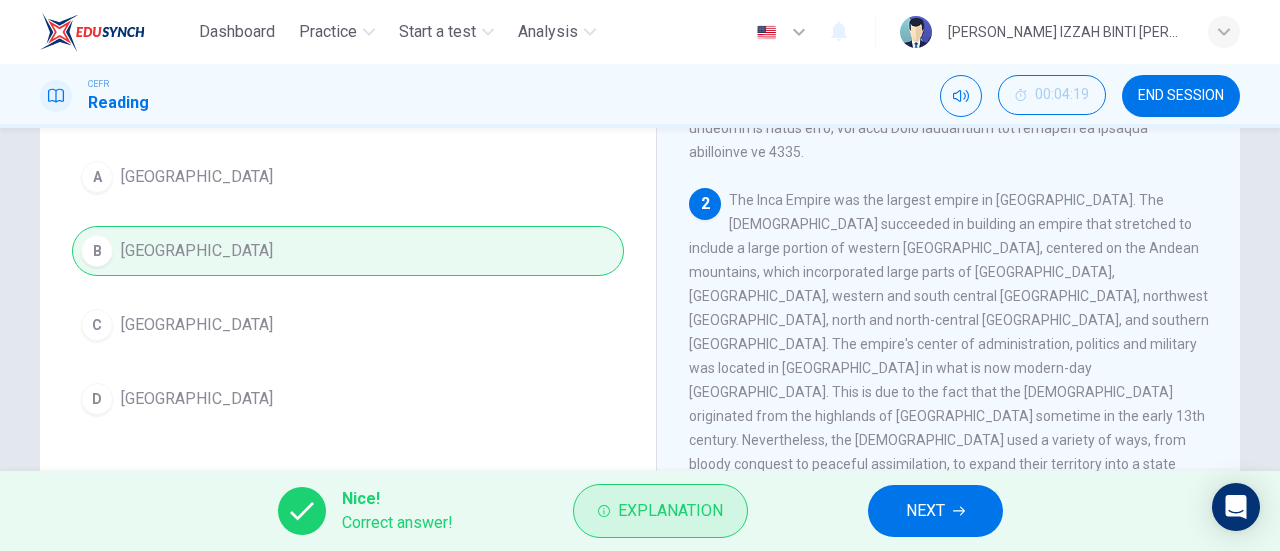 click on "Explanation" at bounding box center [670, 511] 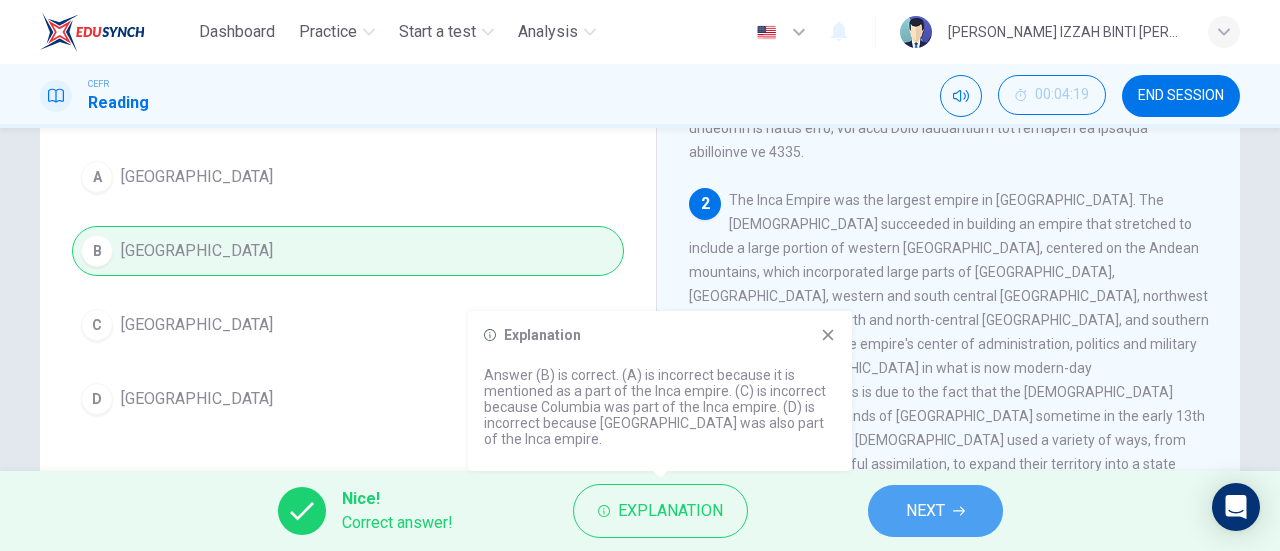 click on "NEXT" at bounding box center (935, 511) 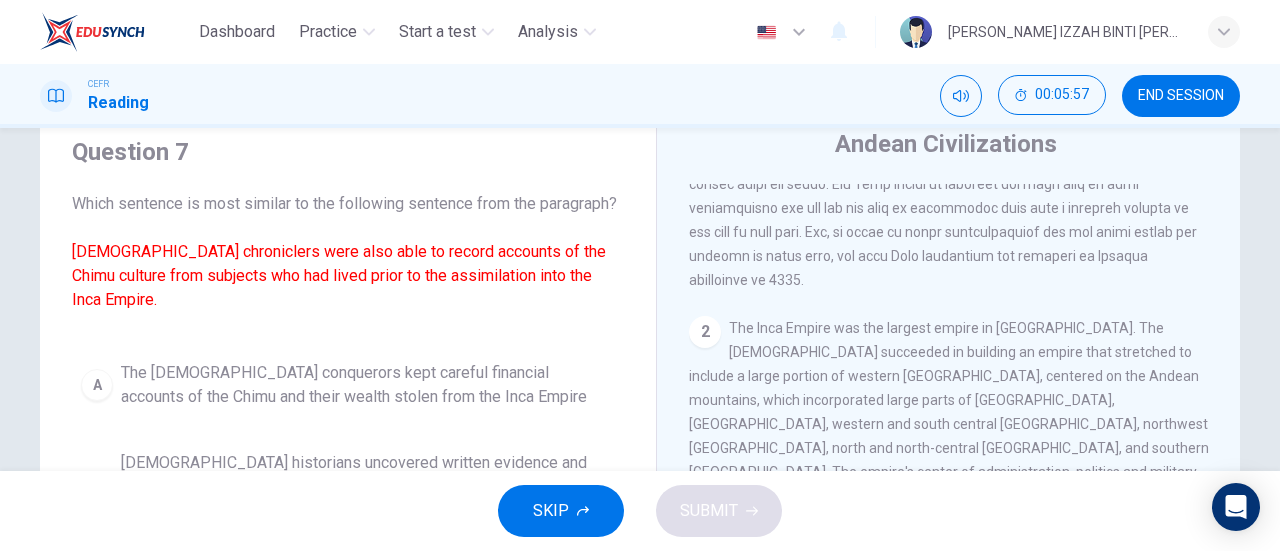 scroll, scrollTop: 100, scrollLeft: 0, axis: vertical 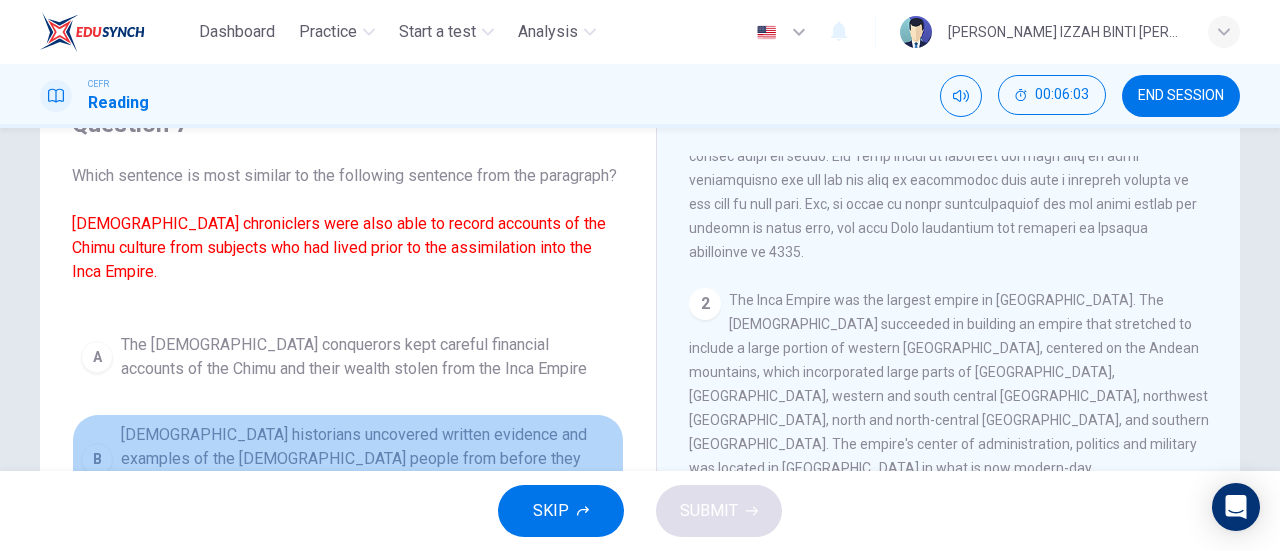 click on "Spanish historians uncovered written evidence and examples of the Chimu people from before they were conquered by the Incas" at bounding box center [368, 459] 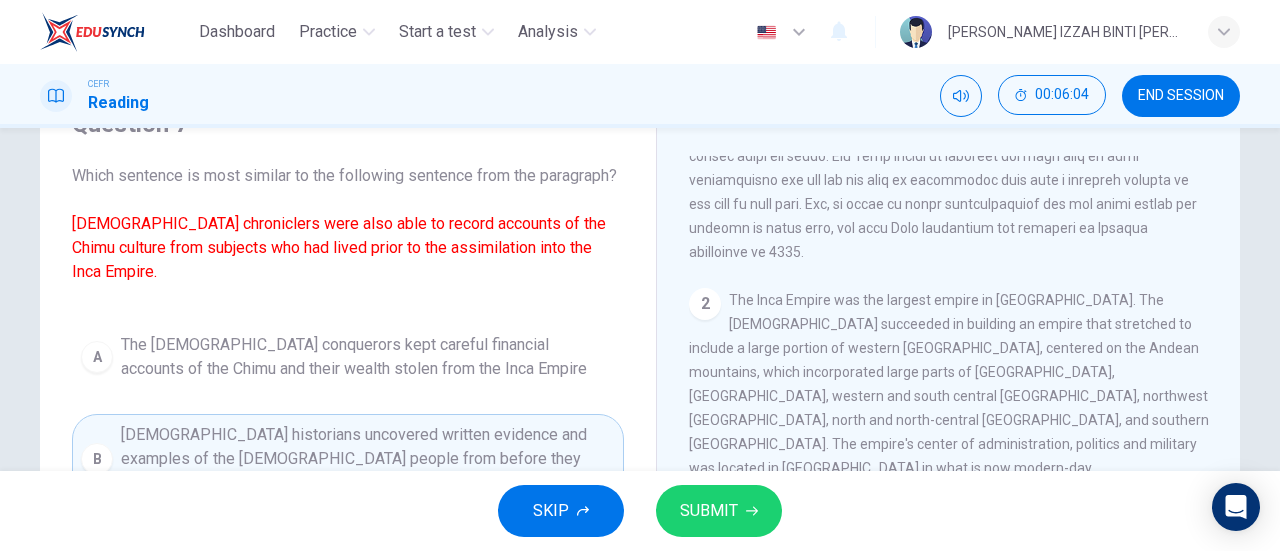 click on "SUBMIT" at bounding box center (709, 511) 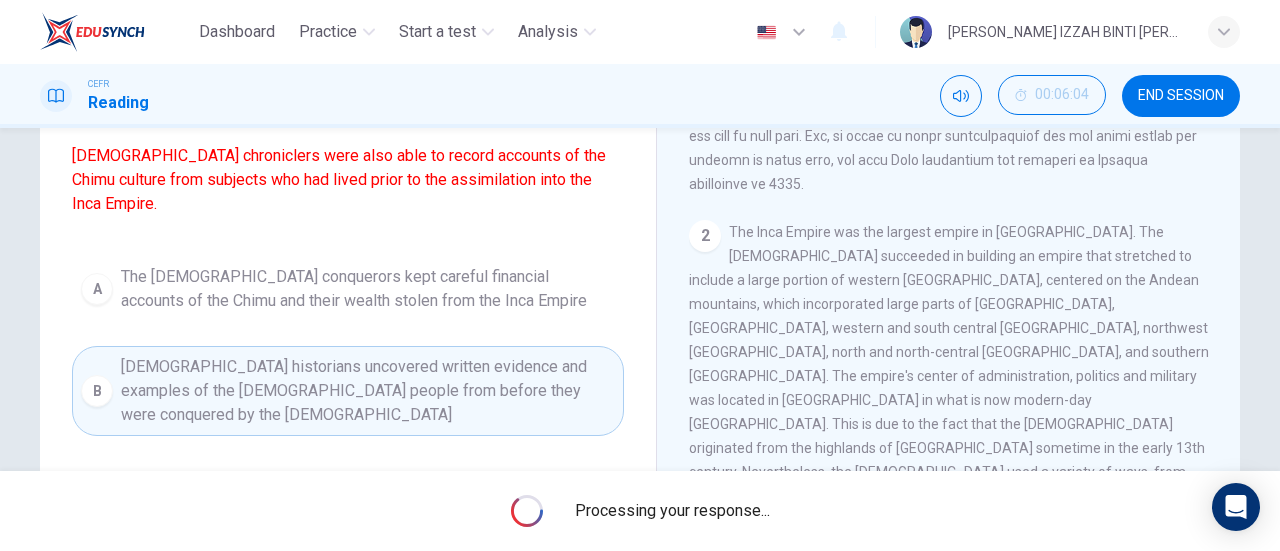 scroll, scrollTop: 200, scrollLeft: 0, axis: vertical 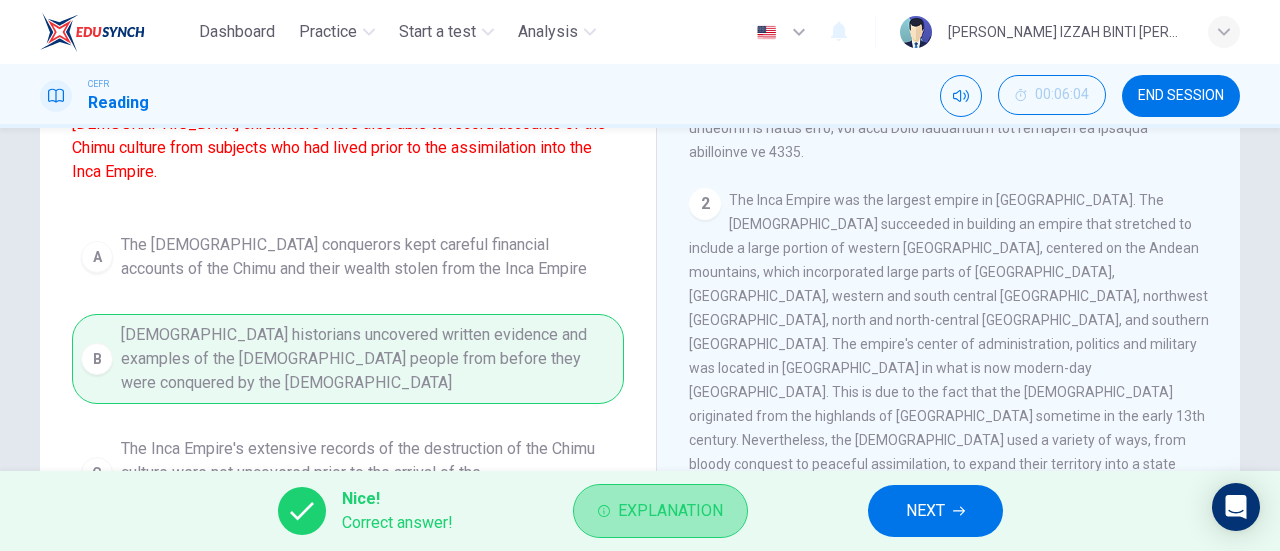click on "Explanation" at bounding box center (670, 511) 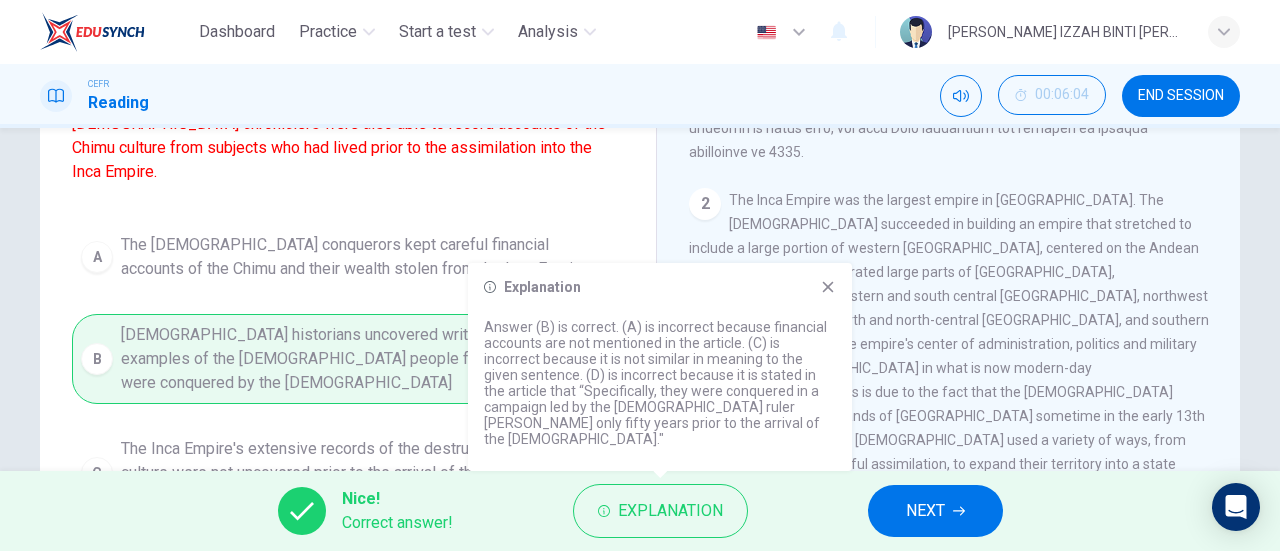 click on "NEXT" at bounding box center [935, 511] 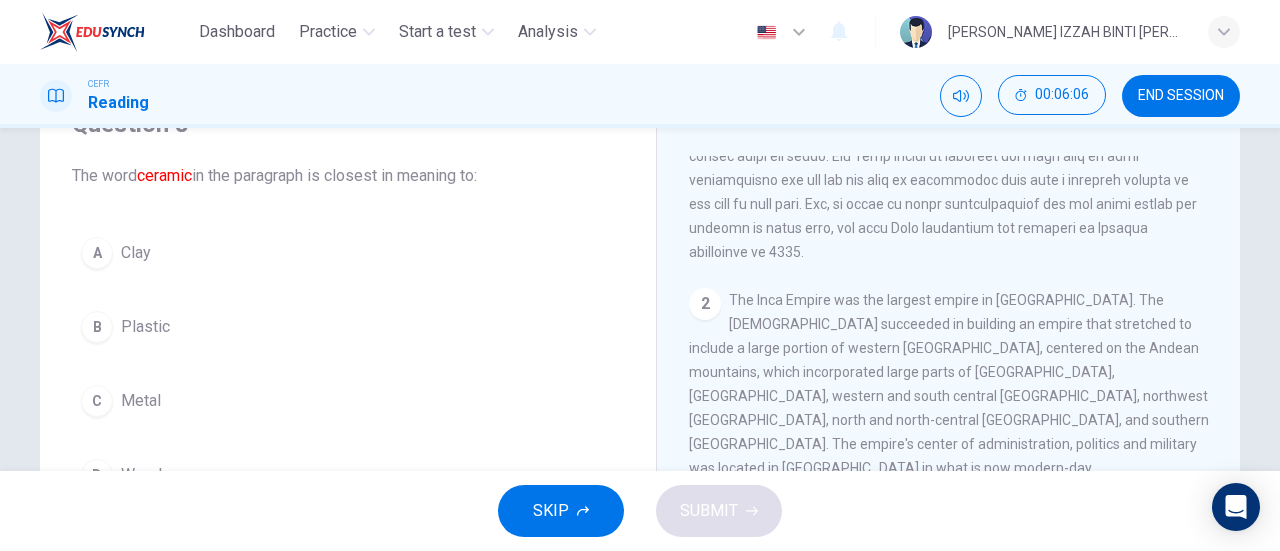scroll, scrollTop: 200, scrollLeft: 0, axis: vertical 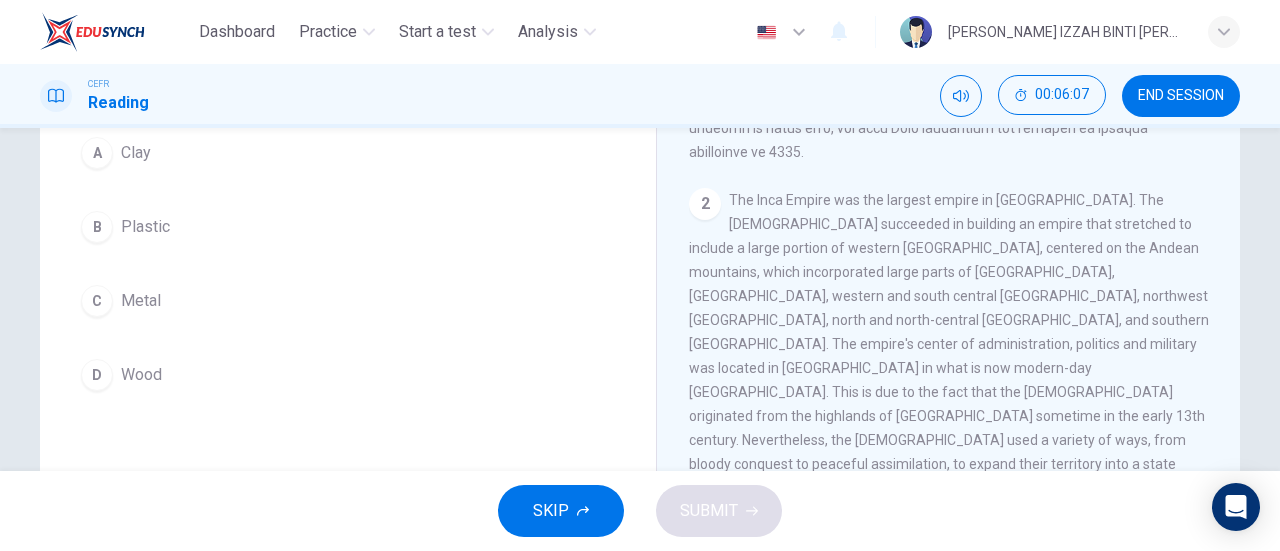 click on "A Clay" at bounding box center (348, 153) 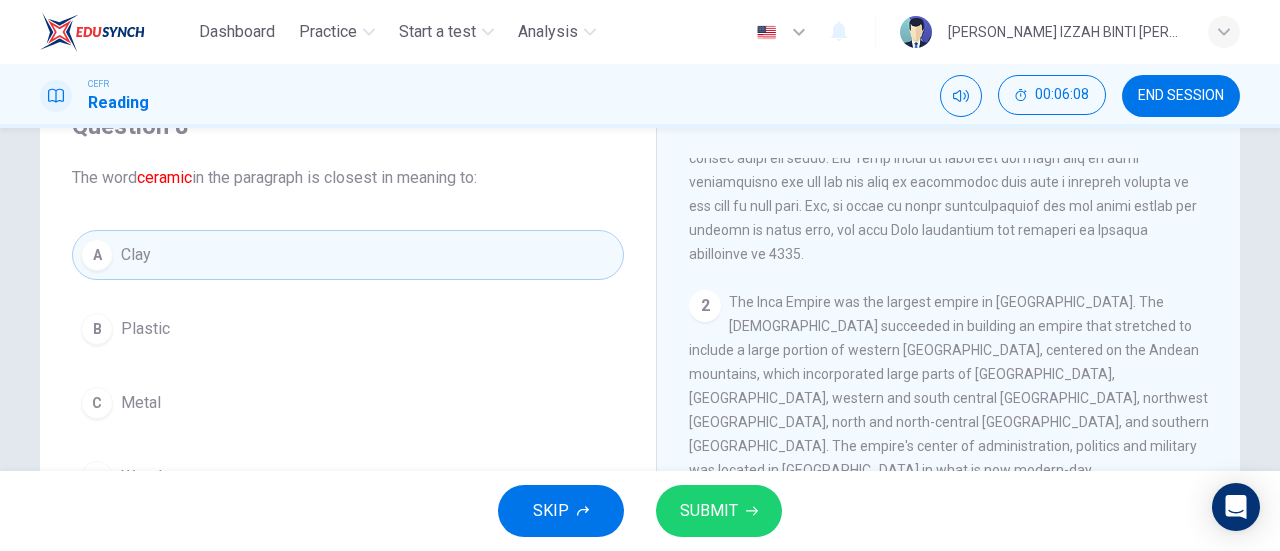 scroll, scrollTop: 0, scrollLeft: 0, axis: both 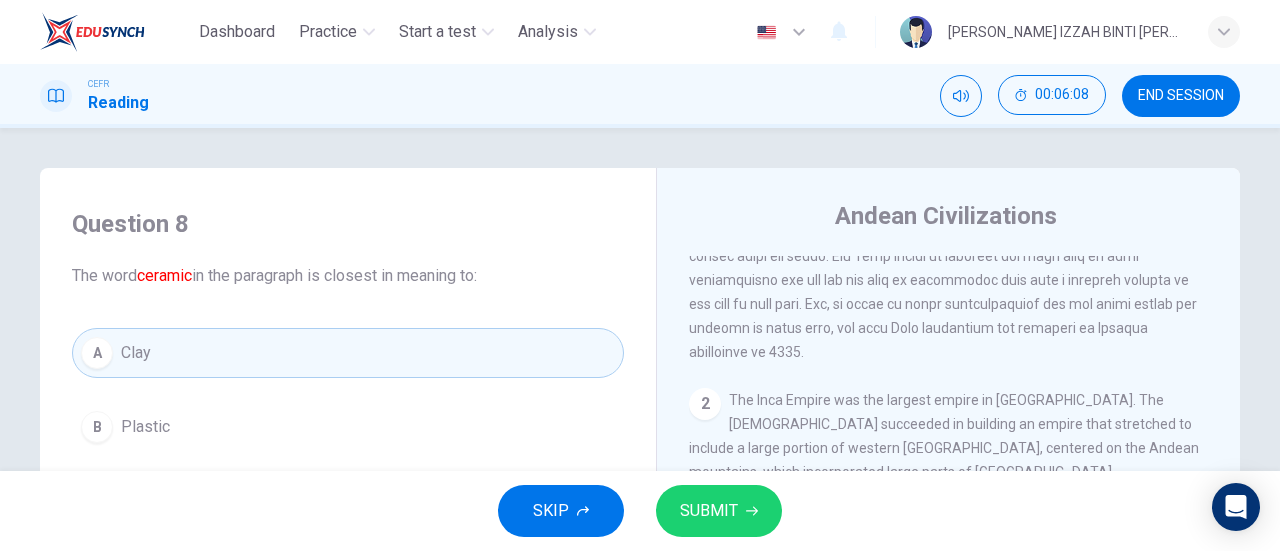 click on "SUBMIT" at bounding box center [709, 511] 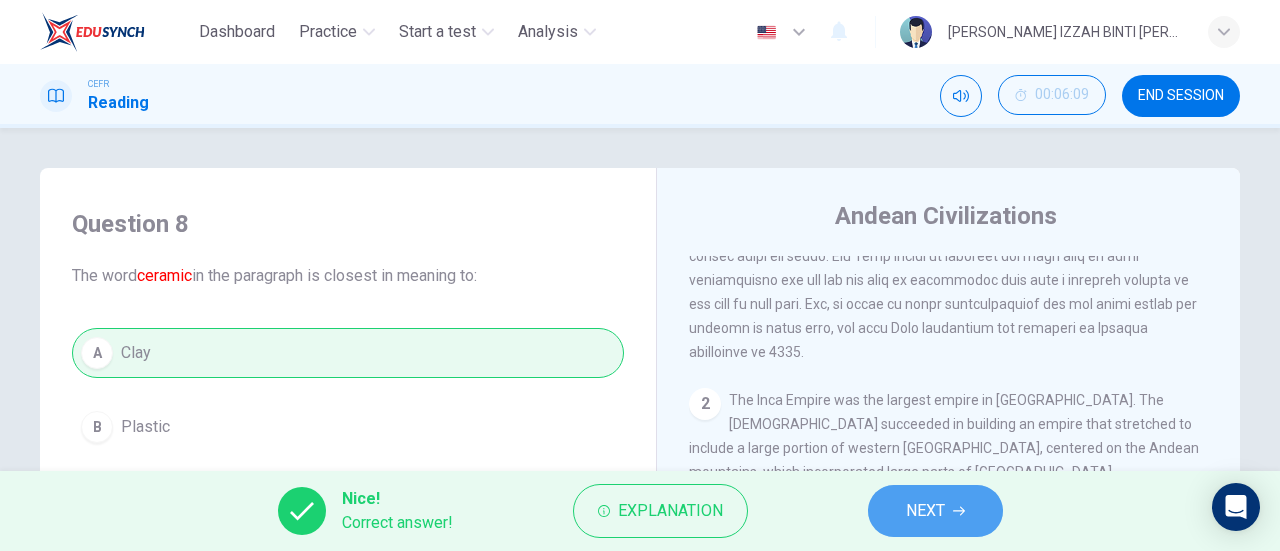 click on "NEXT" at bounding box center (935, 511) 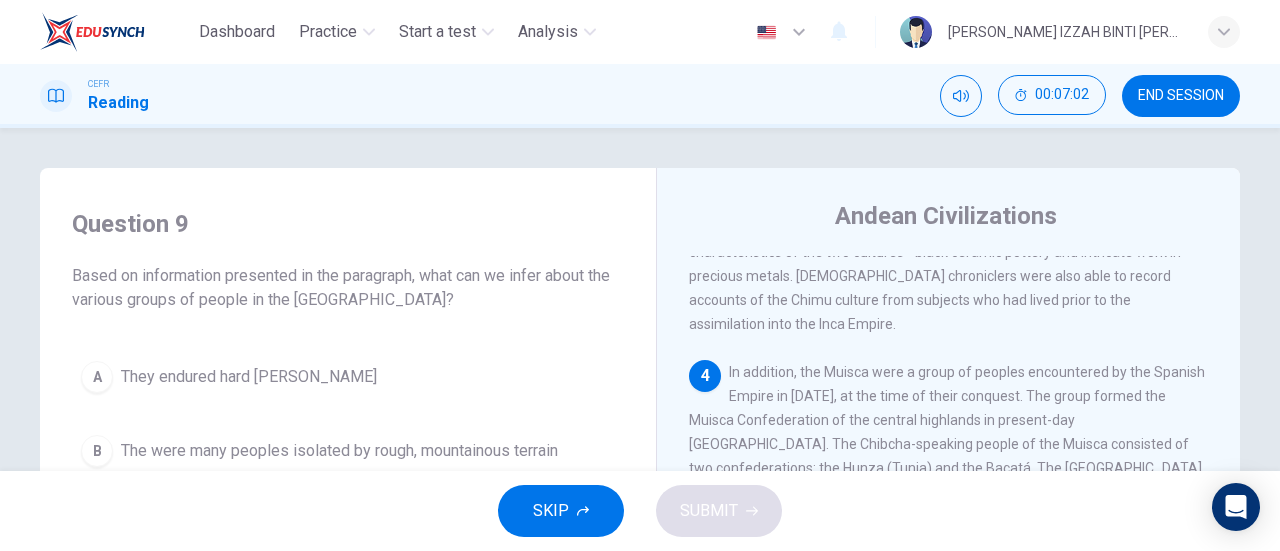 scroll, scrollTop: 1017, scrollLeft: 0, axis: vertical 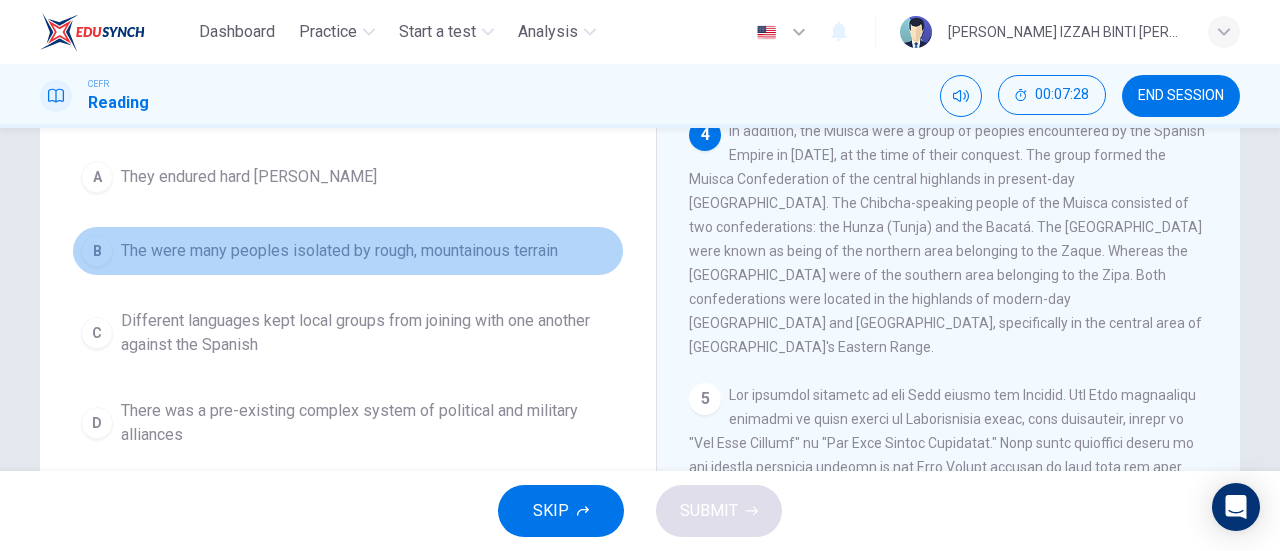click on "The were many peoples isolated by rough, mountainous terrain" at bounding box center [339, 251] 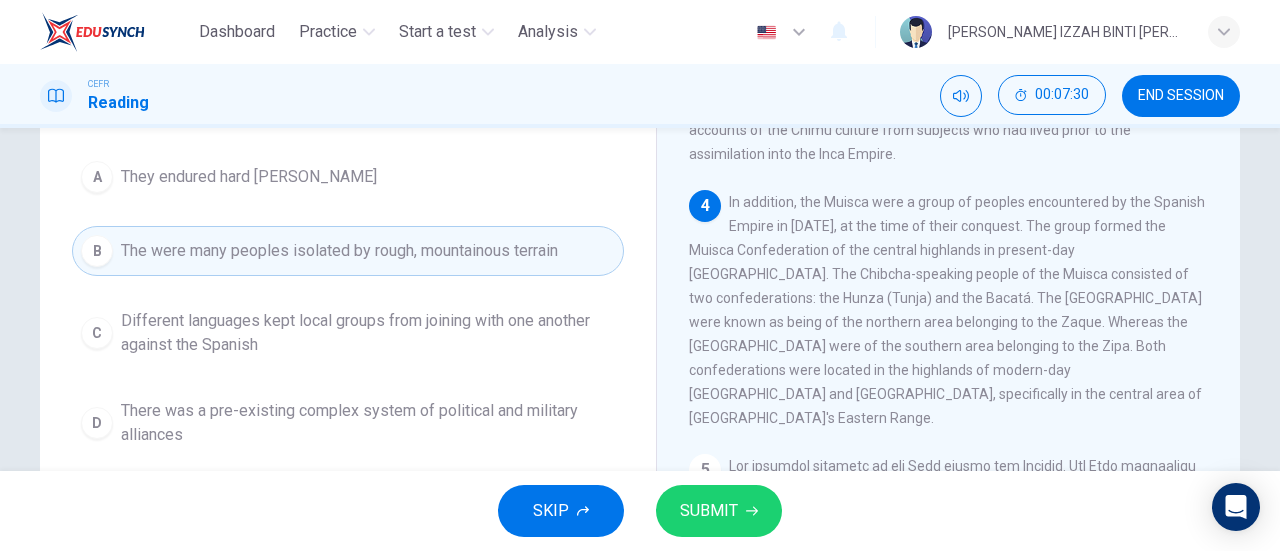 scroll, scrollTop: 917, scrollLeft: 0, axis: vertical 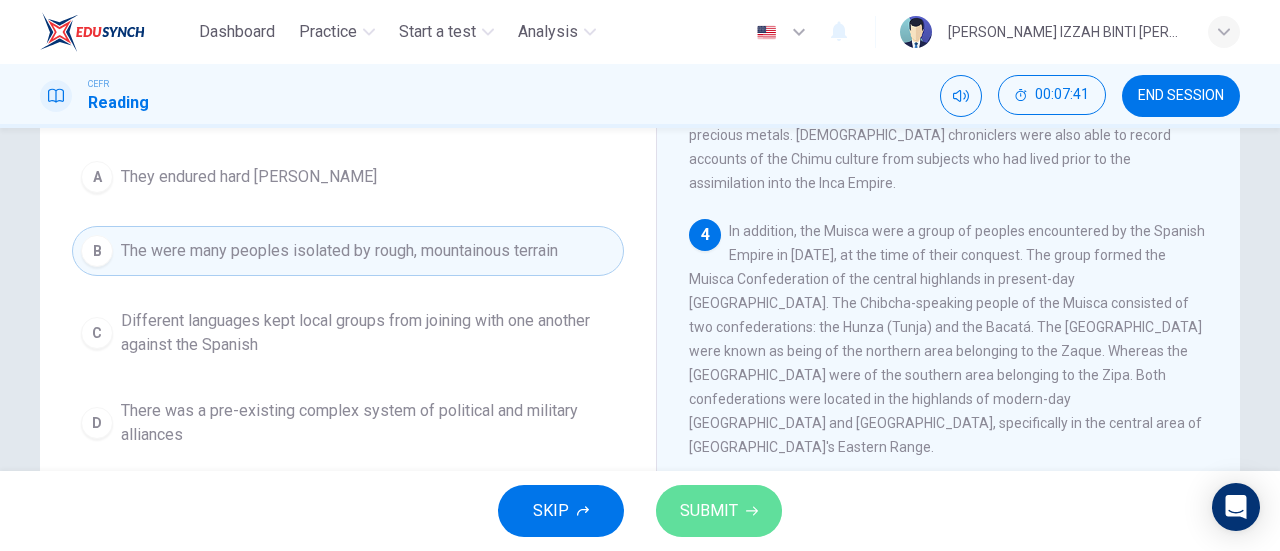 click on "SUBMIT" at bounding box center [709, 511] 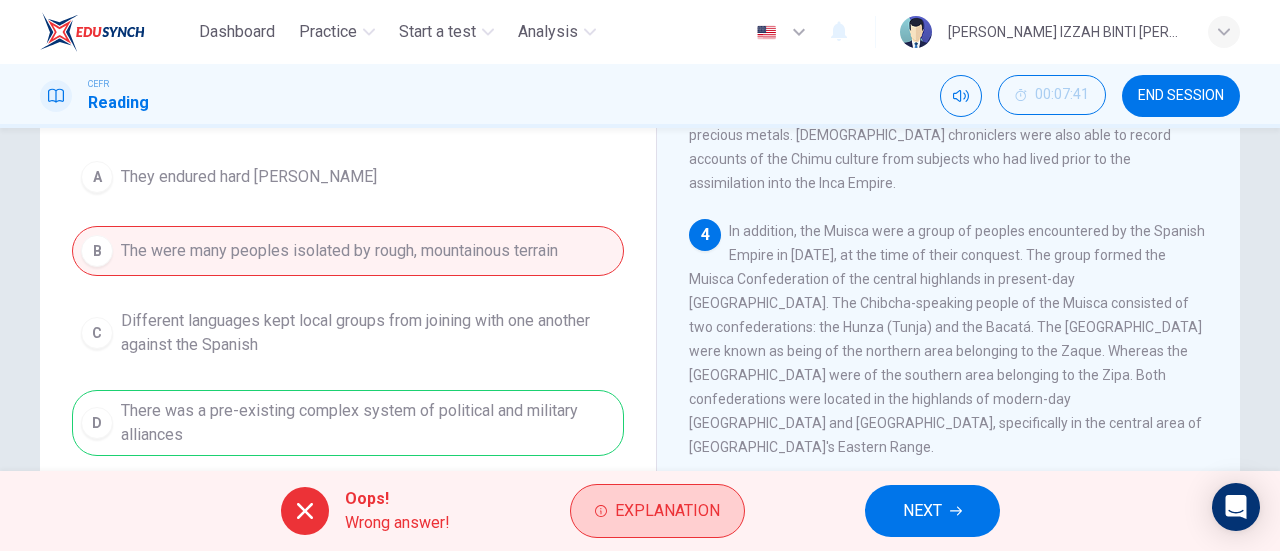 click on "Explanation" at bounding box center [667, 511] 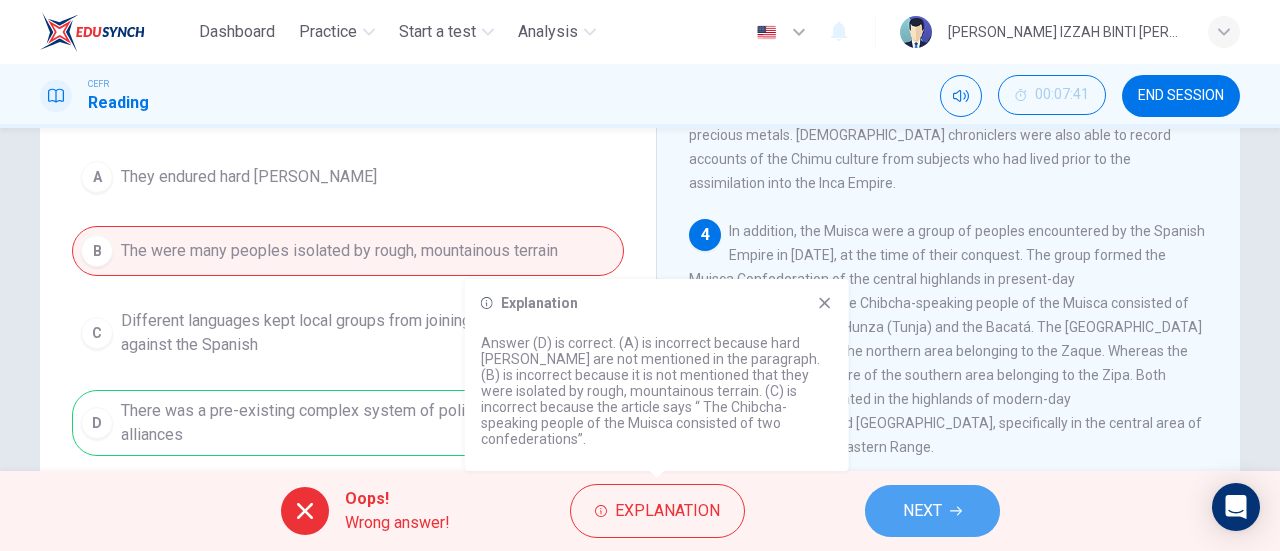 click on "NEXT" at bounding box center [922, 511] 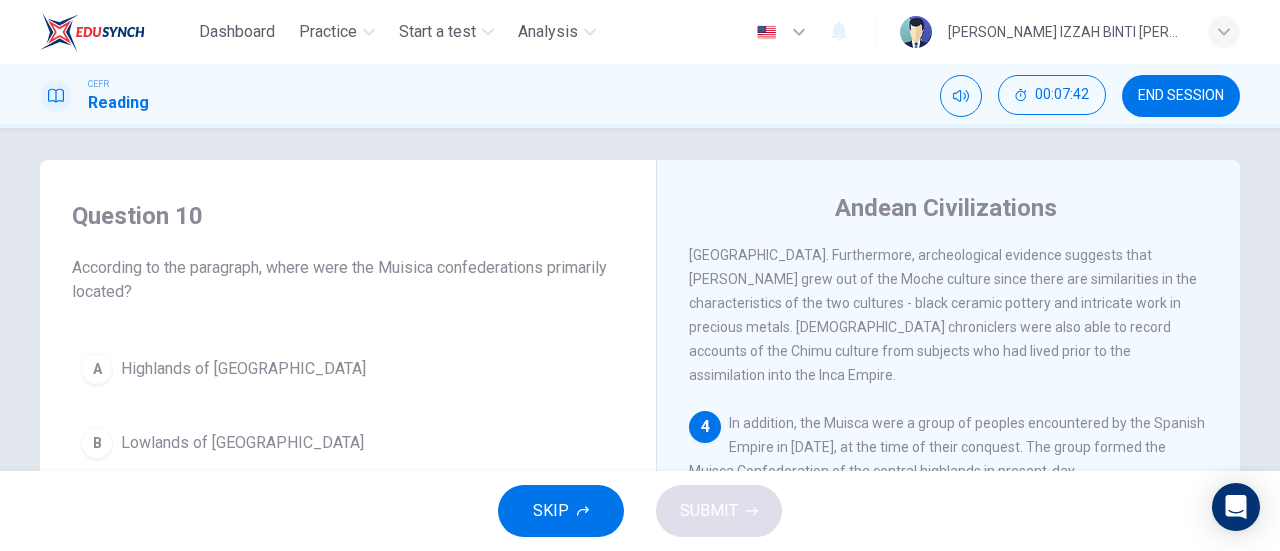 scroll, scrollTop: 0, scrollLeft: 0, axis: both 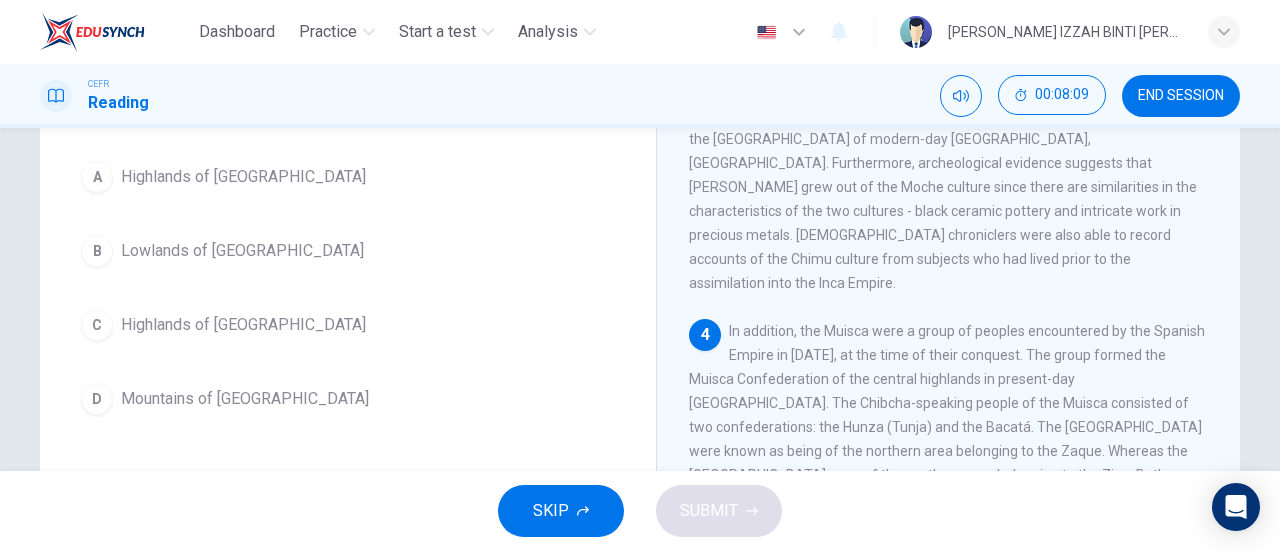 click on "C Highlands of Colombia" at bounding box center (348, 325) 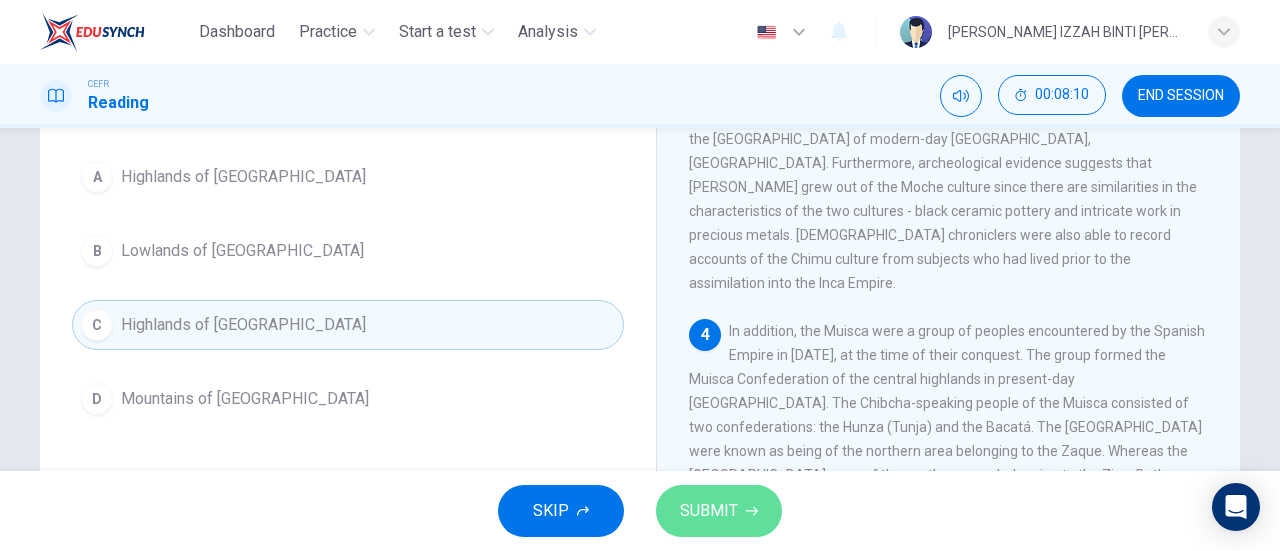 click on "SUBMIT" at bounding box center [709, 511] 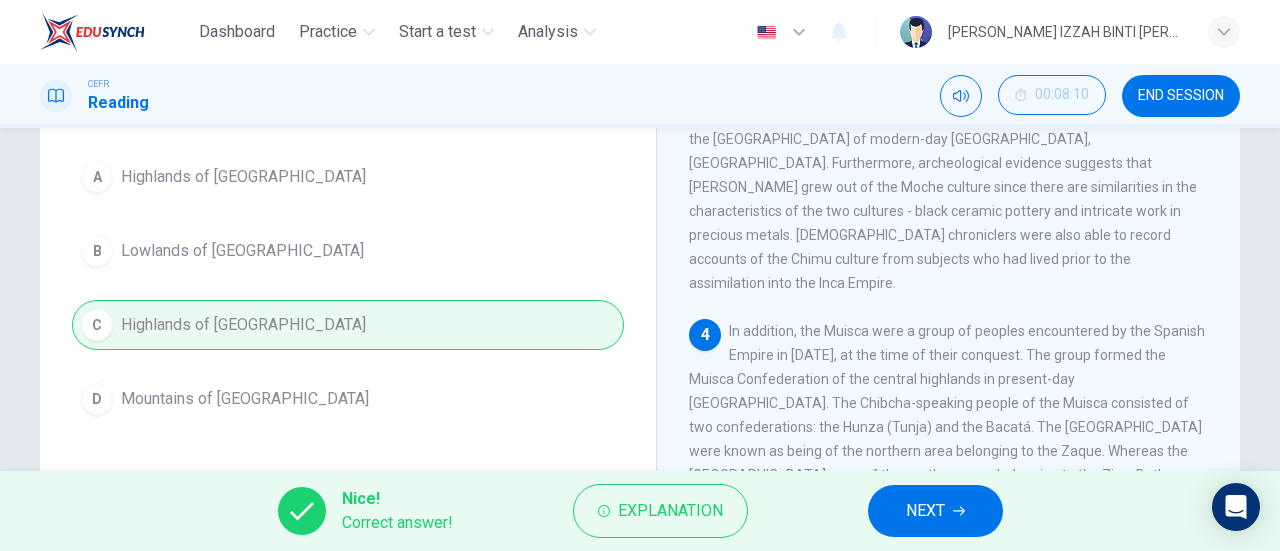 click on "NEXT" at bounding box center (925, 511) 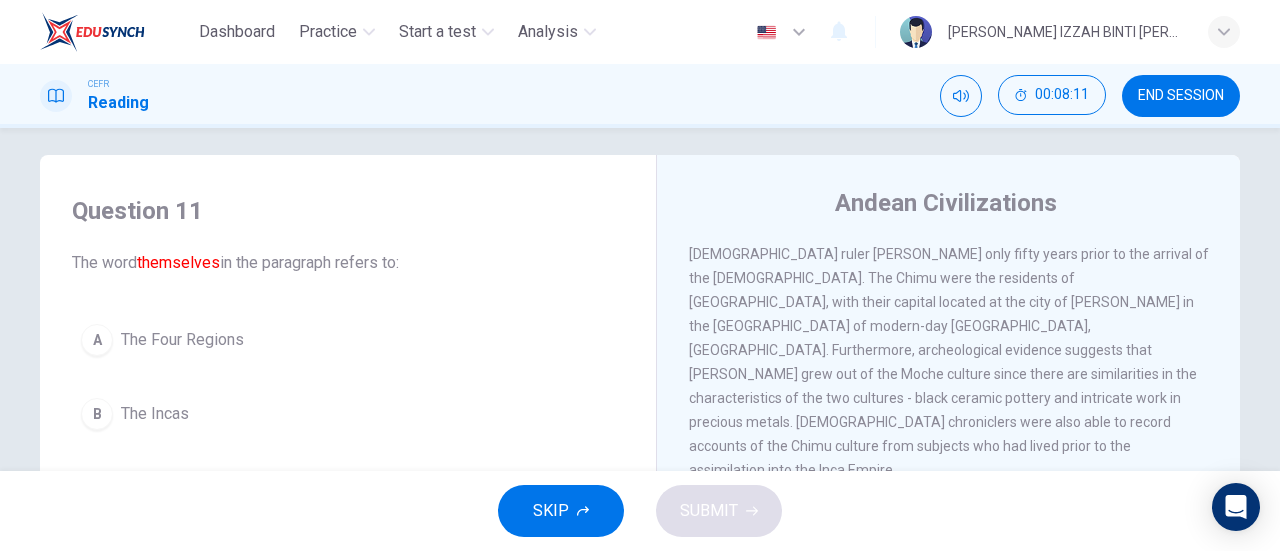 scroll, scrollTop: 0, scrollLeft: 0, axis: both 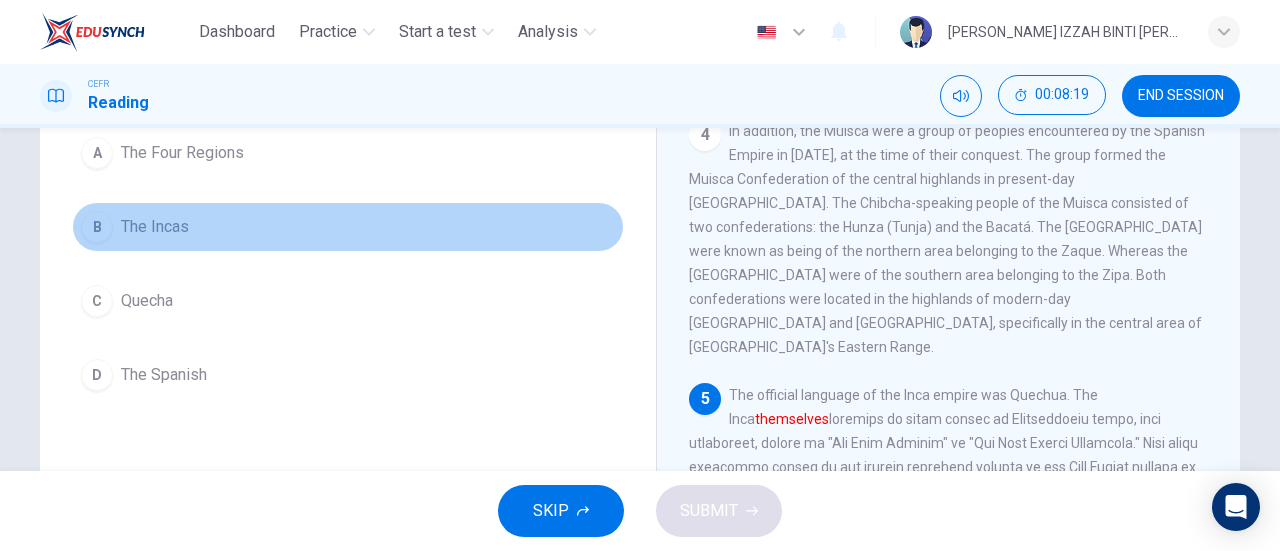 click on "B" at bounding box center [97, 227] 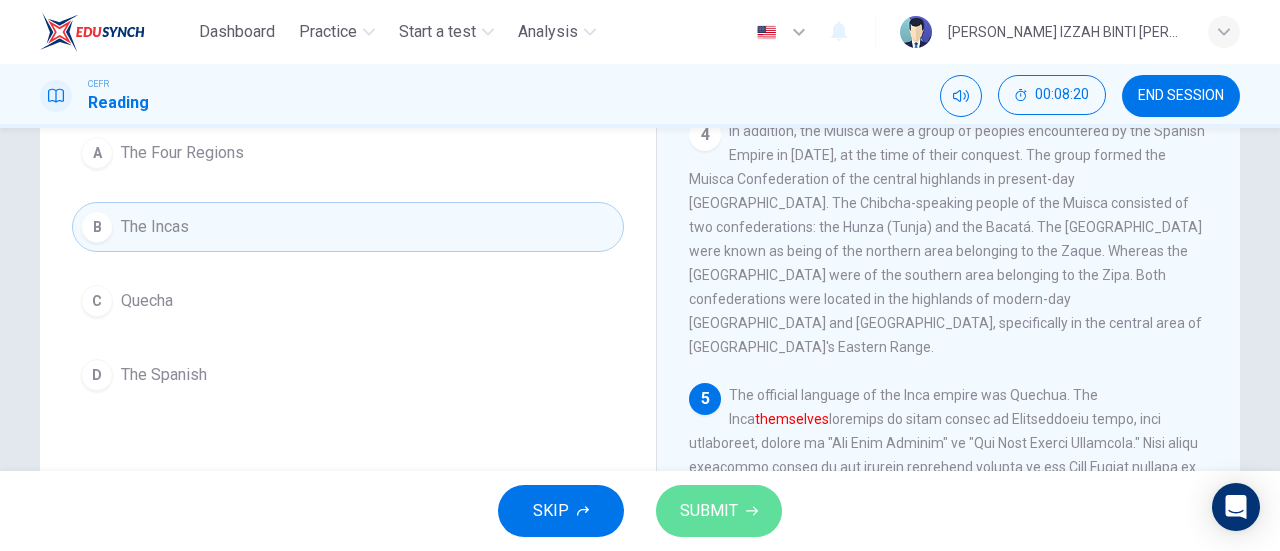 click on "SUBMIT" at bounding box center [709, 511] 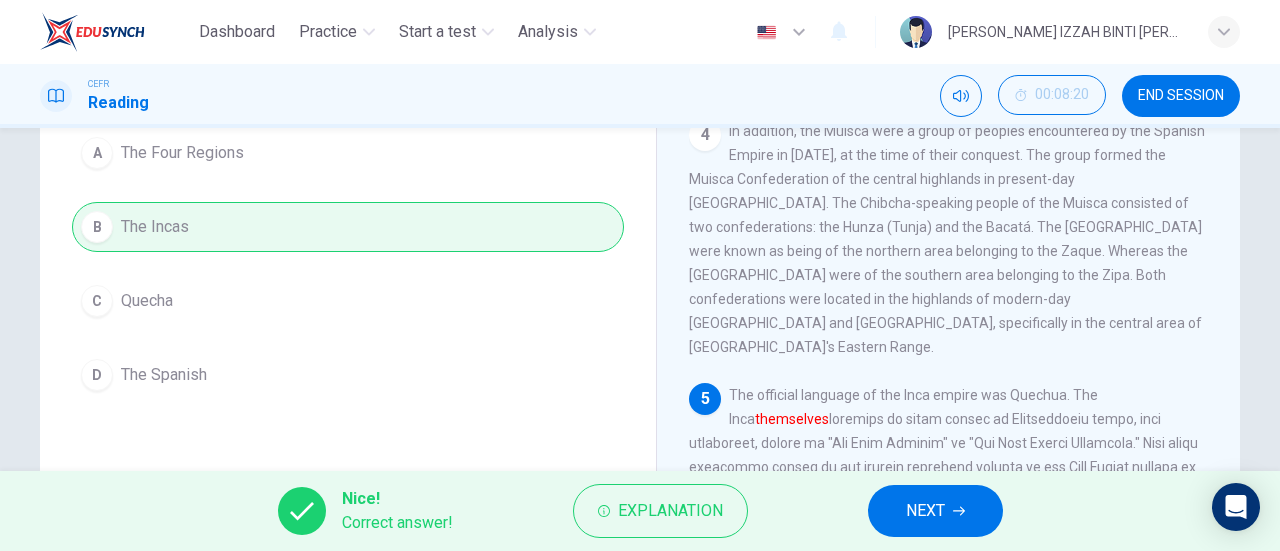 click on "NEXT" at bounding box center (925, 511) 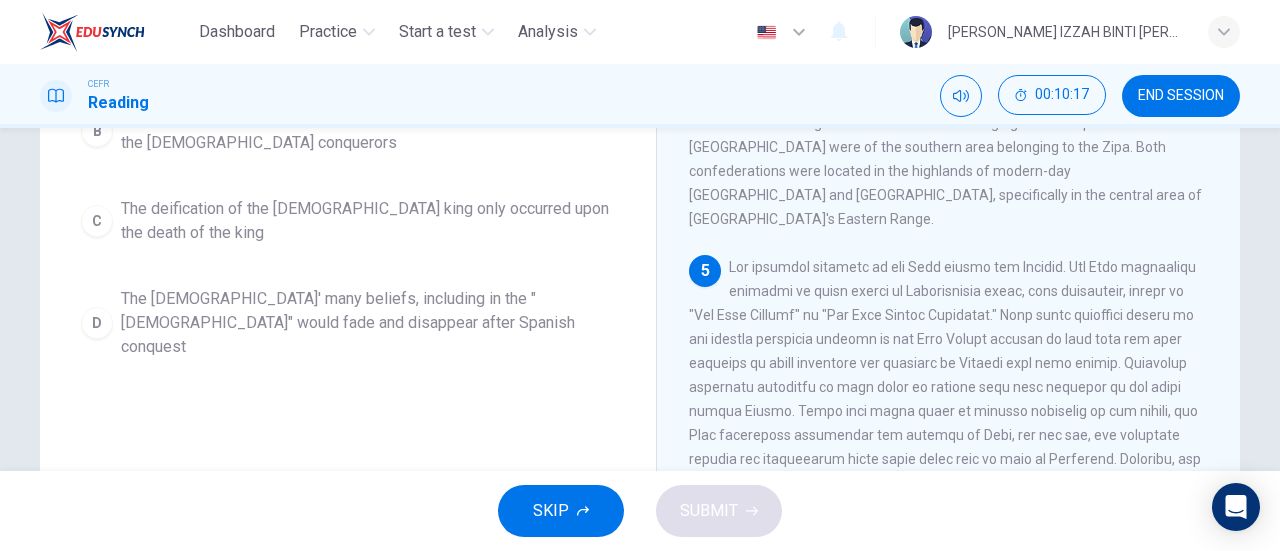 scroll, scrollTop: 300, scrollLeft: 0, axis: vertical 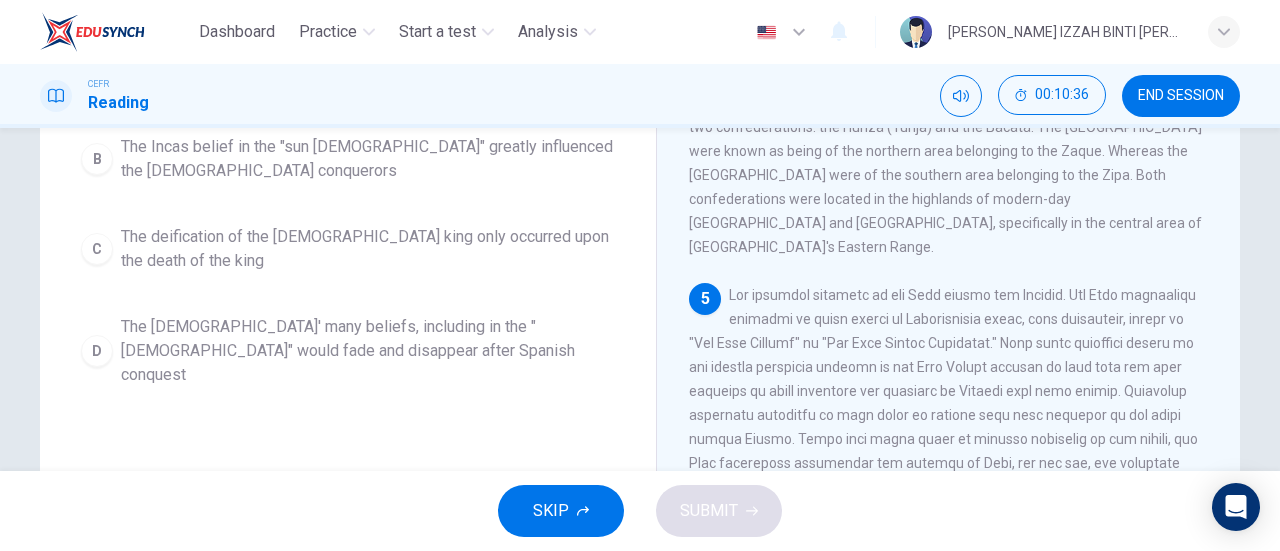 click on "The Incas belief in the "sun god" greatly influenced the Spanish conquerors" at bounding box center (368, 159) 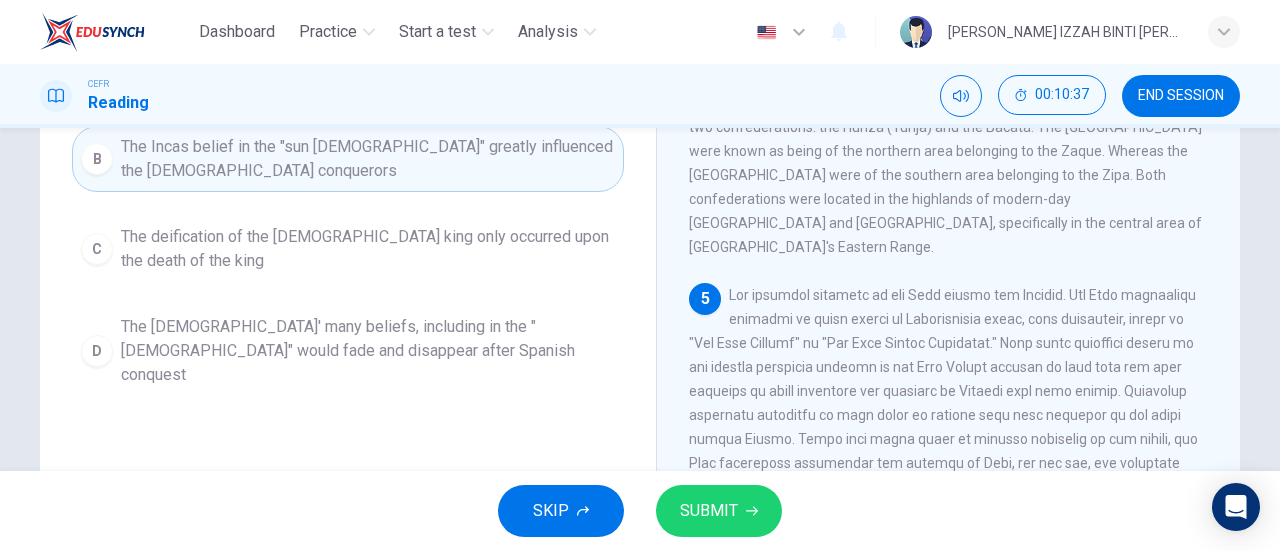 click on "SUBMIT" at bounding box center [709, 511] 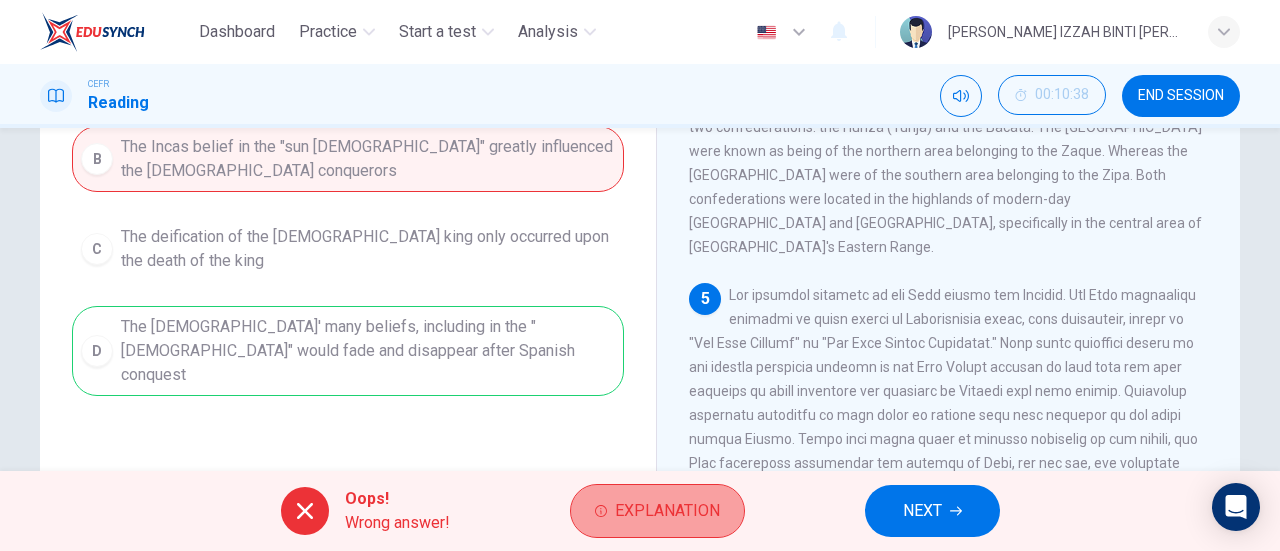 click on "Explanation" at bounding box center (657, 511) 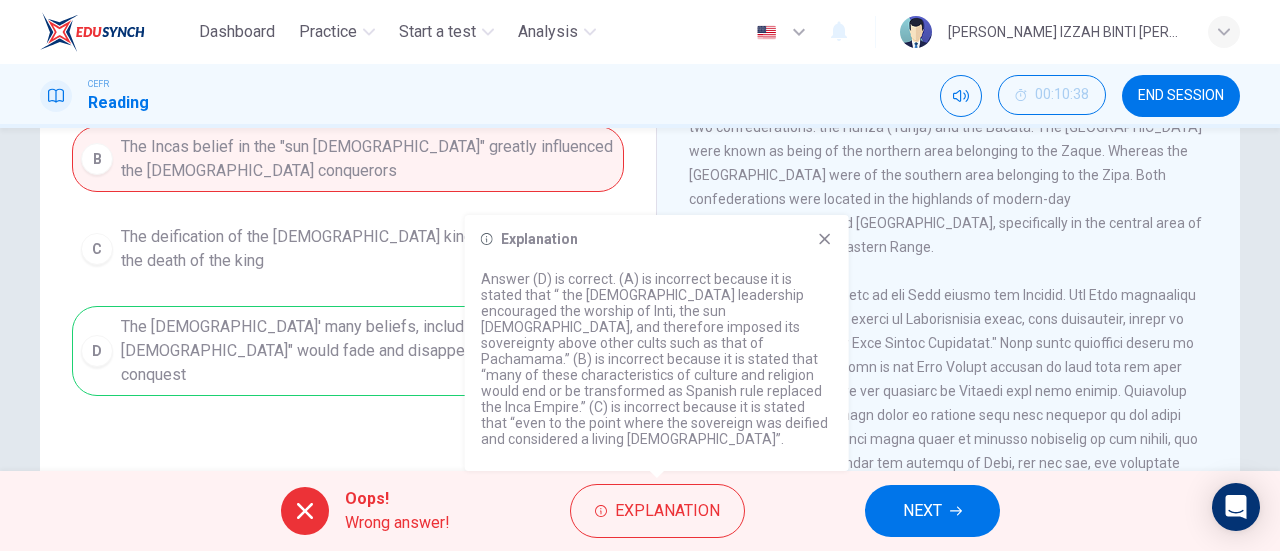 click 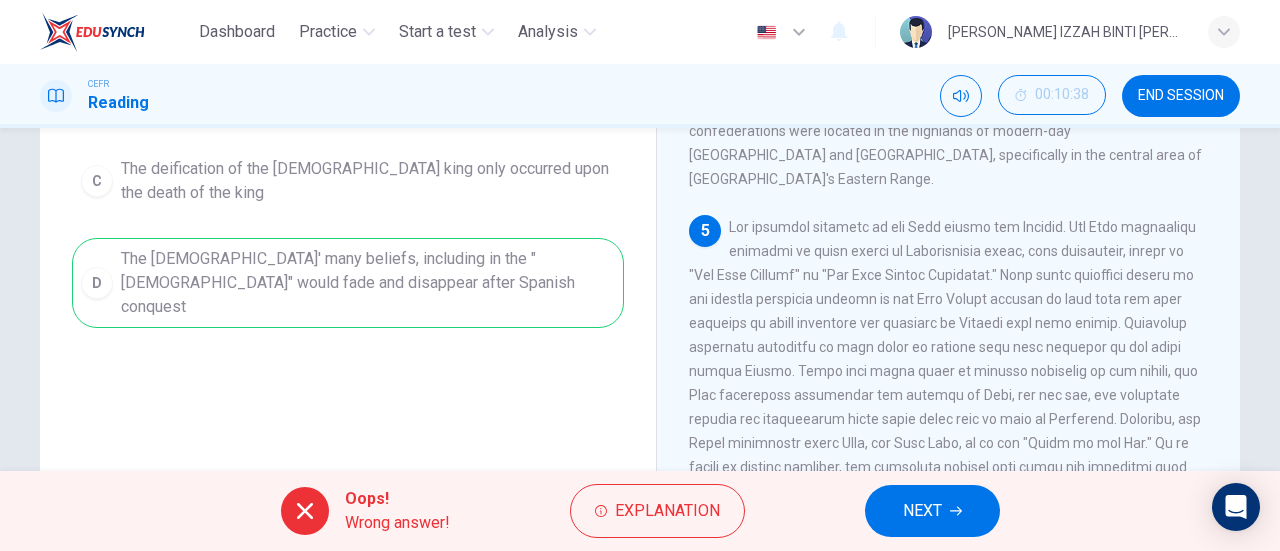scroll, scrollTop: 400, scrollLeft: 0, axis: vertical 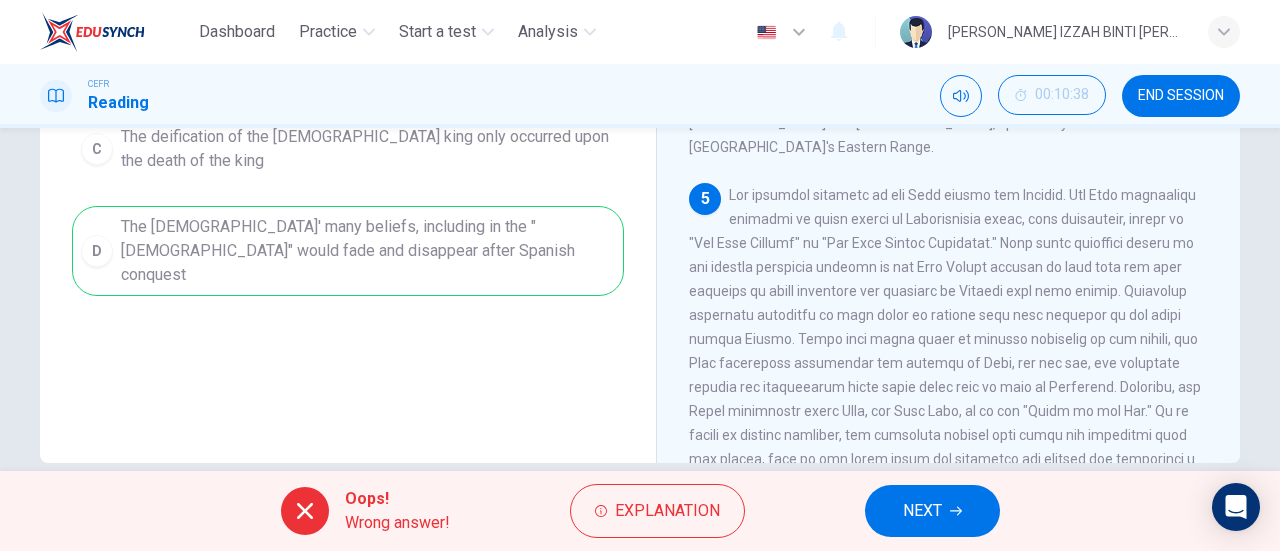 click on "NEXT" at bounding box center (932, 511) 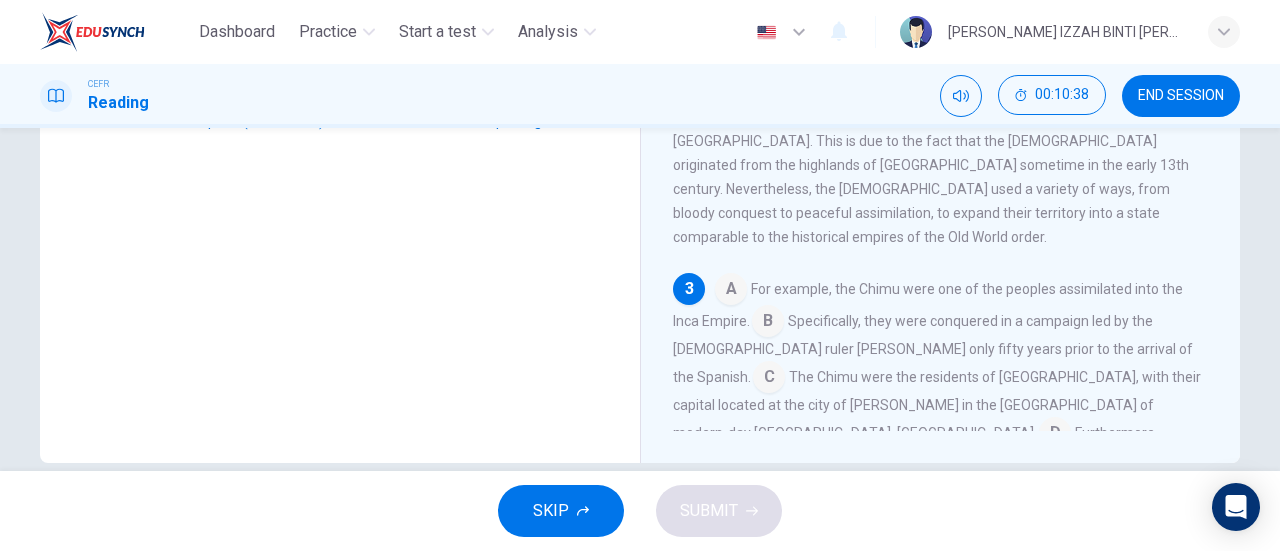 scroll, scrollTop: 538, scrollLeft: 0, axis: vertical 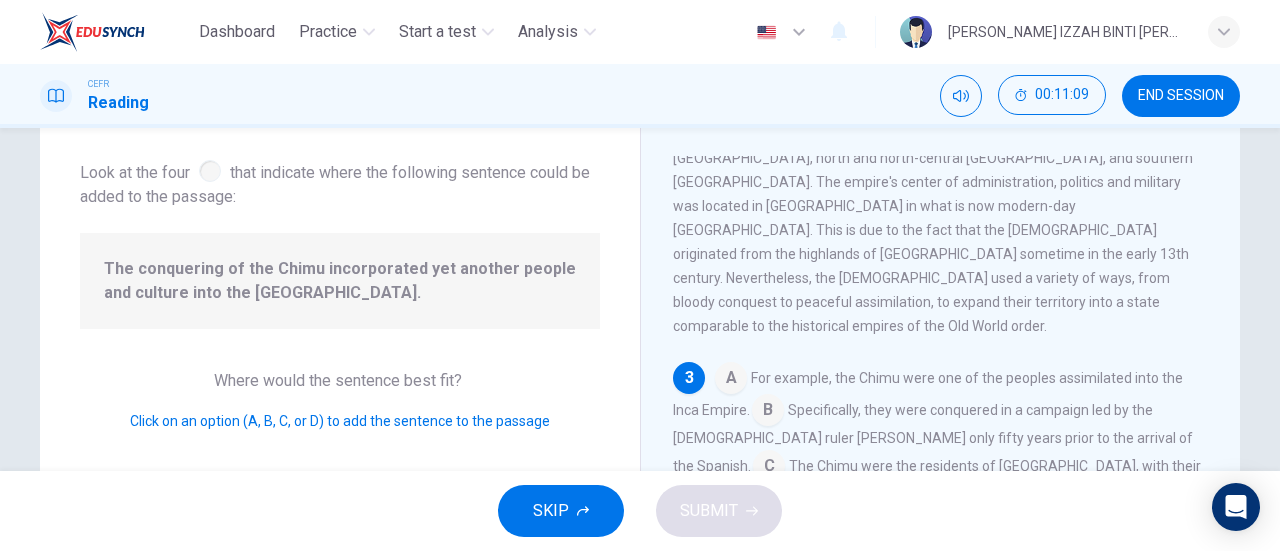 click at bounding box center (731, 380) 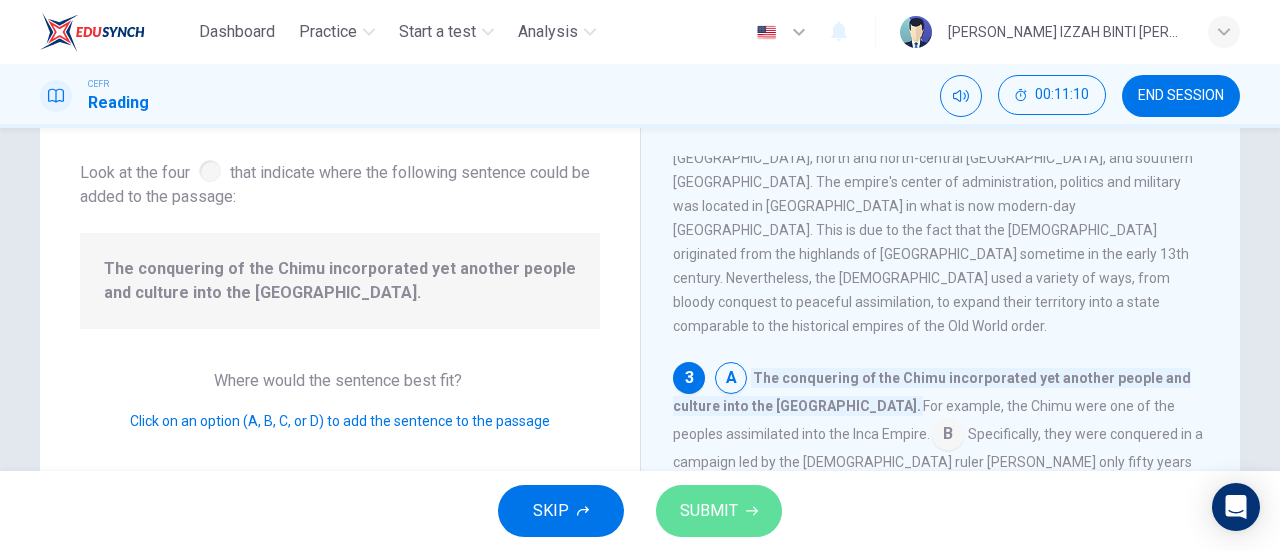 click on "SUBMIT" at bounding box center [709, 511] 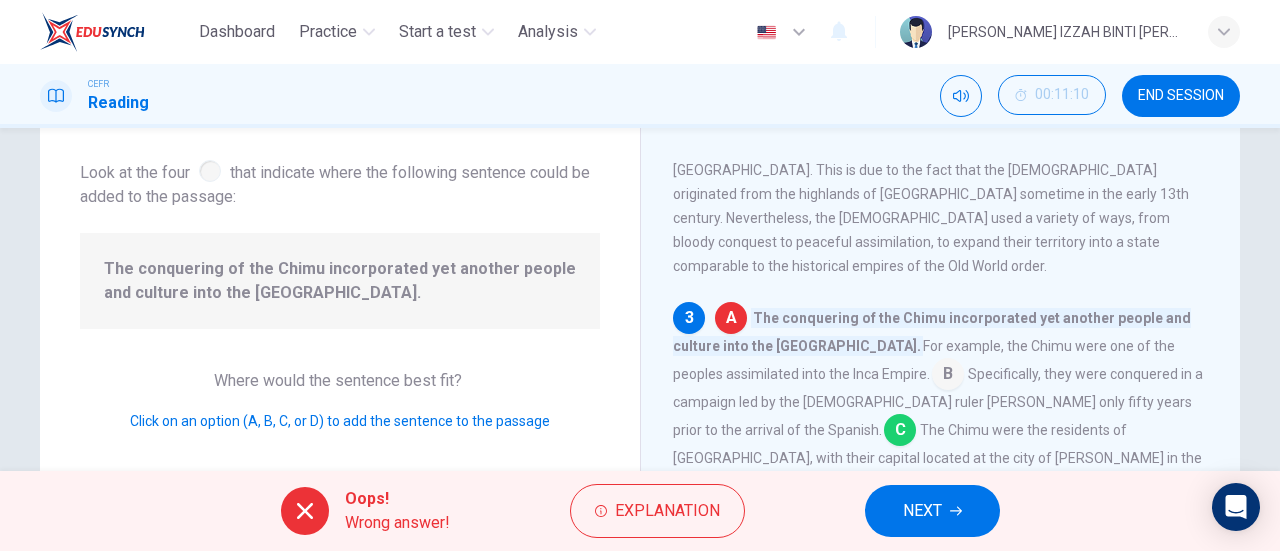 scroll, scrollTop: 638, scrollLeft: 0, axis: vertical 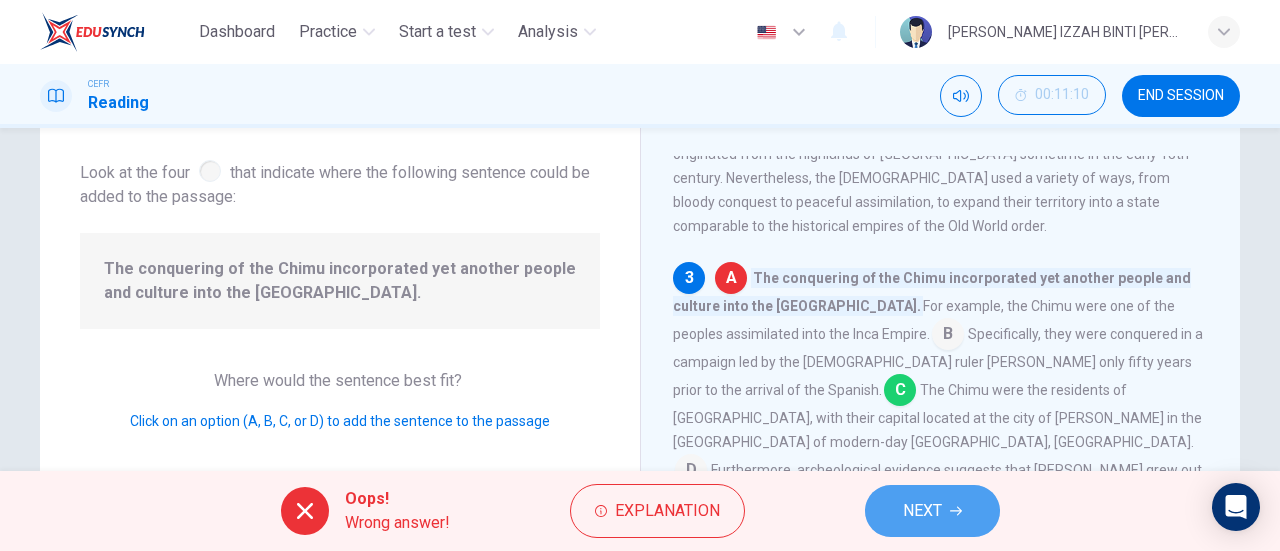 click on "NEXT" at bounding box center [922, 511] 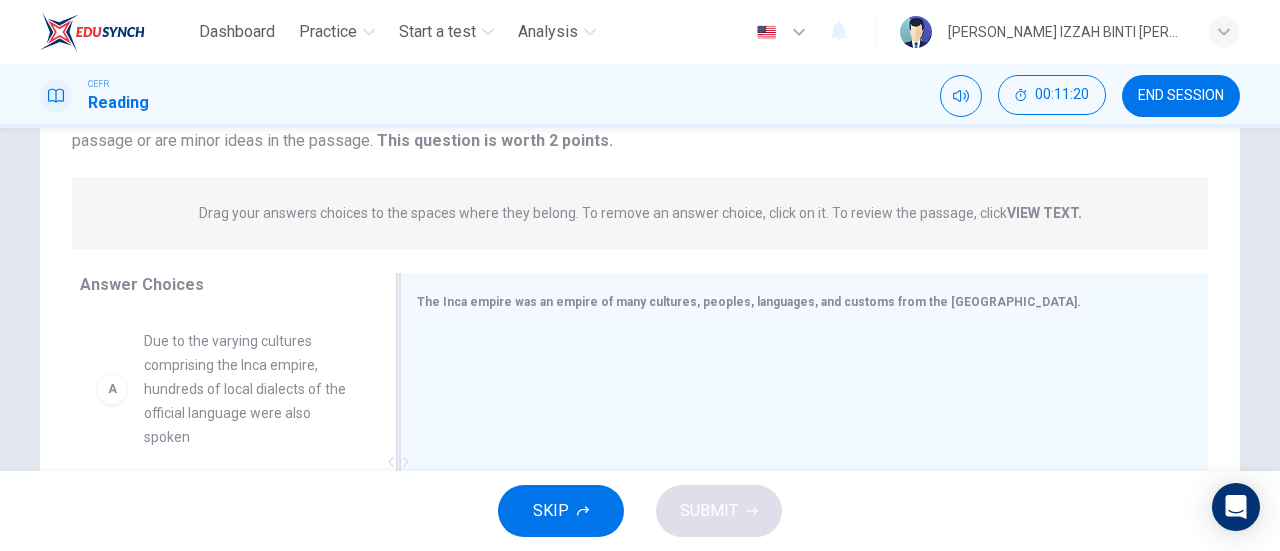 scroll, scrollTop: 300, scrollLeft: 0, axis: vertical 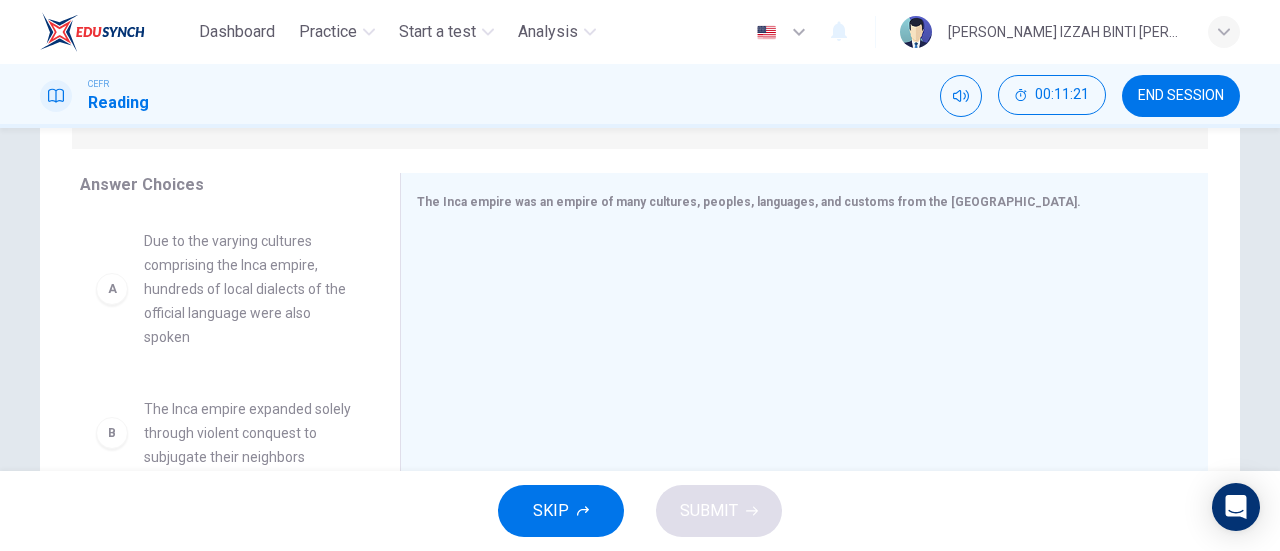 click on "Due to the varying cultures comprising the Inca empire, hundreds of local dialects of the official language were also spoken" at bounding box center [248, 289] 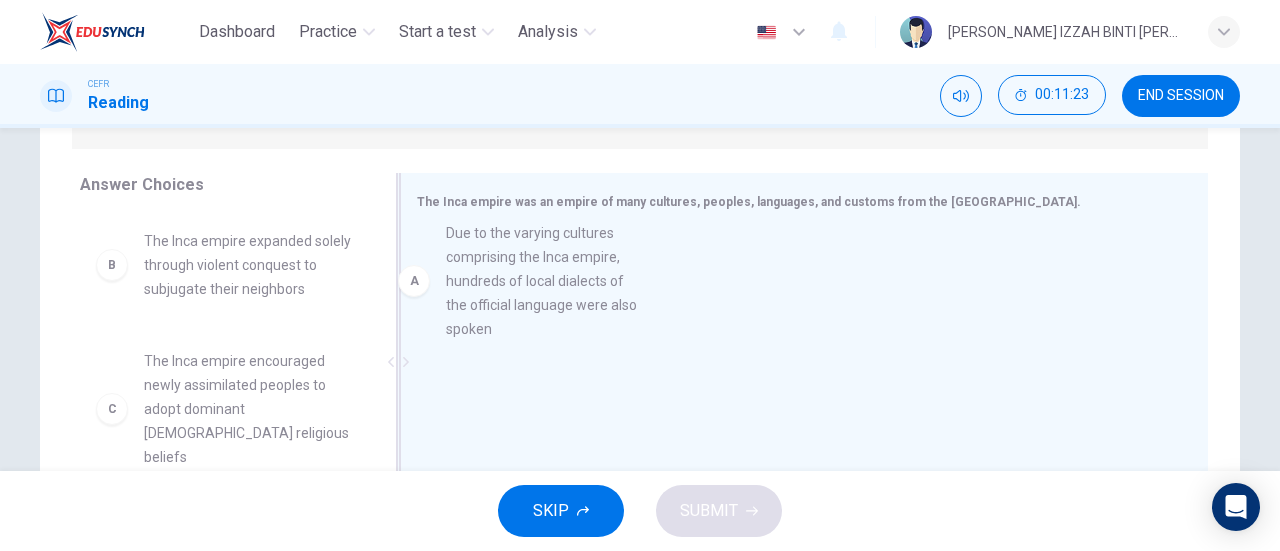 drag, startPoint x: 250, startPoint y: 271, endPoint x: 562, endPoint y: 268, distance: 312.01443 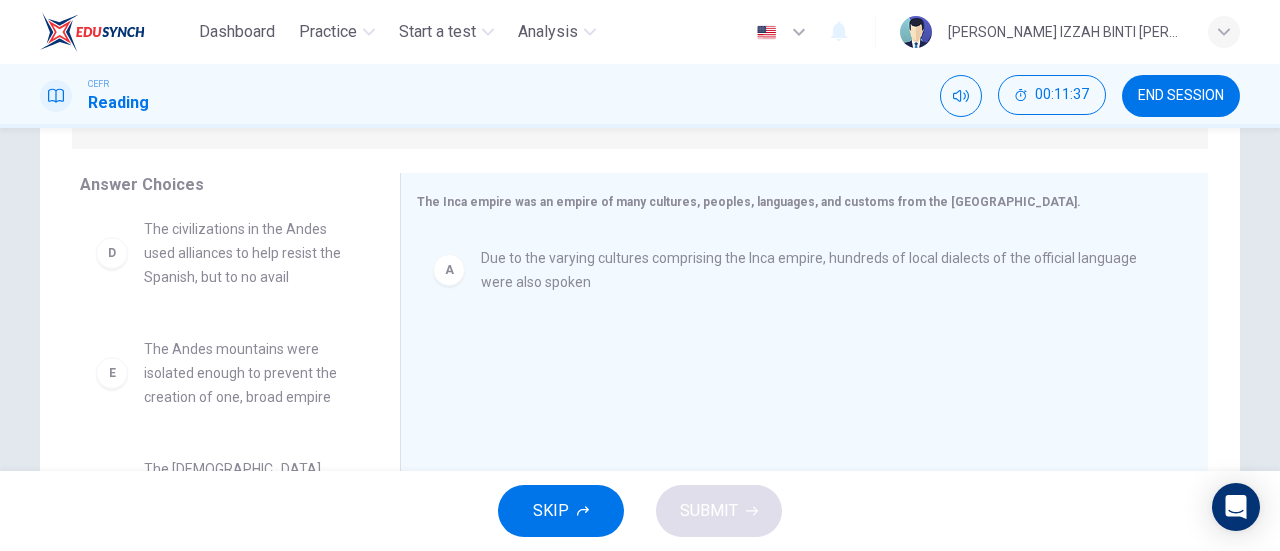 scroll, scrollTop: 348, scrollLeft: 0, axis: vertical 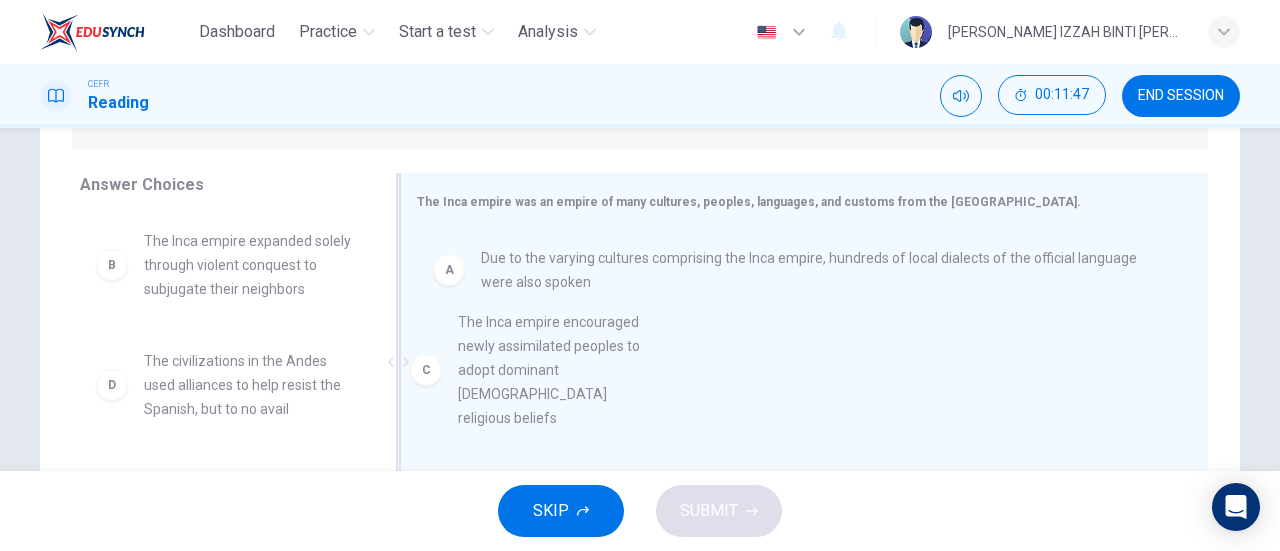 drag, startPoint x: 293, startPoint y: 369, endPoint x: 617, endPoint y: 328, distance: 326.58383 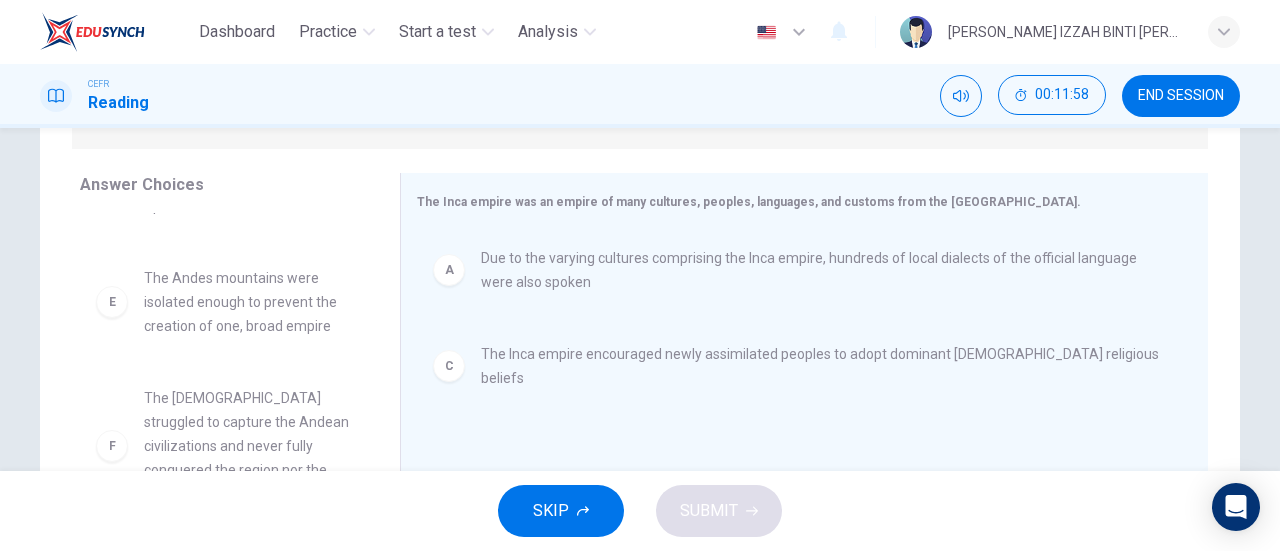scroll, scrollTop: 204, scrollLeft: 0, axis: vertical 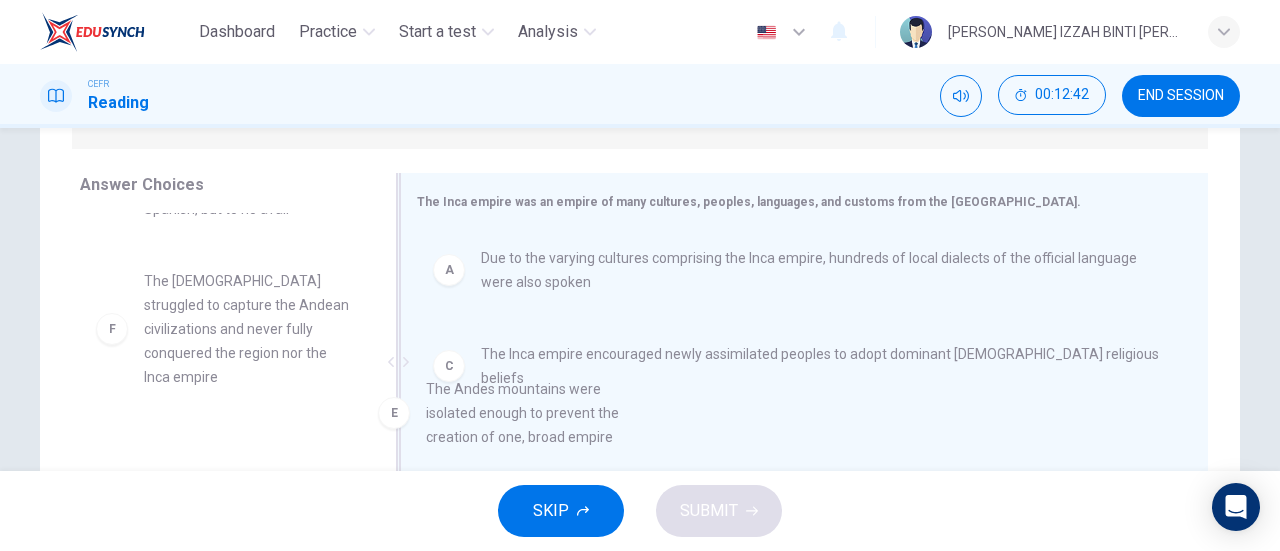 drag, startPoint x: 294, startPoint y: 297, endPoint x: 587, endPoint y: 409, distance: 313.67657 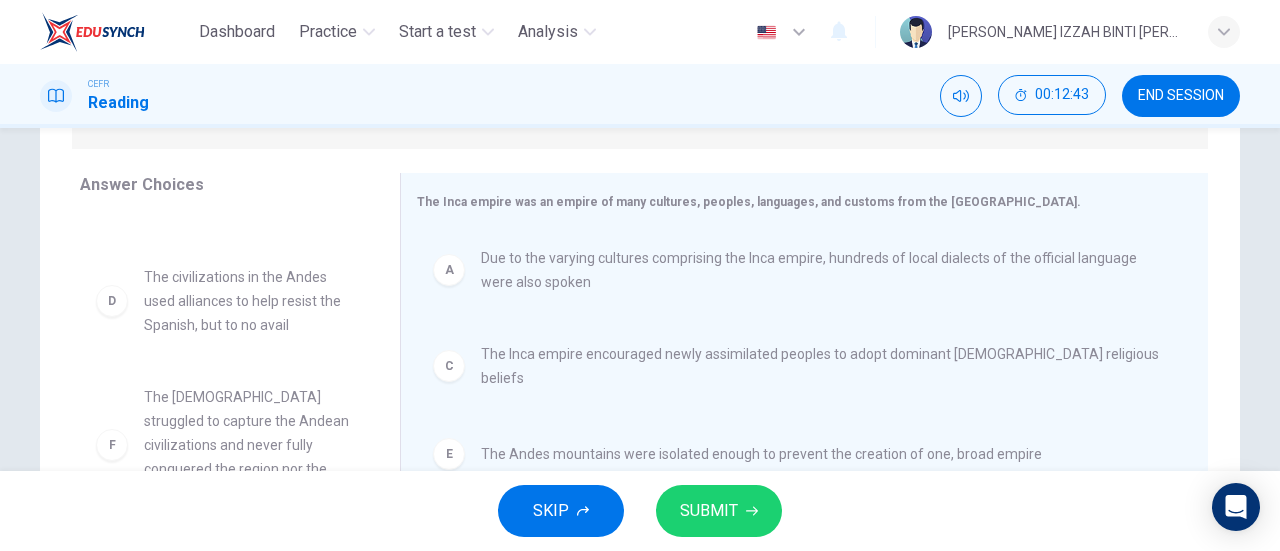scroll, scrollTop: 84, scrollLeft: 0, axis: vertical 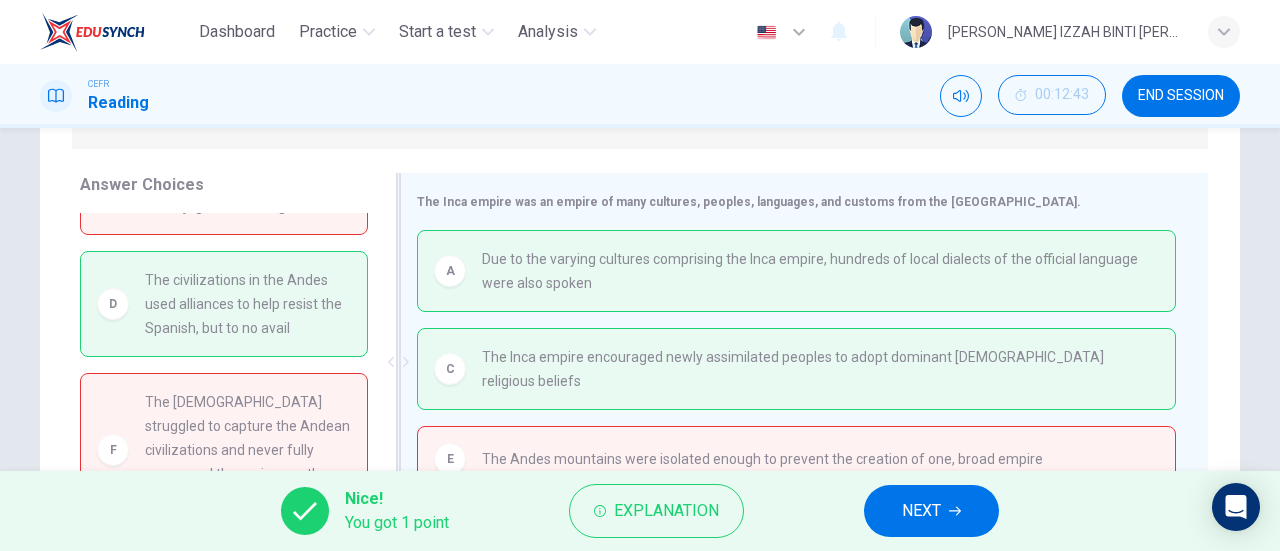 click on "Due to the varying cultures comprising the Inca empire, hundreds of local dialects of the official language were also spoken" at bounding box center [820, 271] 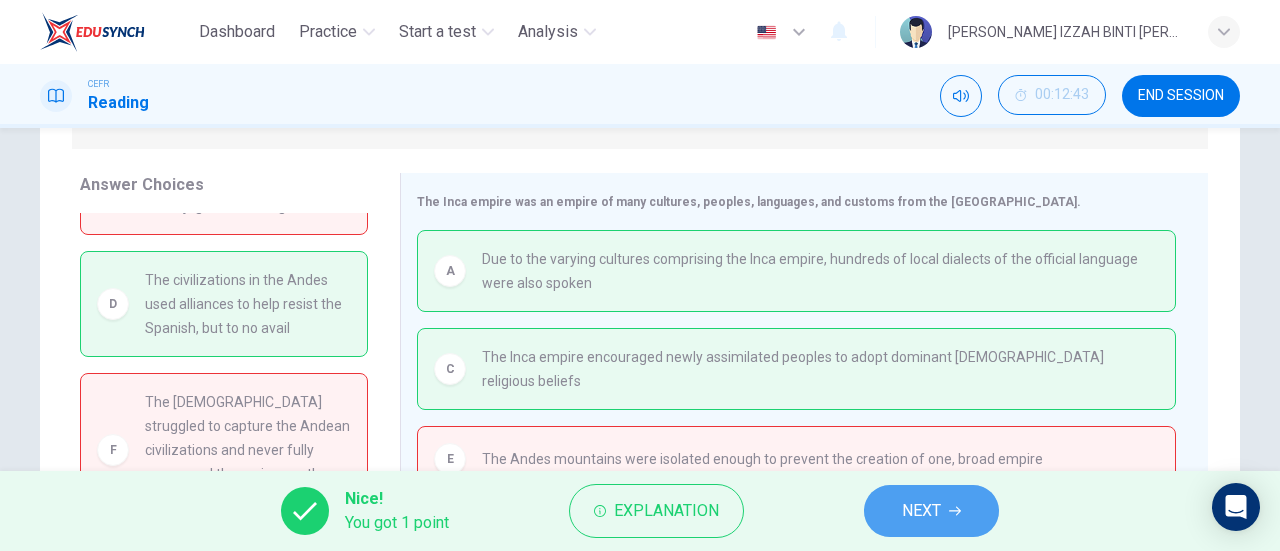 click on "NEXT" at bounding box center (931, 511) 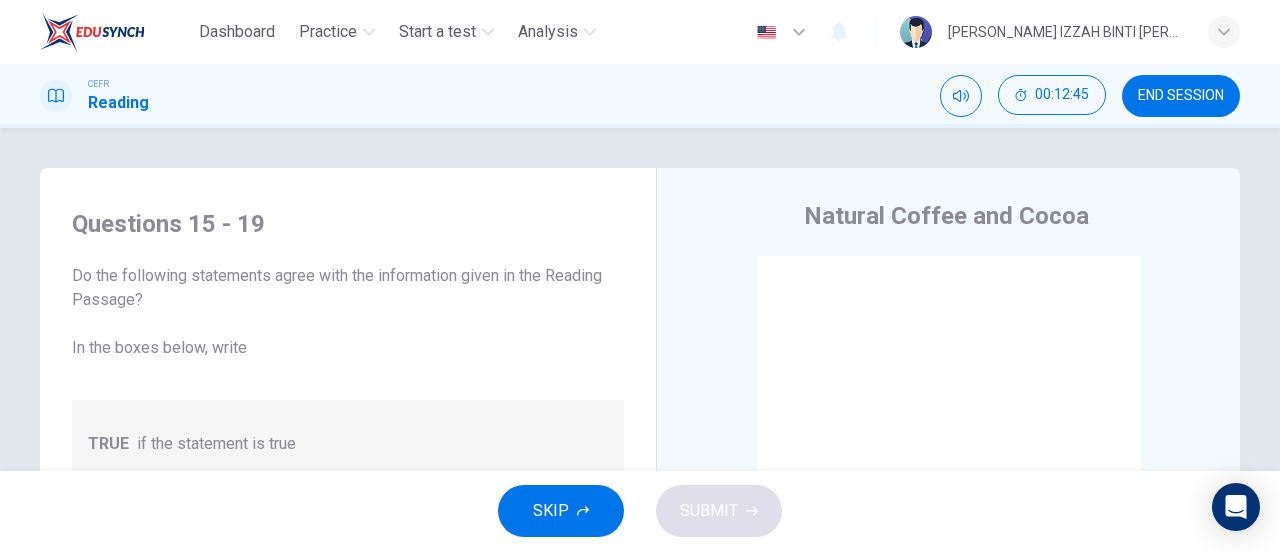 scroll, scrollTop: 24, scrollLeft: 0, axis: vertical 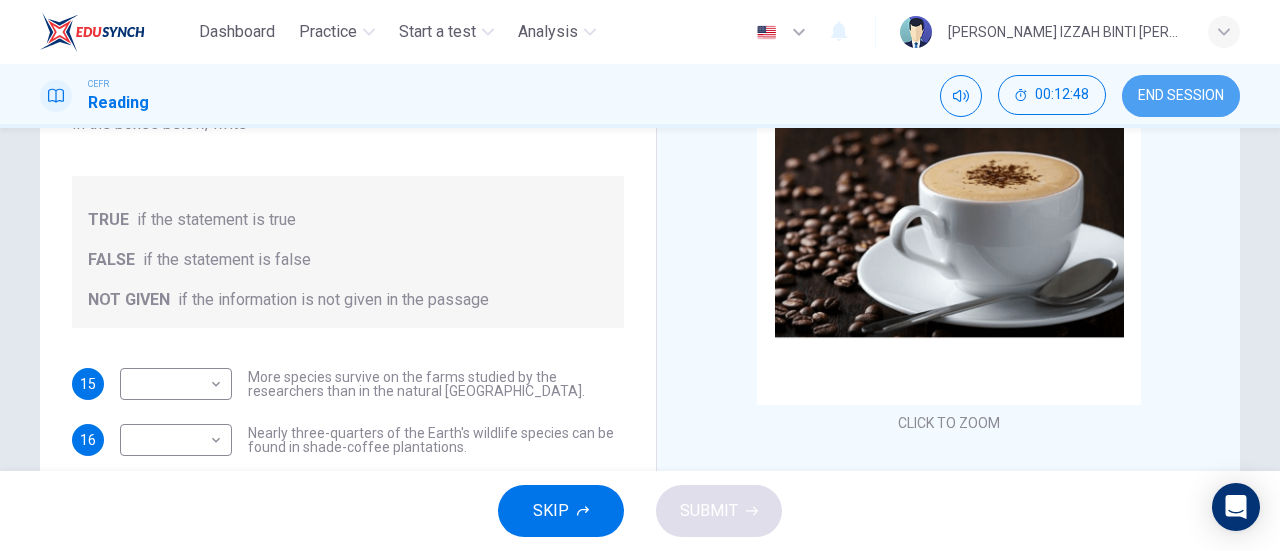 click on "END SESSION" at bounding box center [1181, 96] 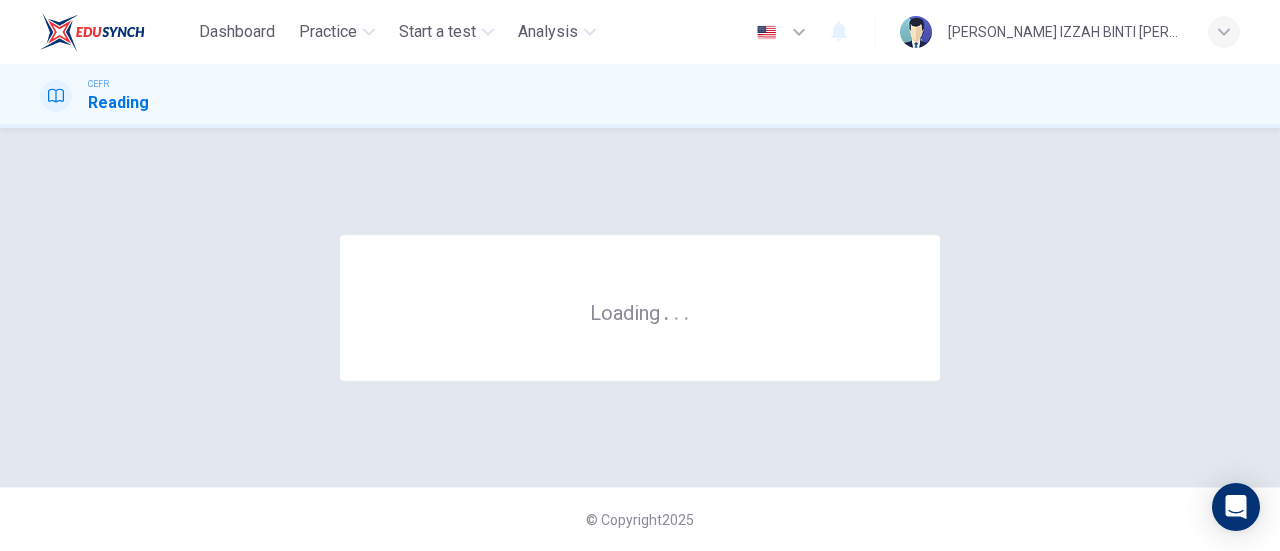 scroll, scrollTop: 0, scrollLeft: 0, axis: both 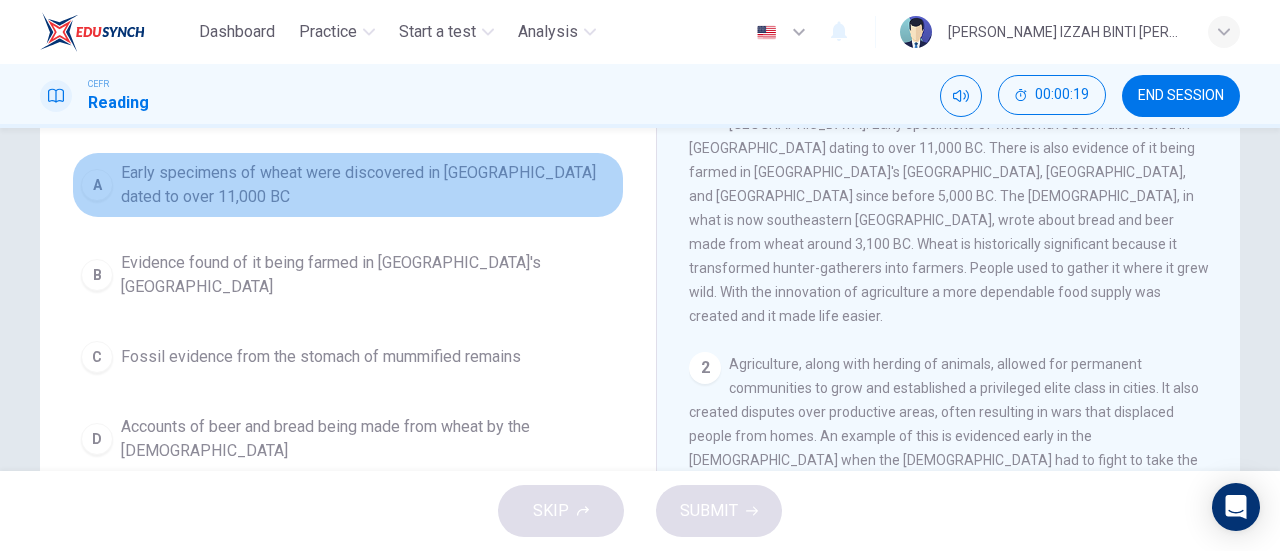 click on "Early specimens of wheat were discovered in Iraq dated to over 11,000 BC" at bounding box center (368, 185) 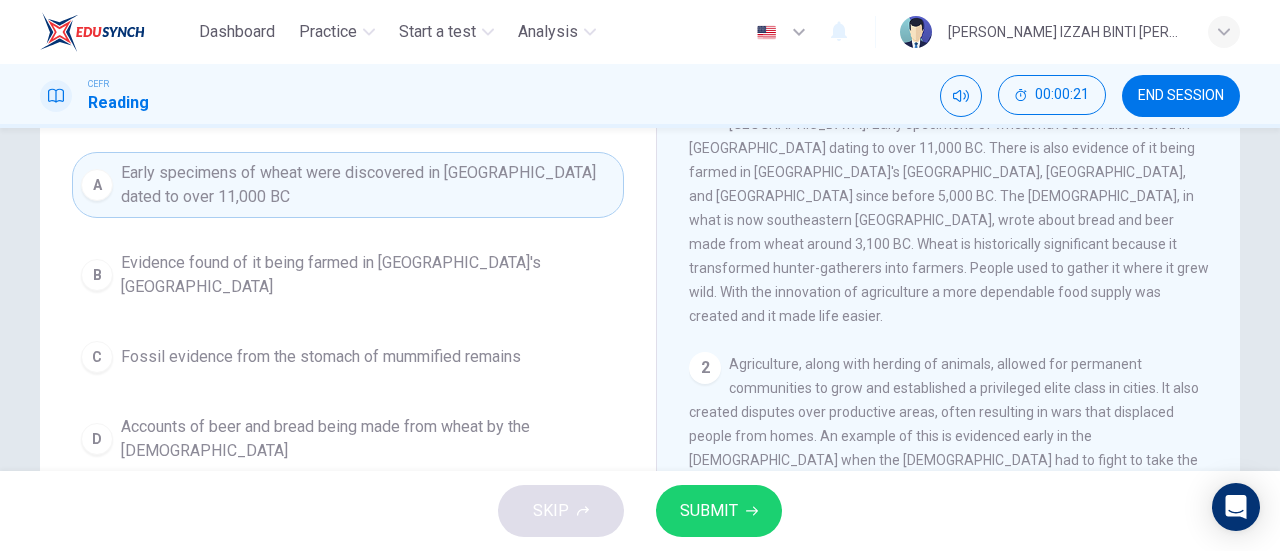 click on "SUBMIT" at bounding box center [709, 511] 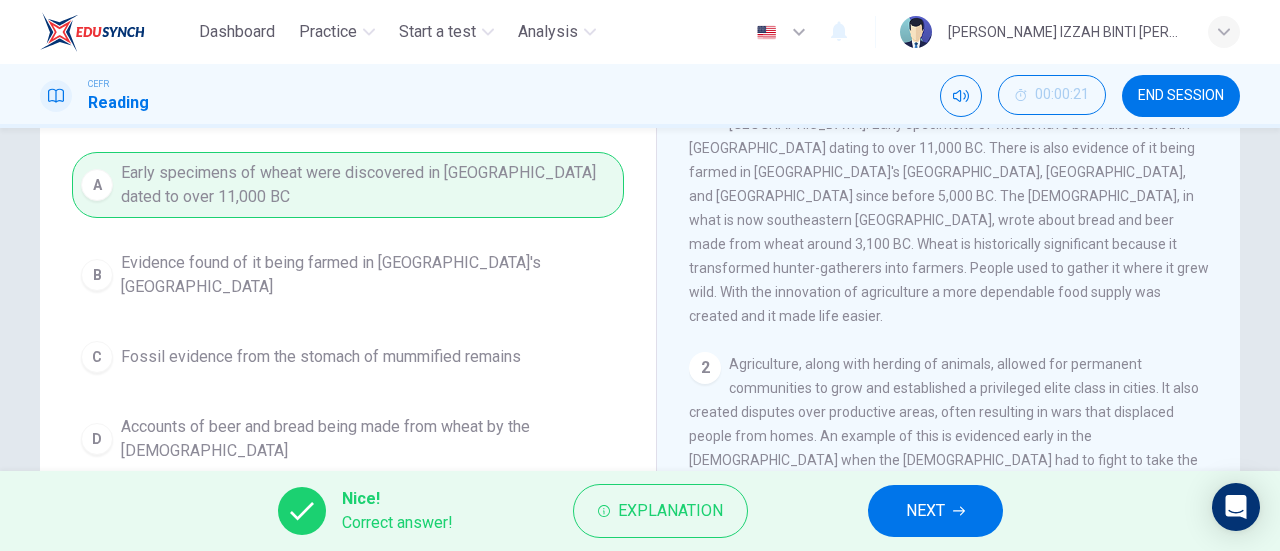 click on "NEXT" at bounding box center (925, 511) 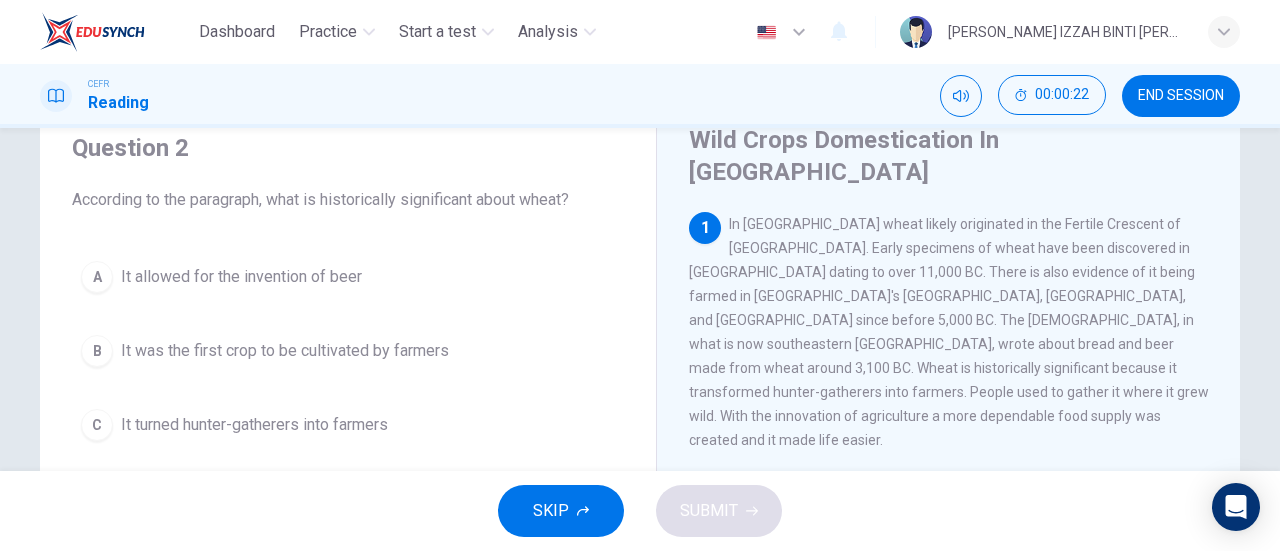 scroll, scrollTop: 0, scrollLeft: 0, axis: both 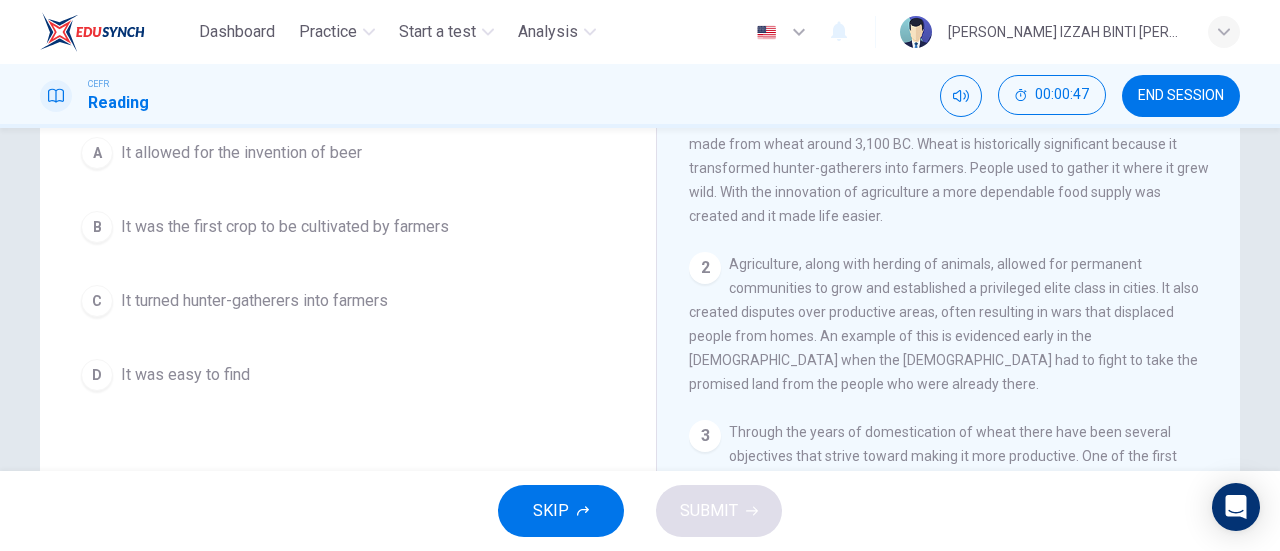 drag, startPoint x: 324, startPoint y: 297, endPoint x: 354, endPoint y: 331, distance: 45.343136 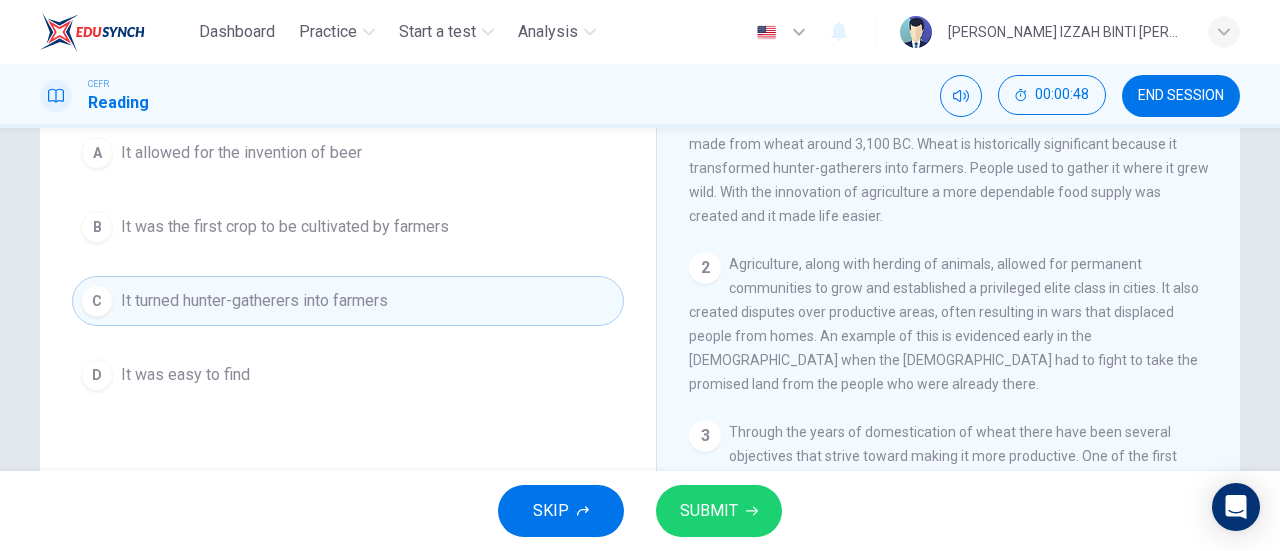 click on "SUBMIT" at bounding box center (709, 511) 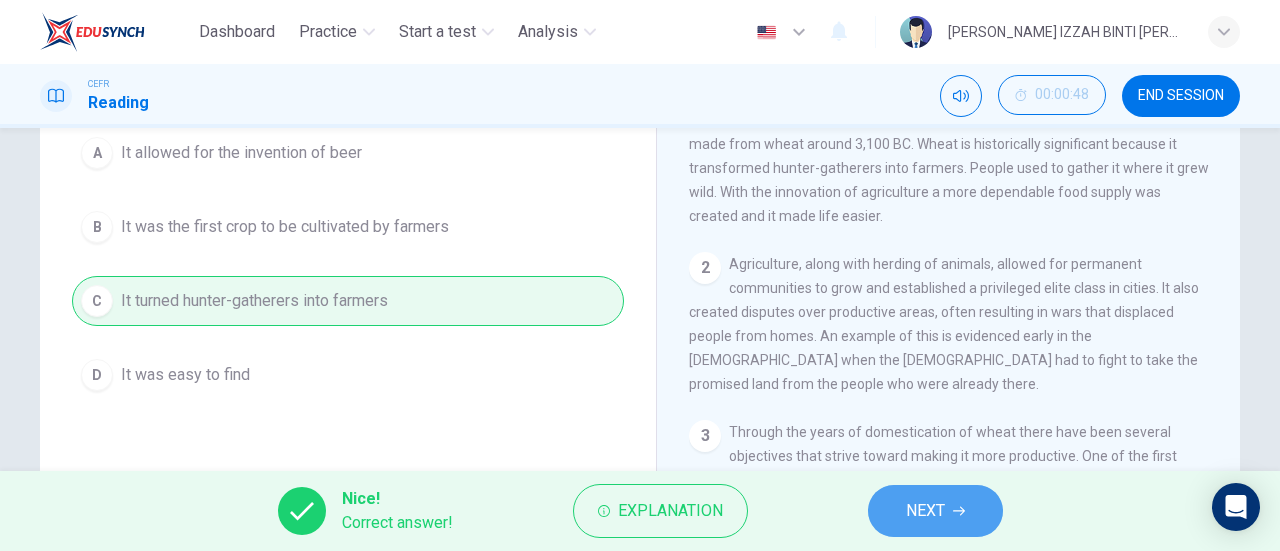 click on "NEXT" at bounding box center (925, 511) 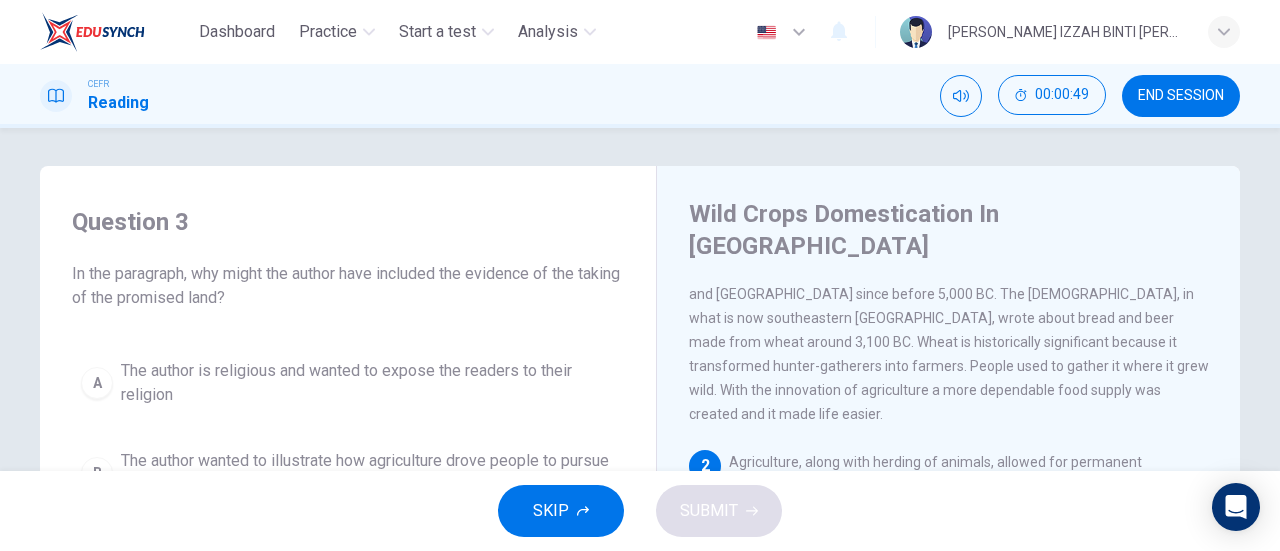 scroll, scrollTop: 0, scrollLeft: 0, axis: both 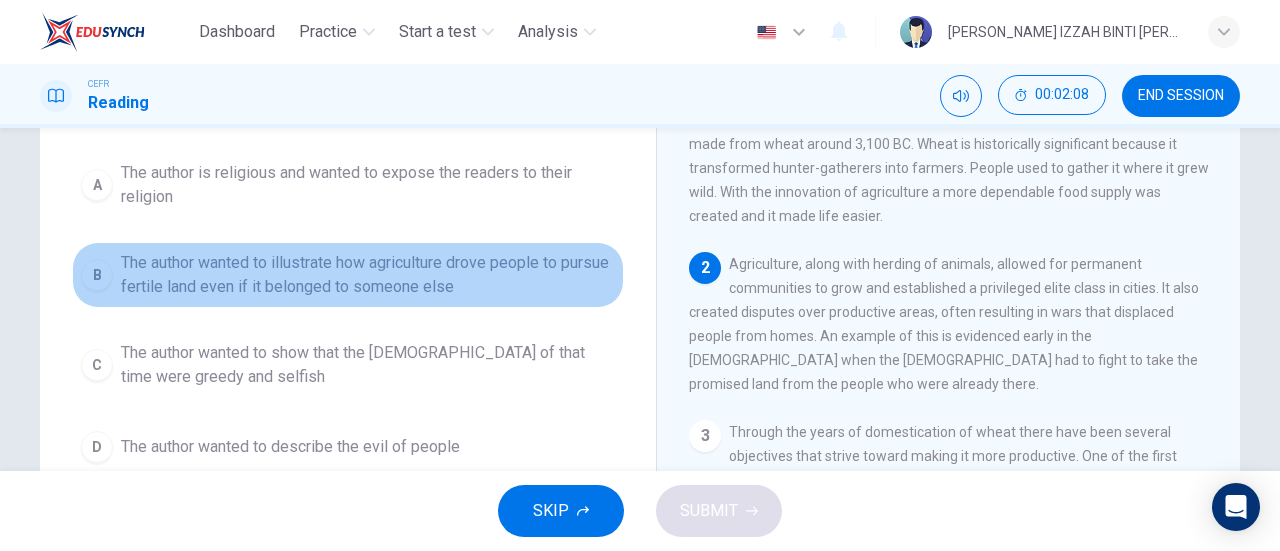 click on "The author wanted to illustrate how agriculture drove people to pursue fertile land even if it belonged to someone else" at bounding box center (368, 275) 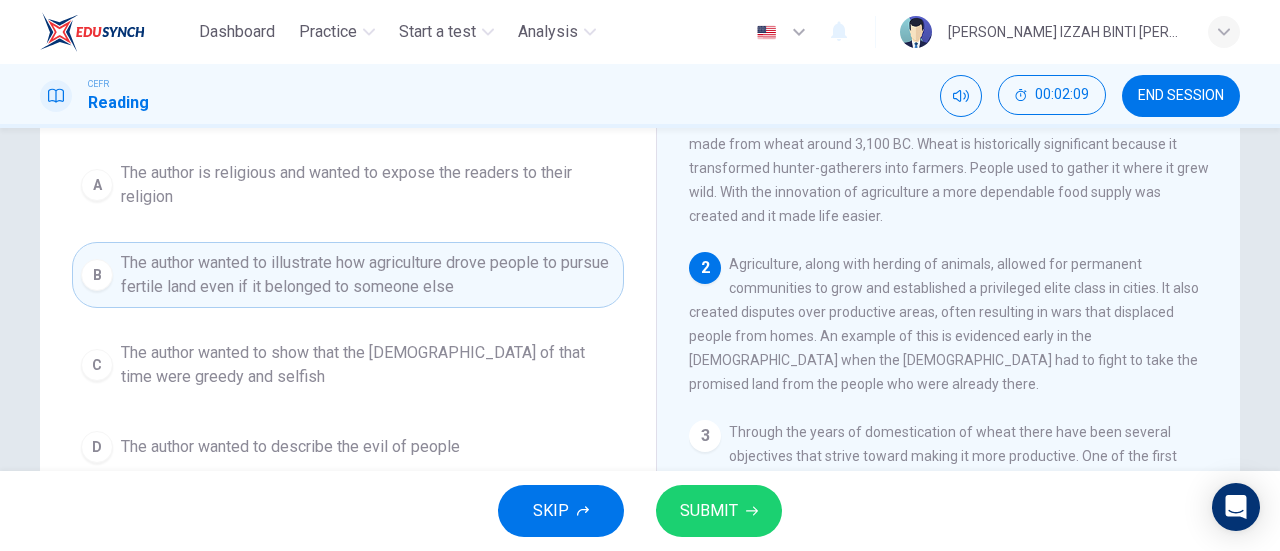 click on "SUBMIT" at bounding box center (709, 511) 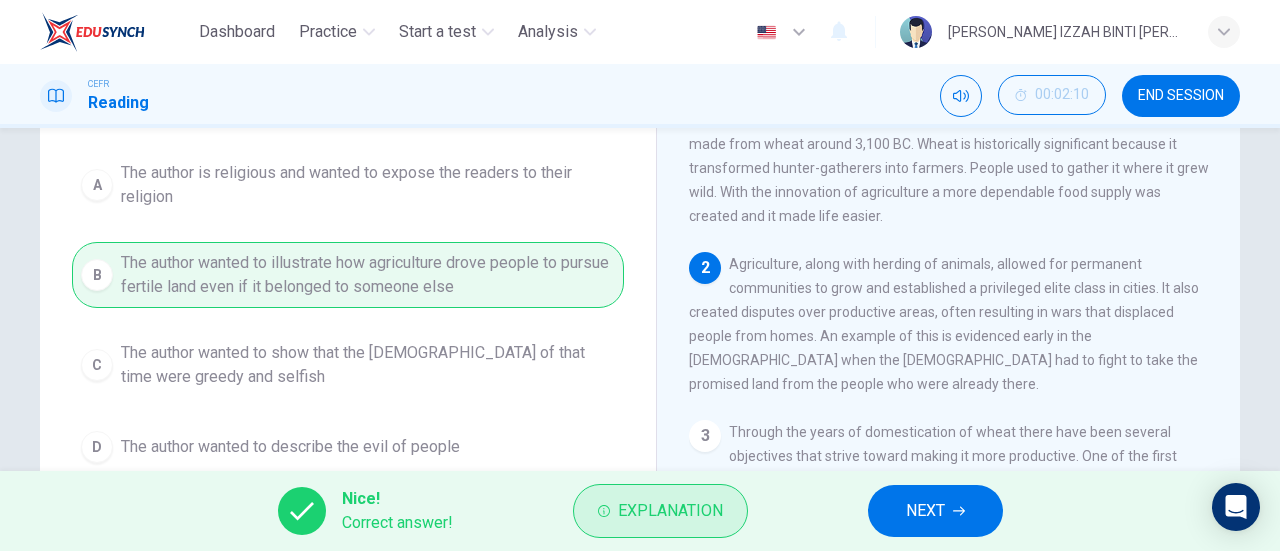 click 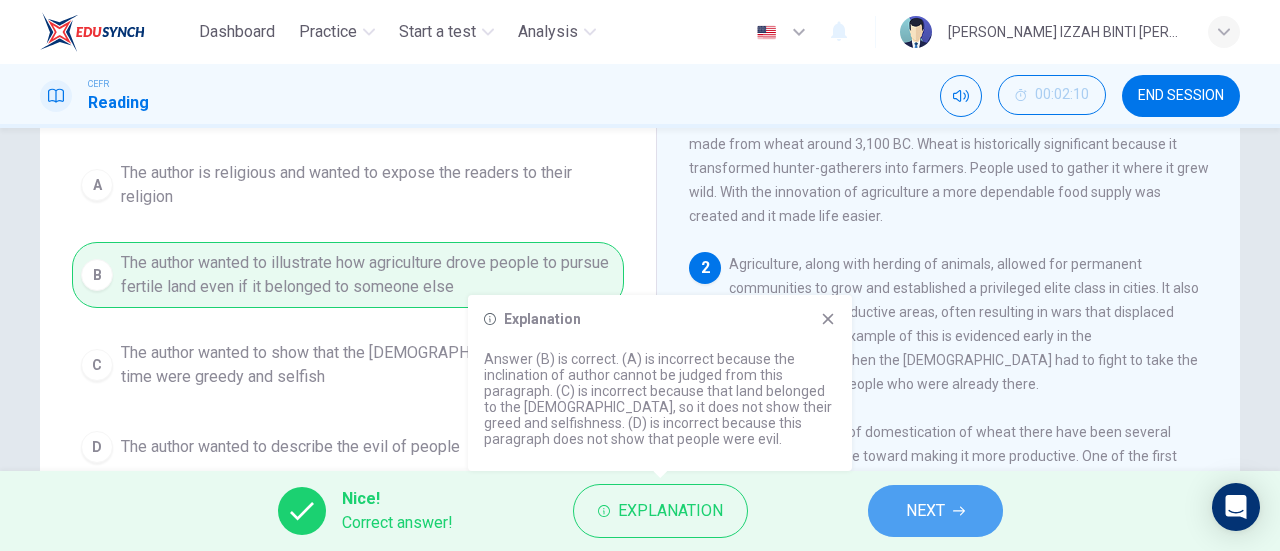 click on "NEXT" at bounding box center (935, 511) 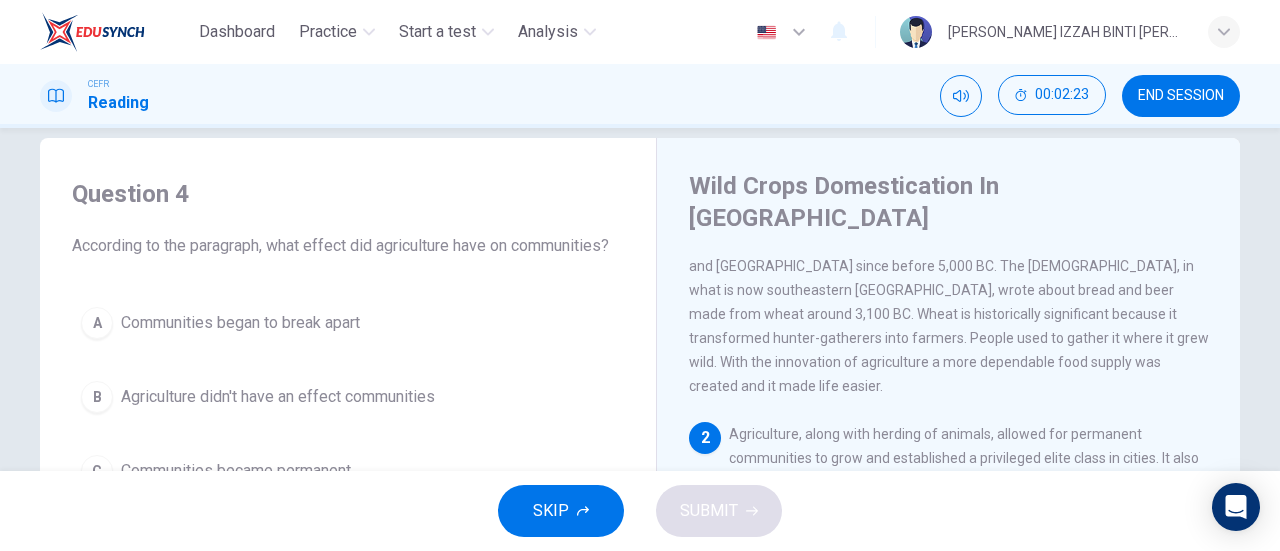 scroll, scrollTop: 0, scrollLeft: 0, axis: both 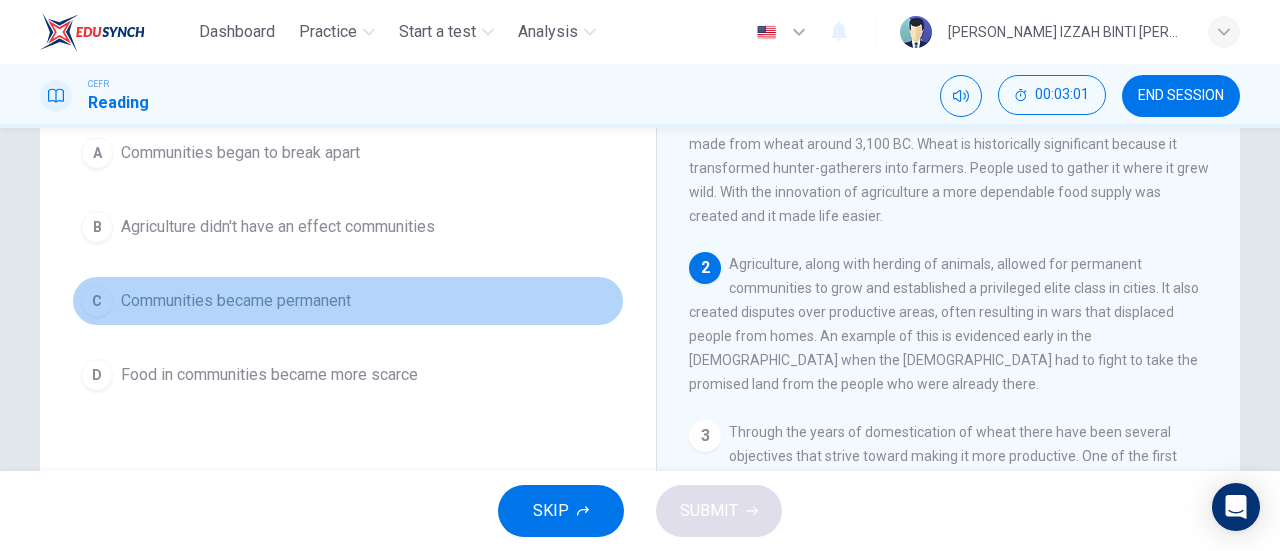 click on "Communities became permanent" at bounding box center (236, 301) 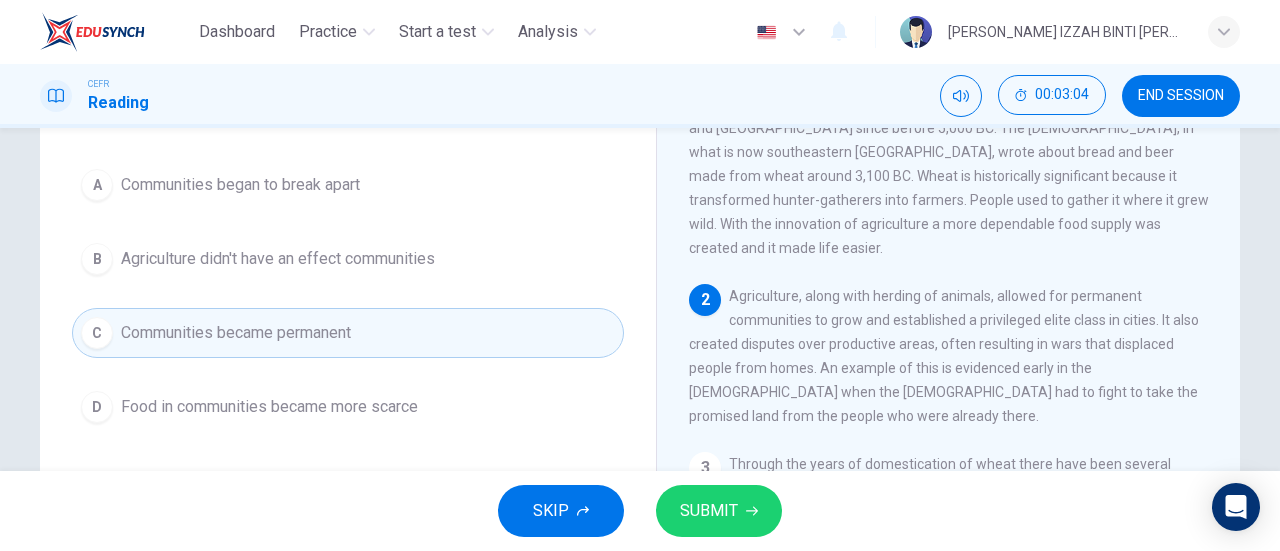 scroll, scrollTop: 200, scrollLeft: 0, axis: vertical 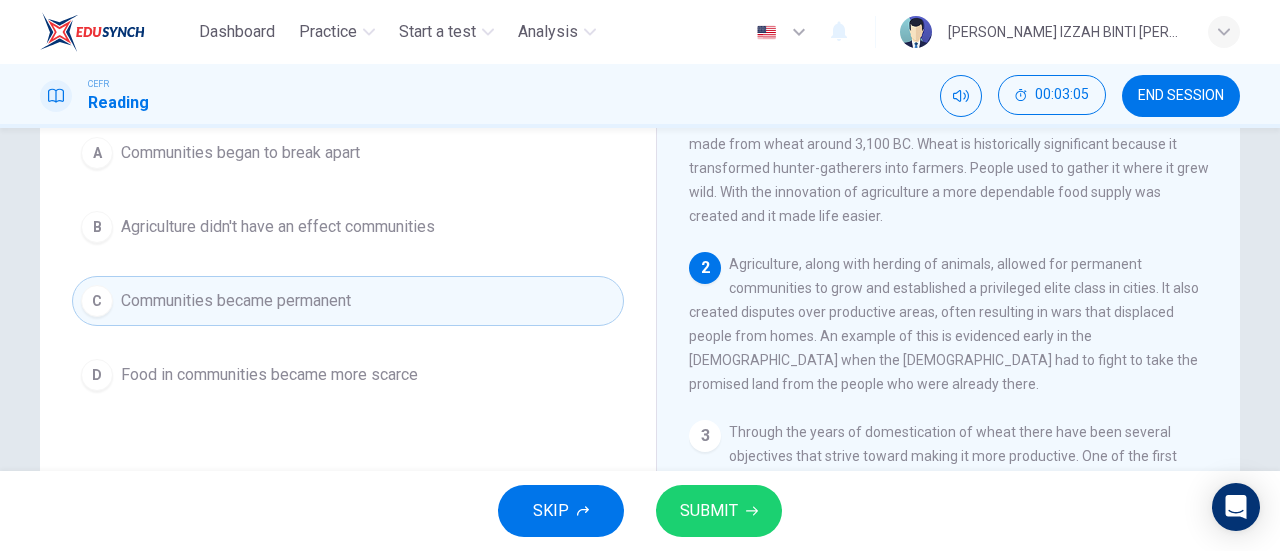 click on "SUBMIT" at bounding box center (709, 511) 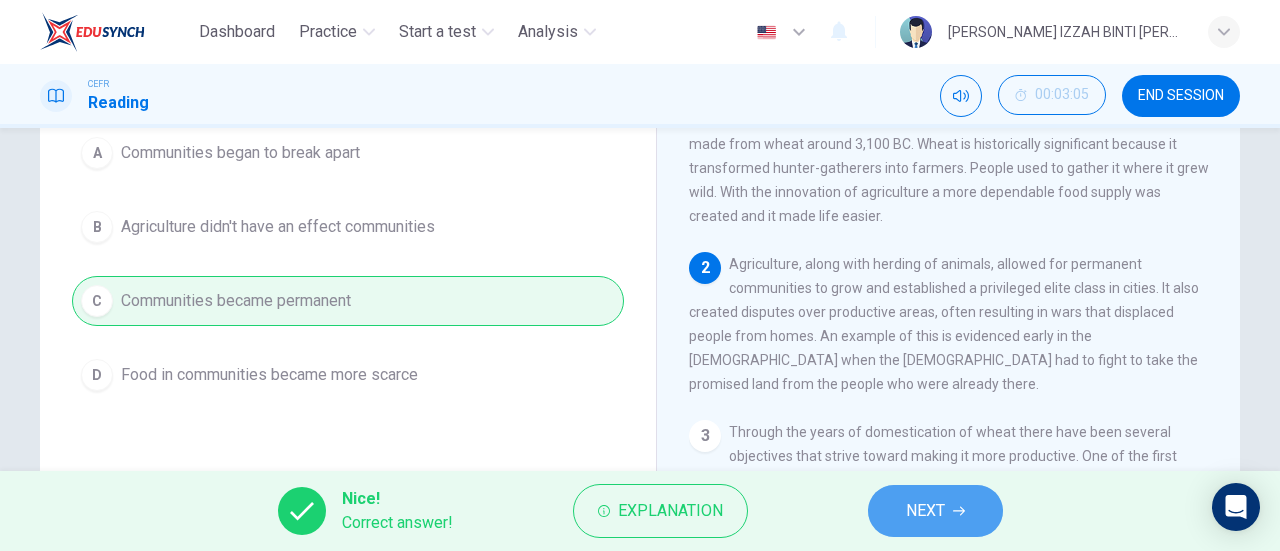 click on "NEXT" at bounding box center [925, 511] 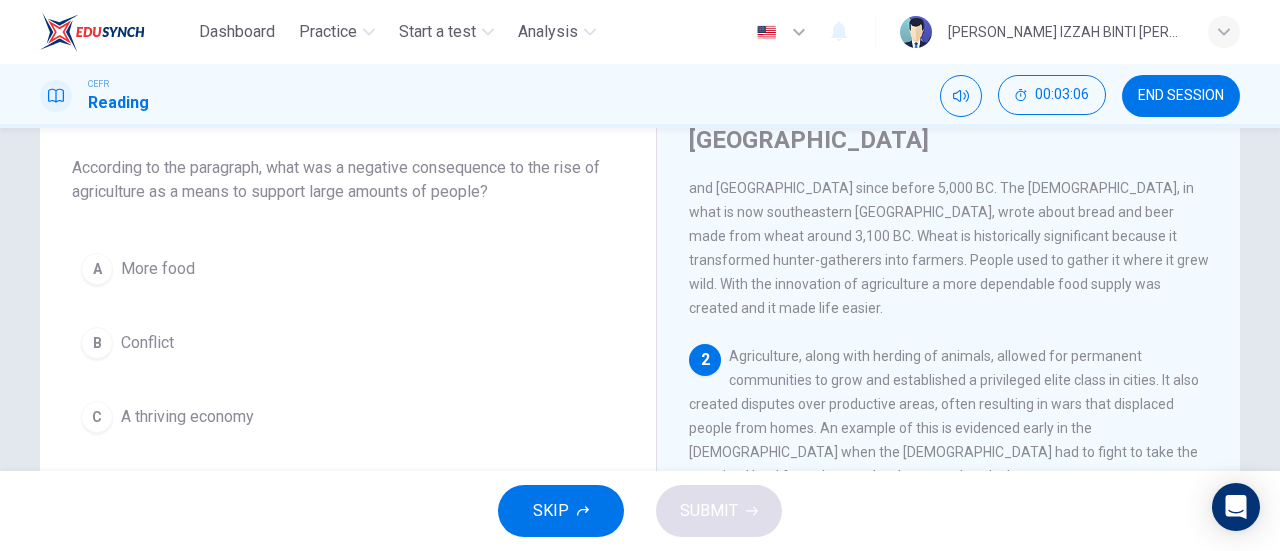 scroll, scrollTop: 24, scrollLeft: 0, axis: vertical 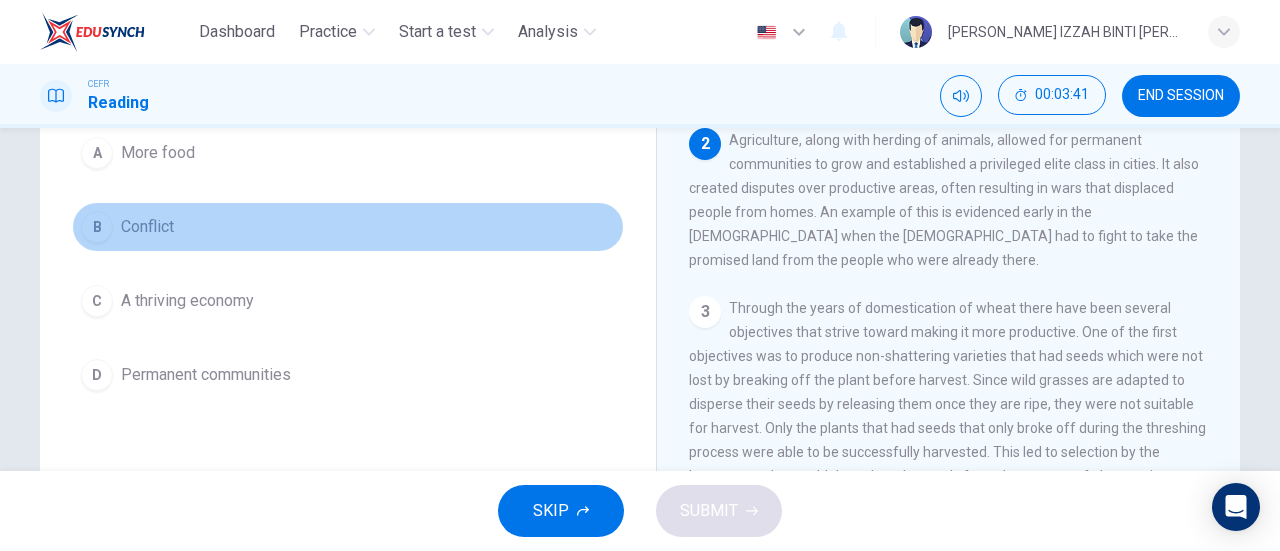 click on "B Conflict" at bounding box center (348, 227) 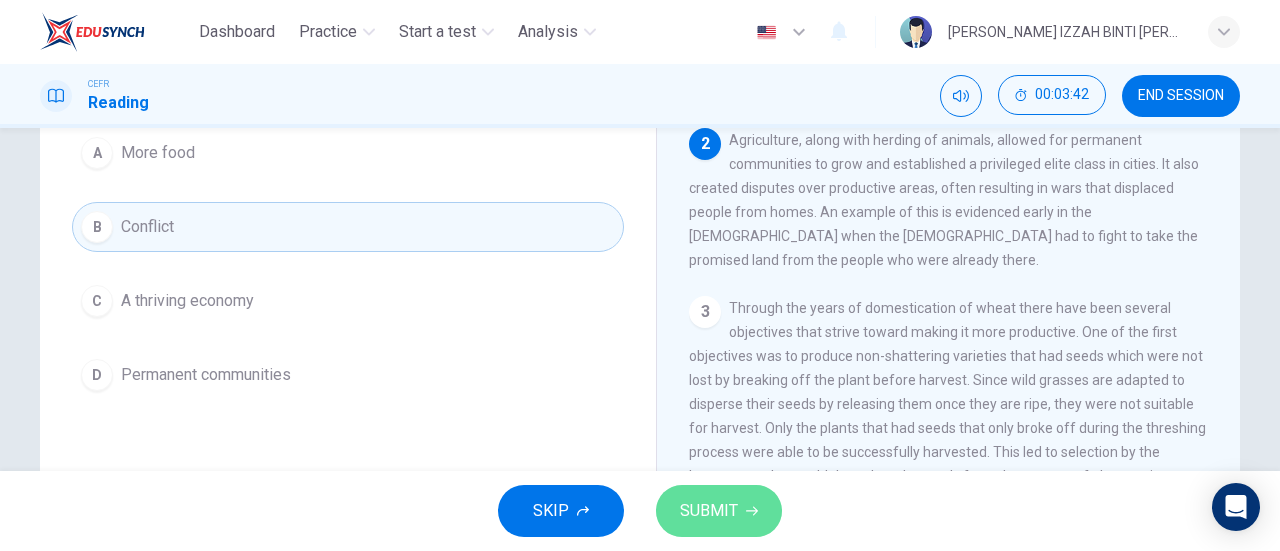 drag, startPoint x: 722, startPoint y: 497, endPoint x: 704, endPoint y: 493, distance: 18.439089 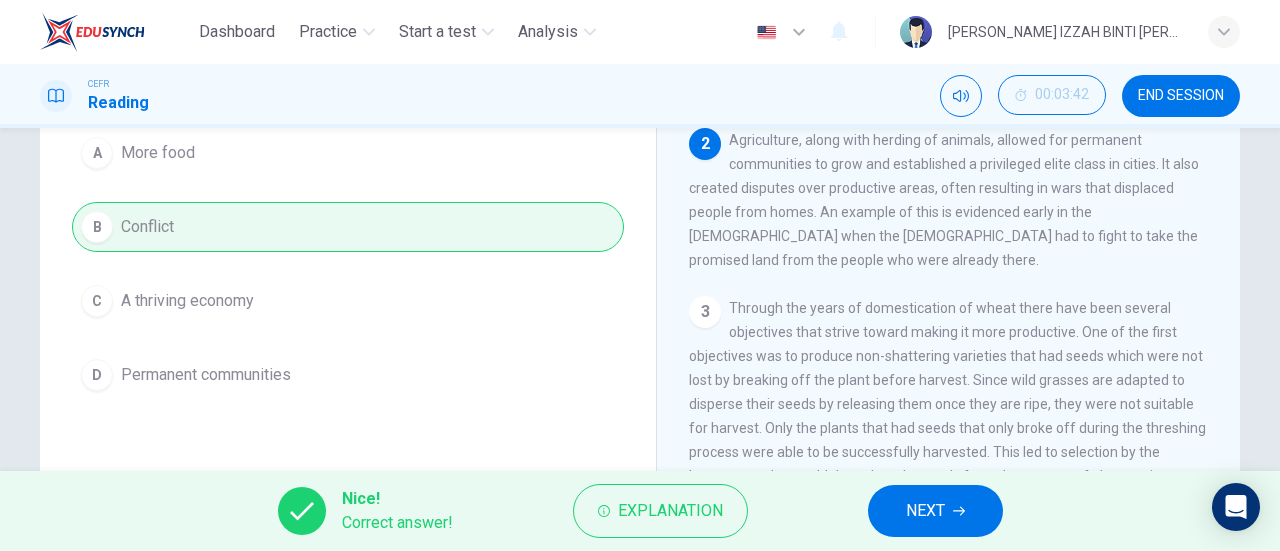 click on "NEXT" at bounding box center (935, 511) 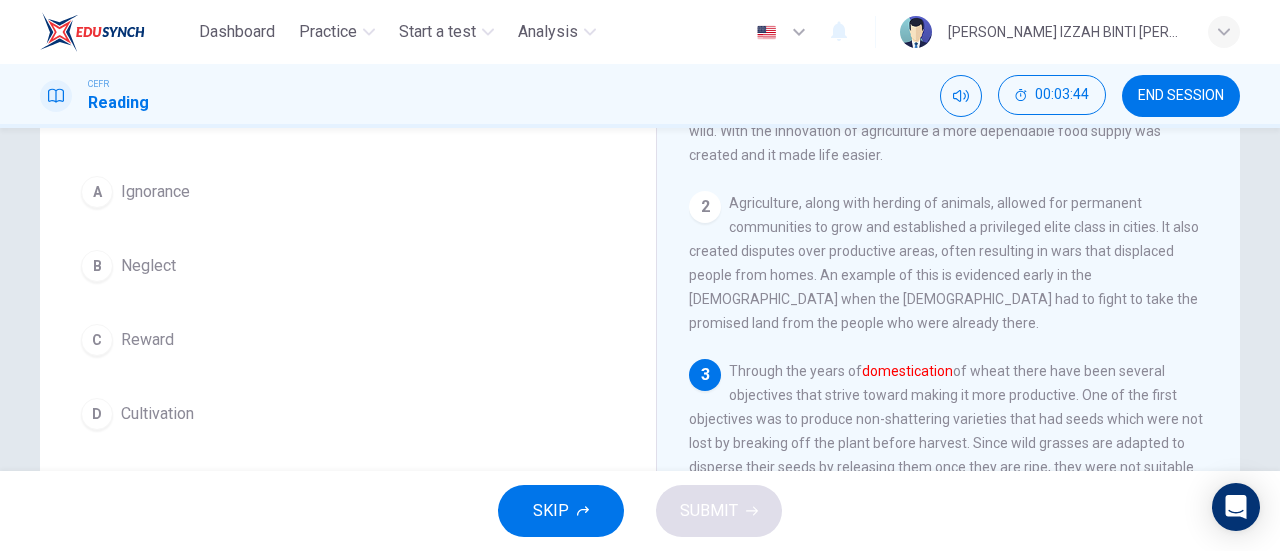 scroll, scrollTop: 200, scrollLeft: 0, axis: vertical 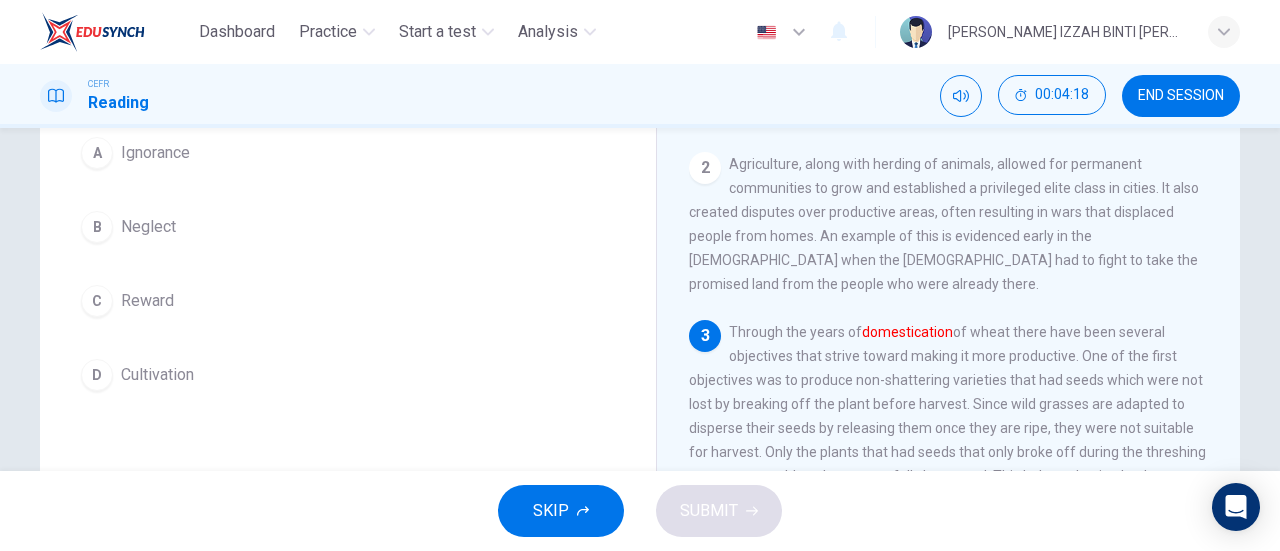 click on "D Cultivation" at bounding box center [348, 375] 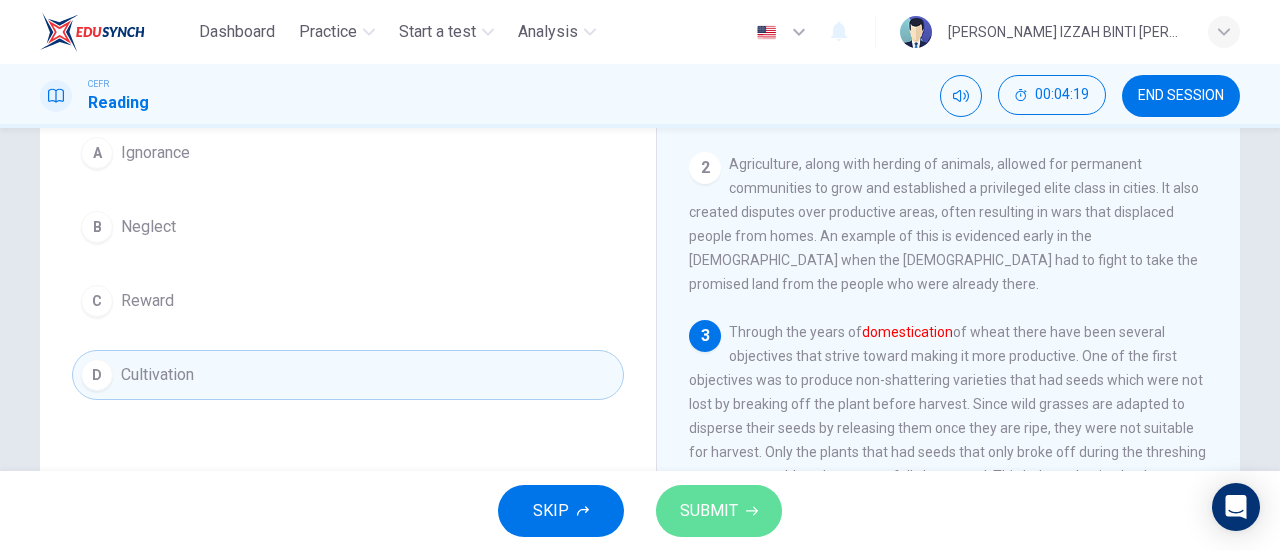 click on "SUBMIT" at bounding box center (709, 511) 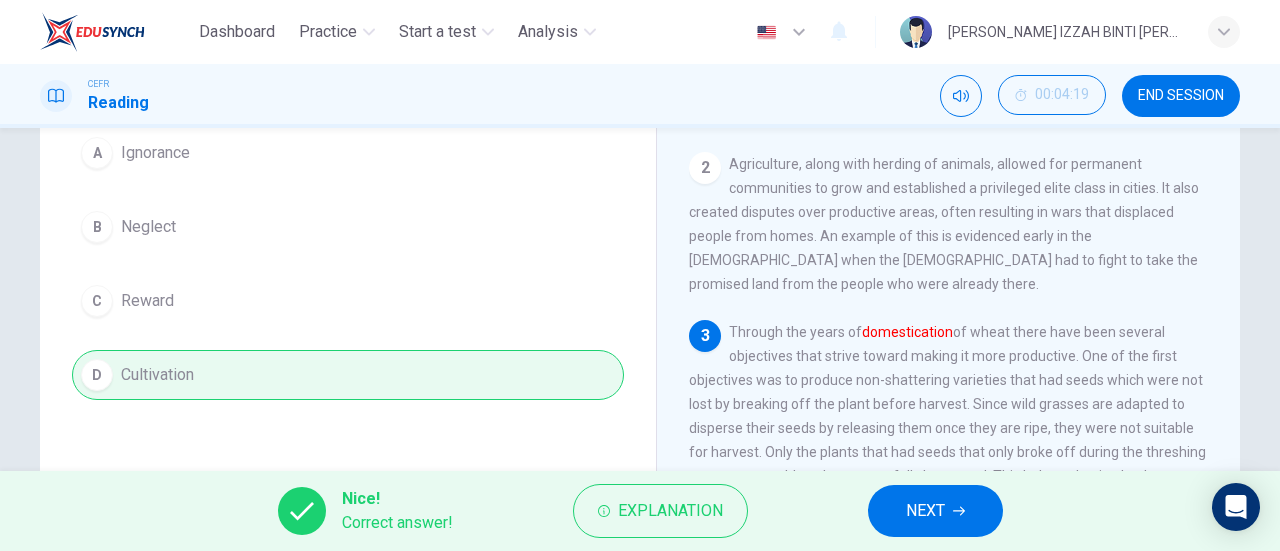 click on "NEXT" at bounding box center (935, 511) 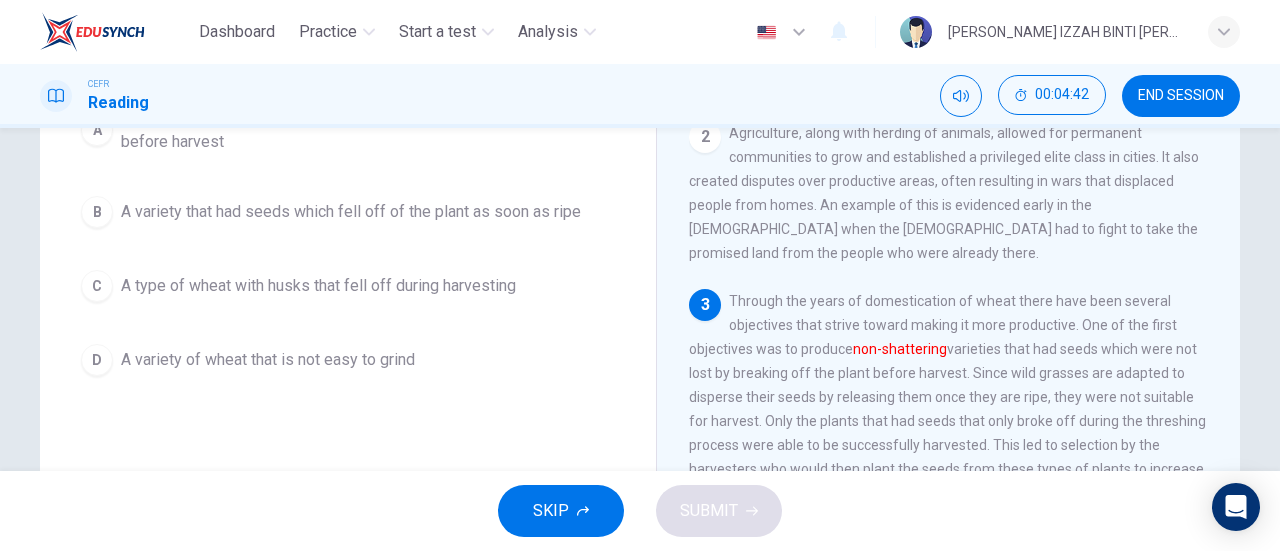 scroll, scrollTop: 200, scrollLeft: 0, axis: vertical 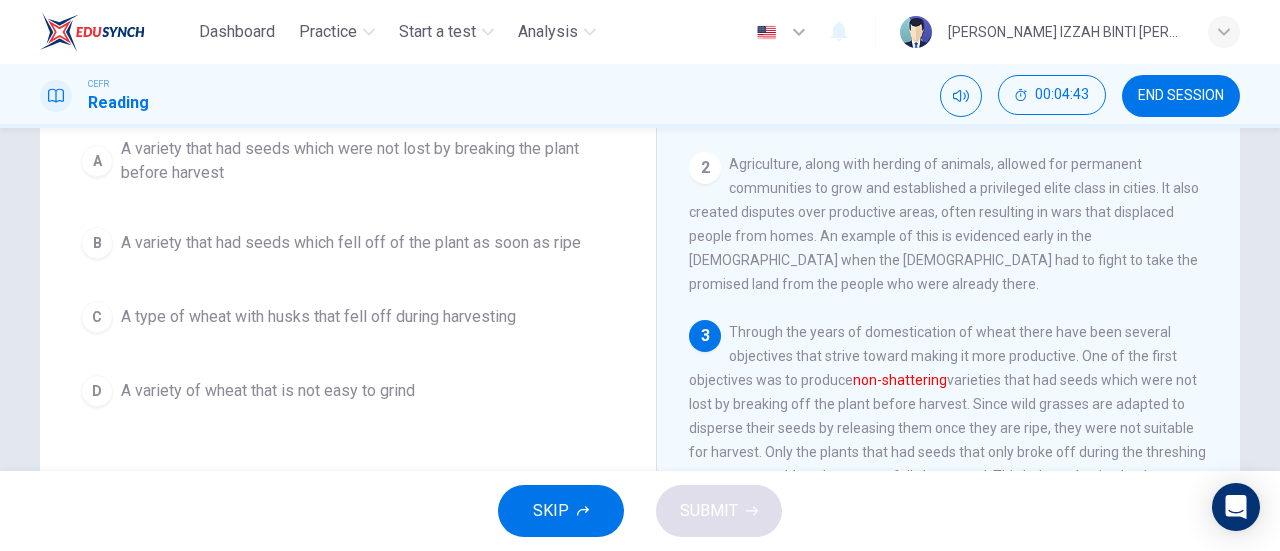 click on "A variety that had seeds which were not lost by breaking the plant before harvest" at bounding box center (368, 161) 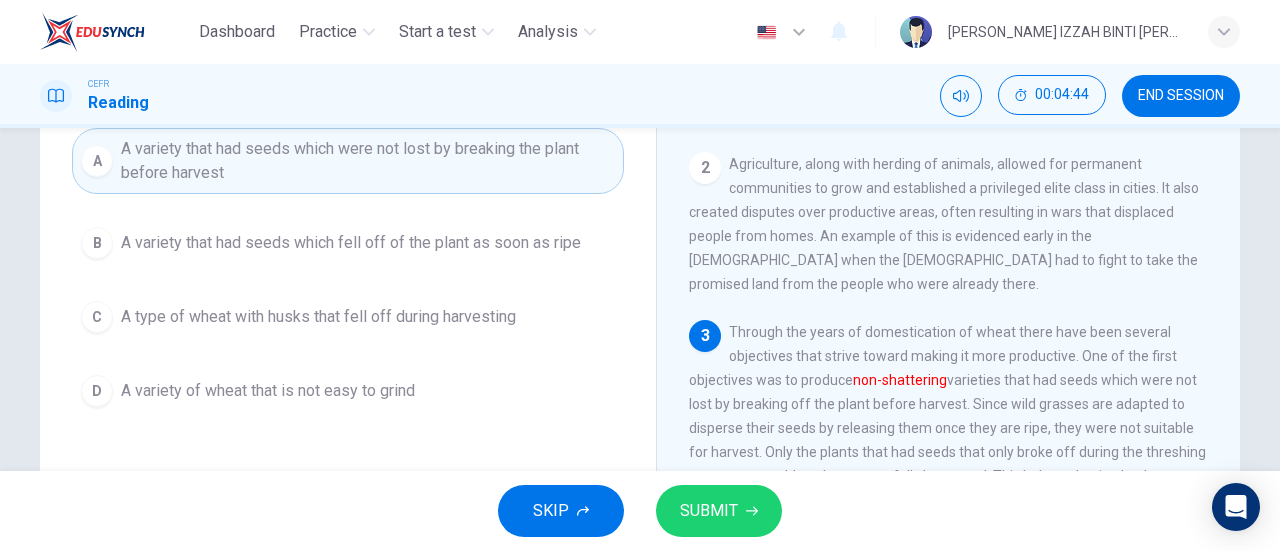 click on "SUBMIT" at bounding box center (719, 511) 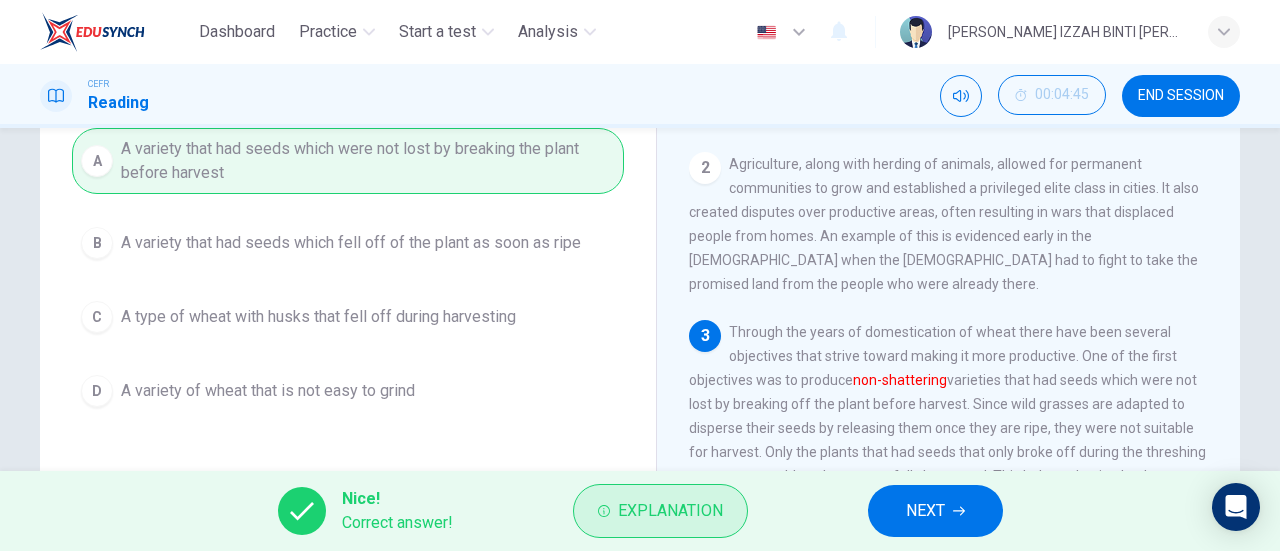 click on "Explanation" at bounding box center (670, 511) 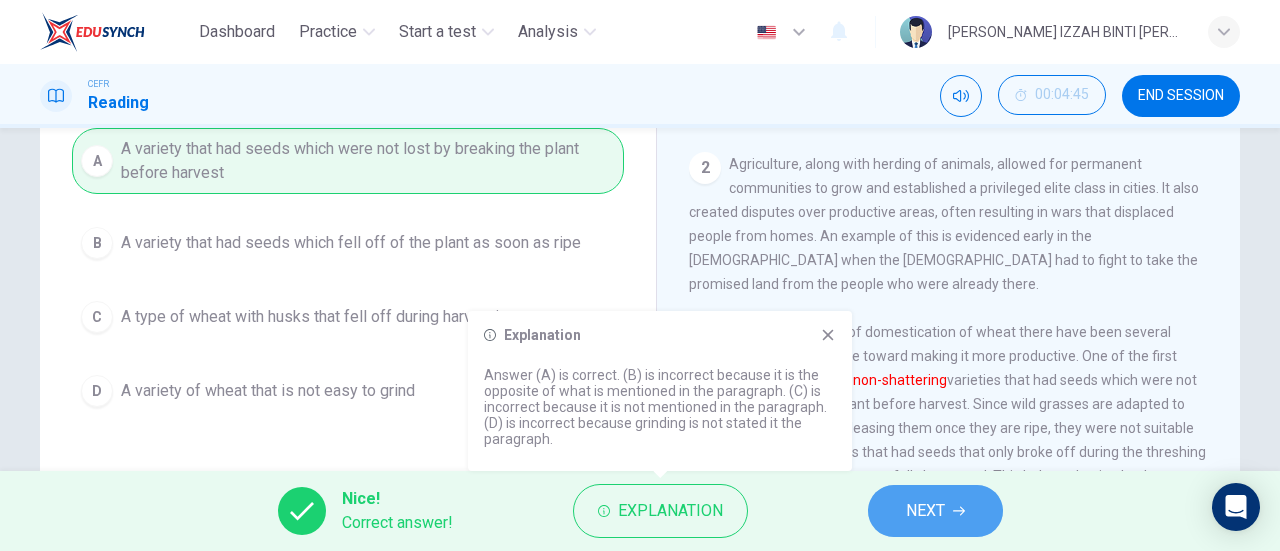 click on "NEXT" at bounding box center [935, 511] 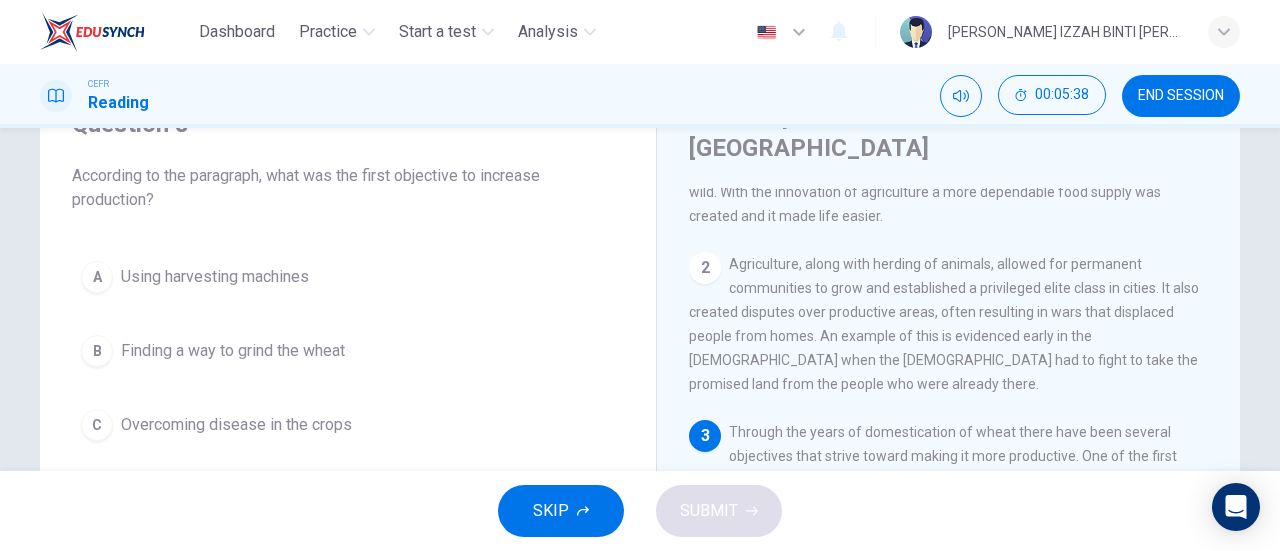 scroll, scrollTop: 200, scrollLeft: 0, axis: vertical 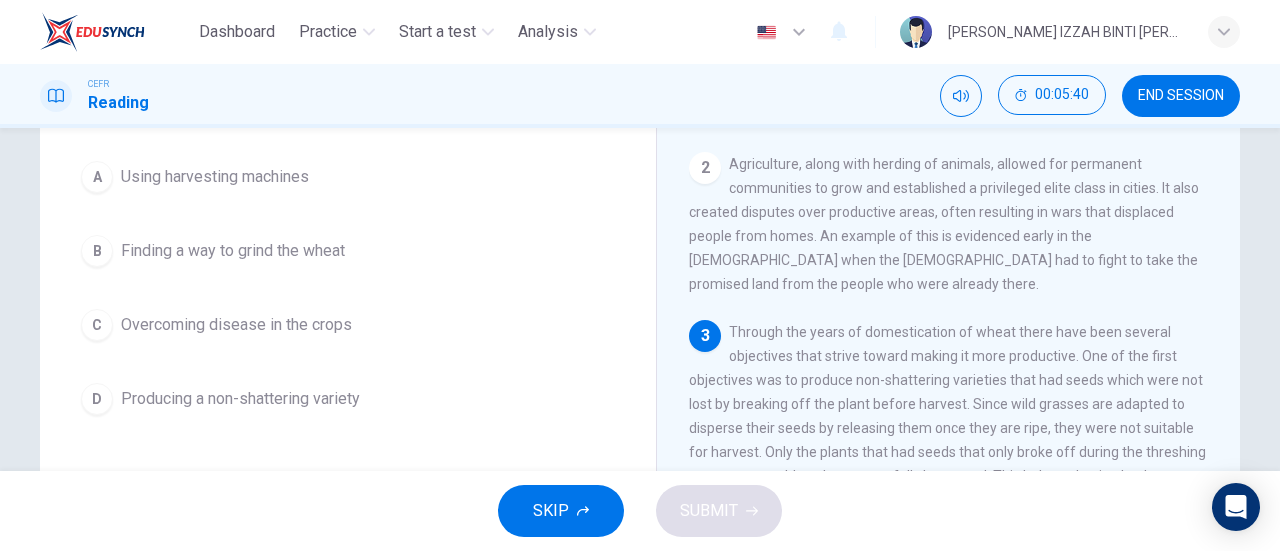 click on "Producing a non-shattering variety" at bounding box center (240, 399) 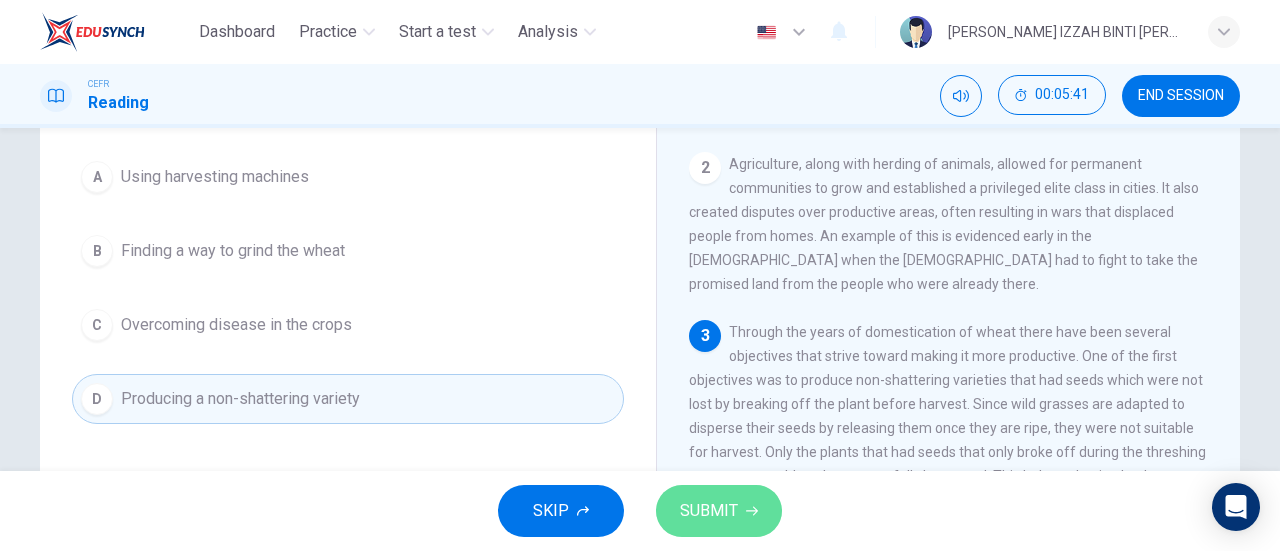 click on "SUBMIT" at bounding box center (719, 511) 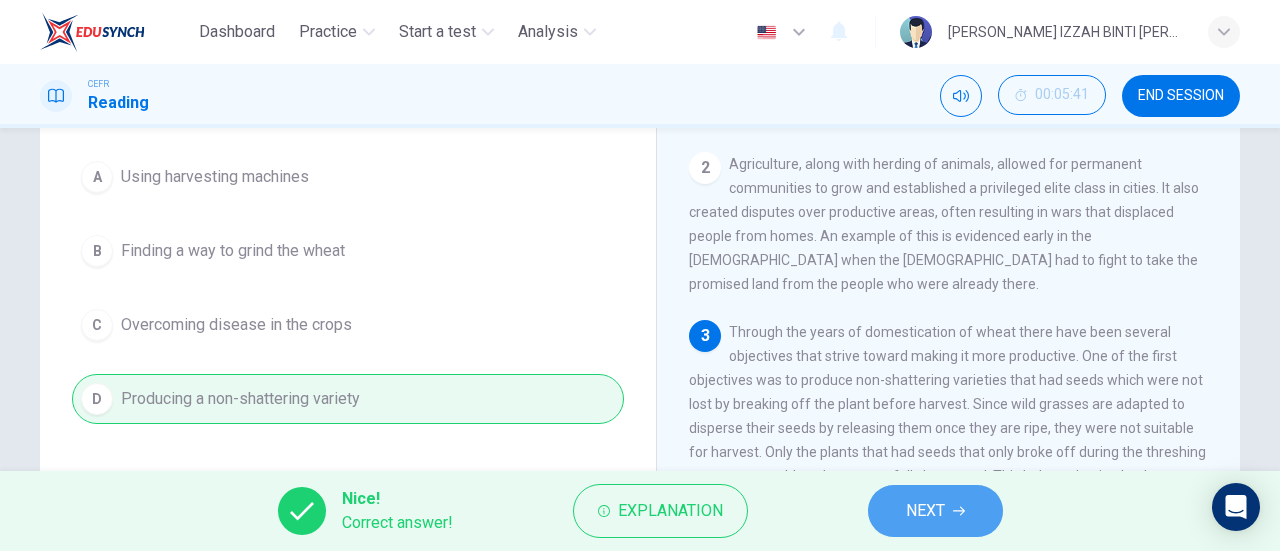 click on "NEXT" at bounding box center (925, 511) 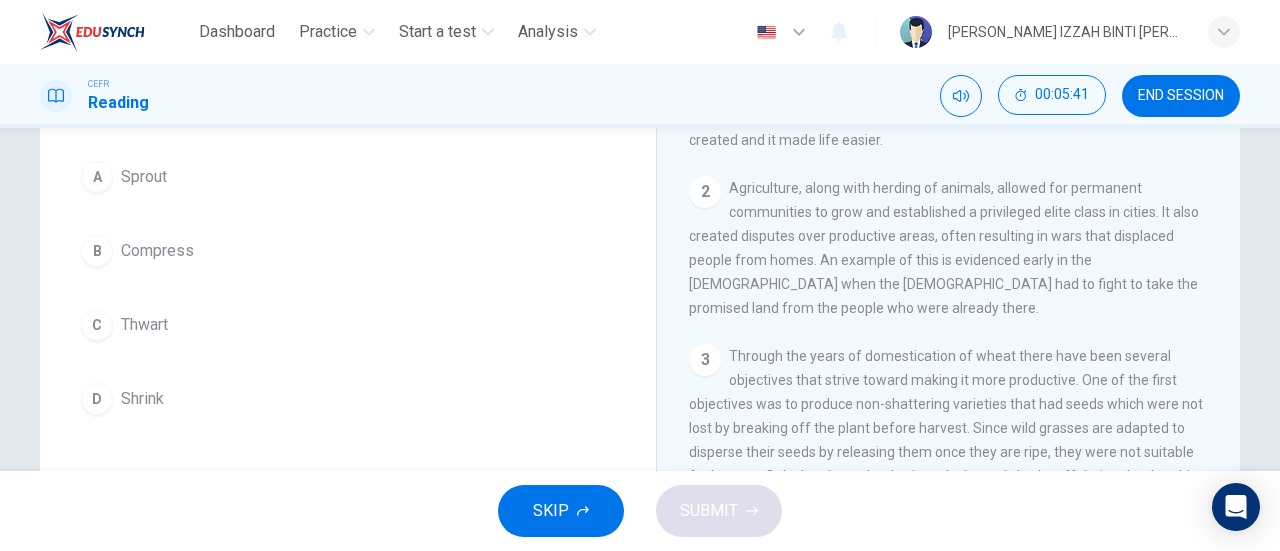scroll, scrollTop: 76, scrollLeft: 0, axis: vertical 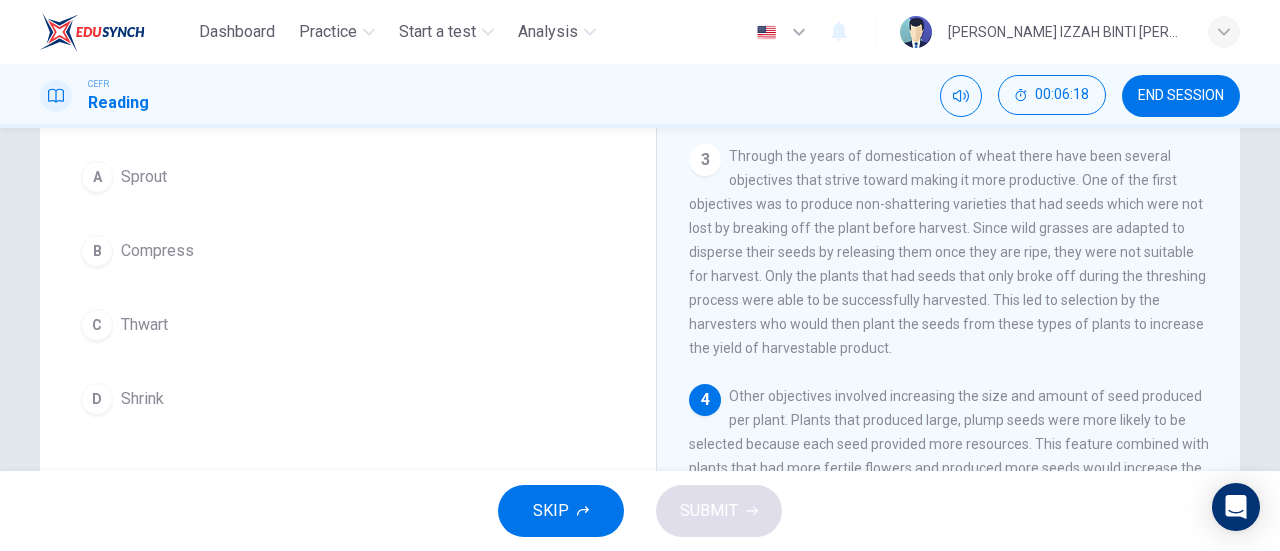 click on "A Sprout" at bounding box center [348, 177] 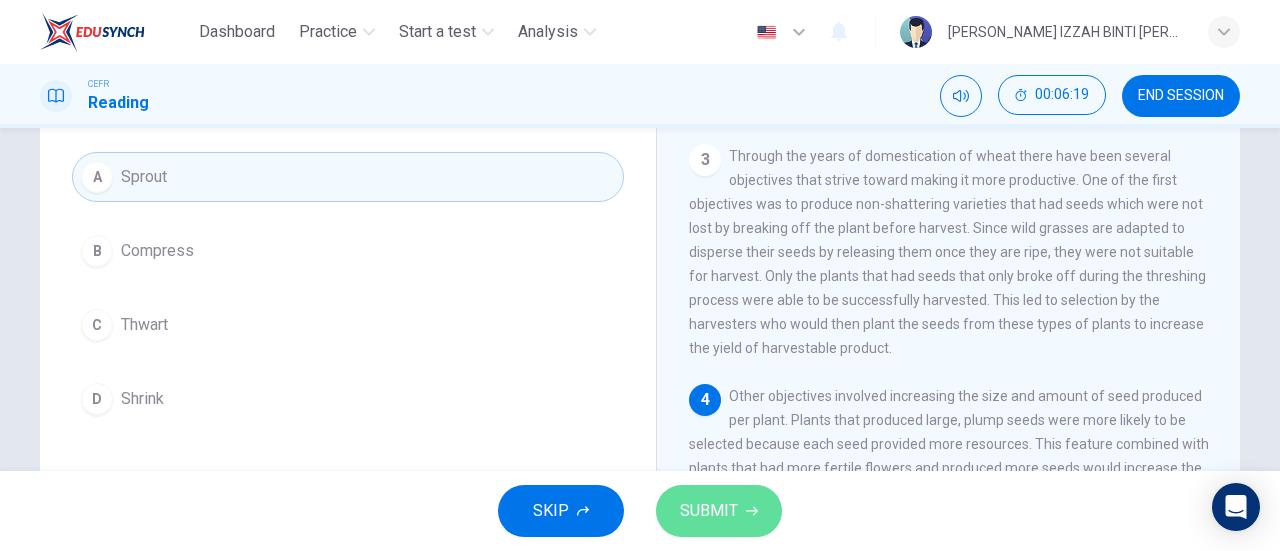 click on "SUBMIT" at bounding box center [709, 511] 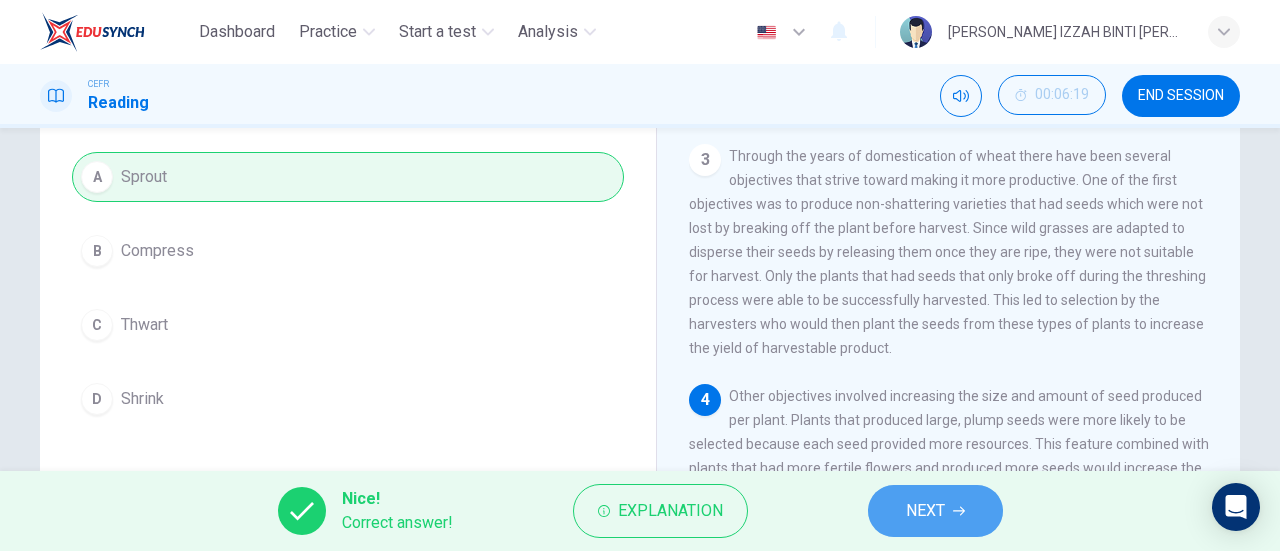 click on "NEXT" at bounding box center (935, 511) 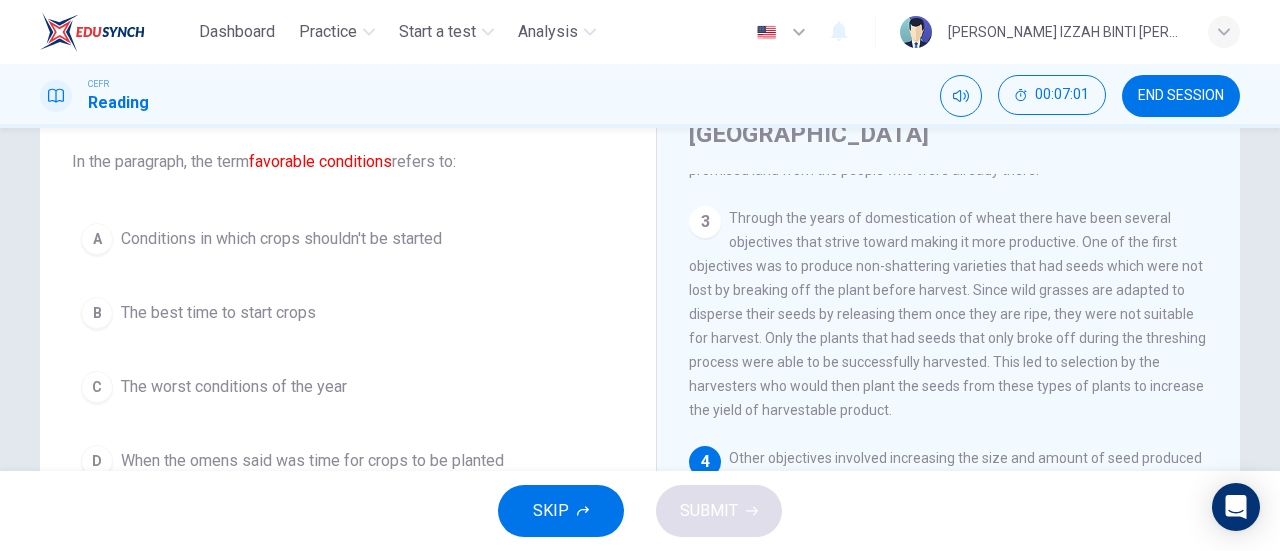 scroll, scrollTop: 100, scrollLeft: 0, axis: vertical 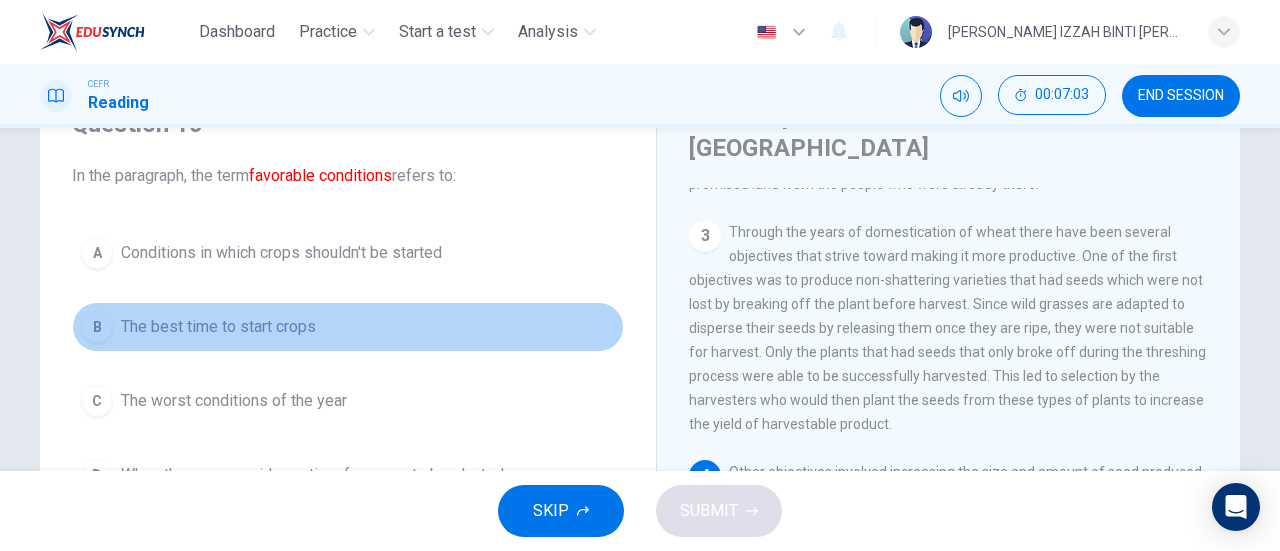 click on "B The best time to start crops" at bounding box center [348, 327] 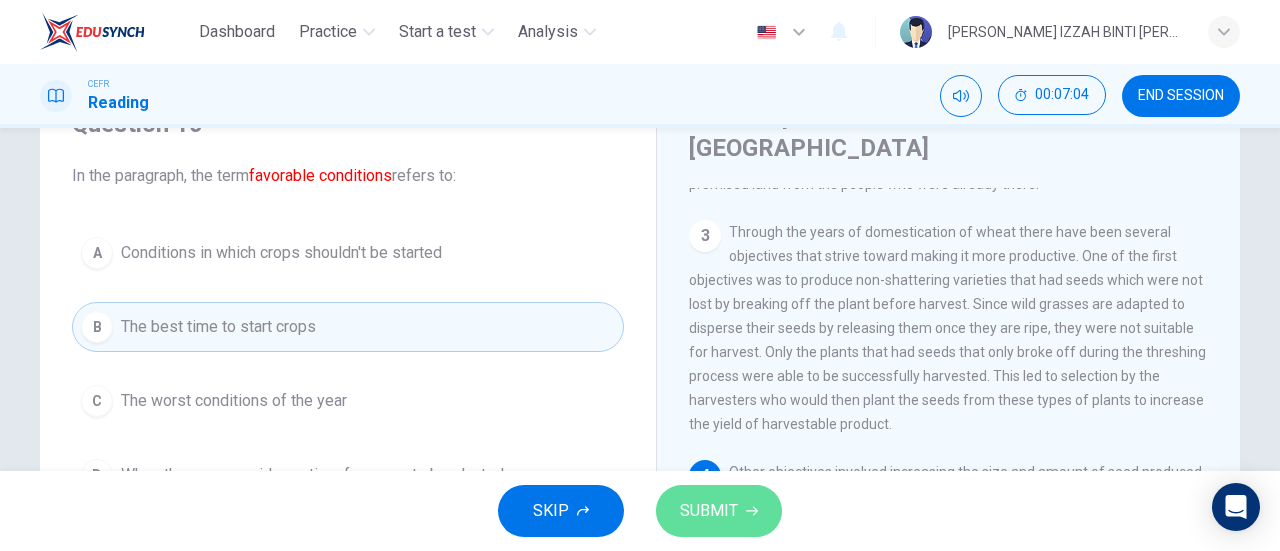 click on "SUBMIT" at bounding box center [719, 511] 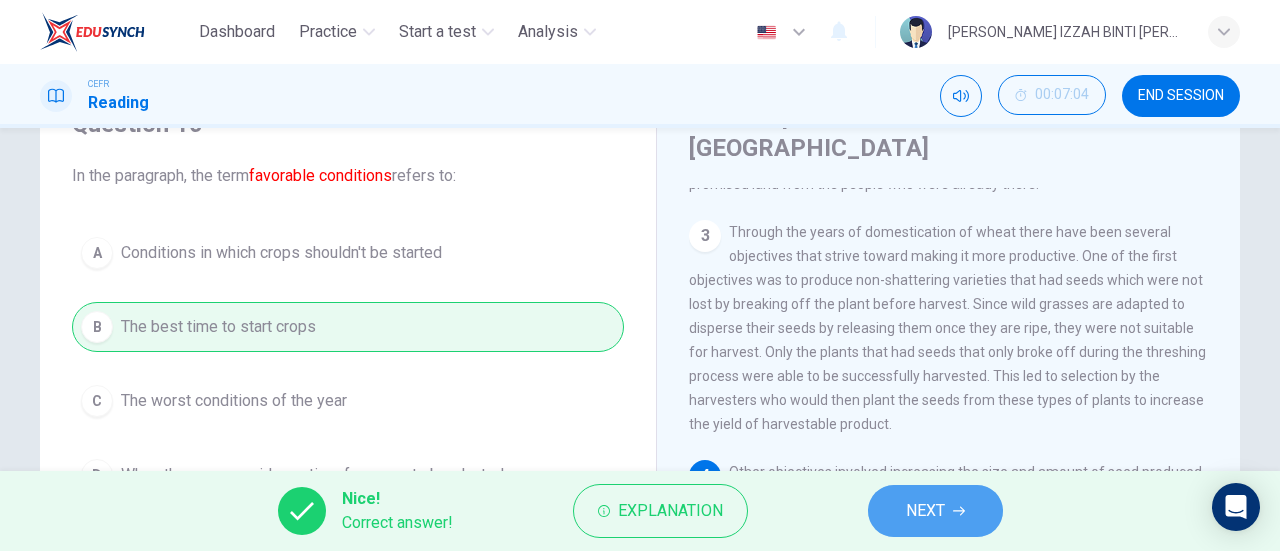 click on "NEXT" at bounding box center [935, 511] 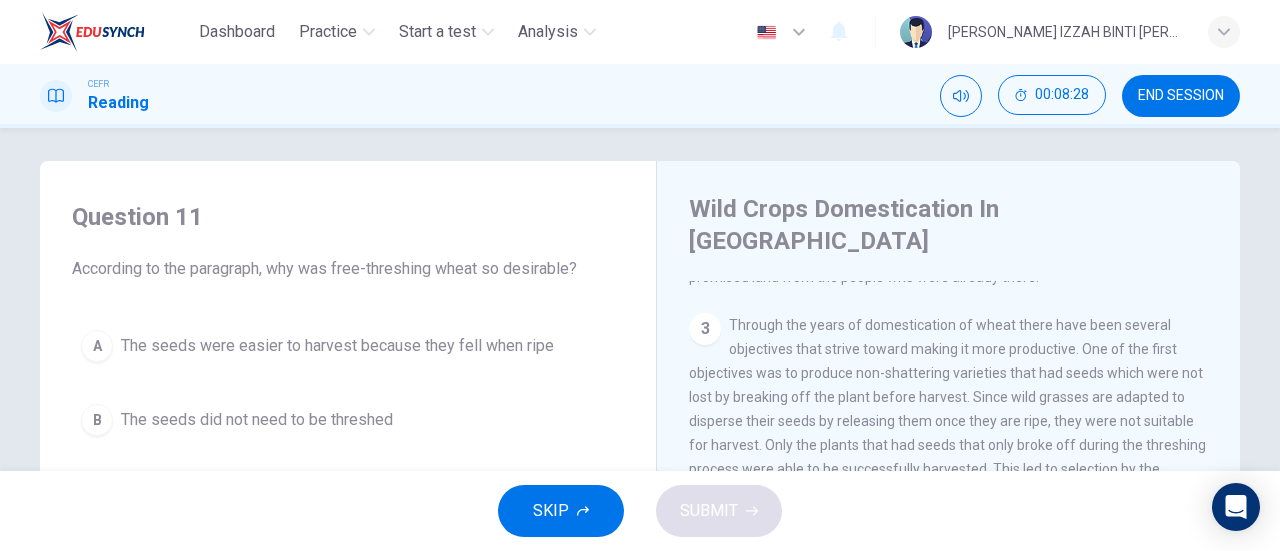 scroll, scrollTop: 0, scrollLeft: 0, axis: both 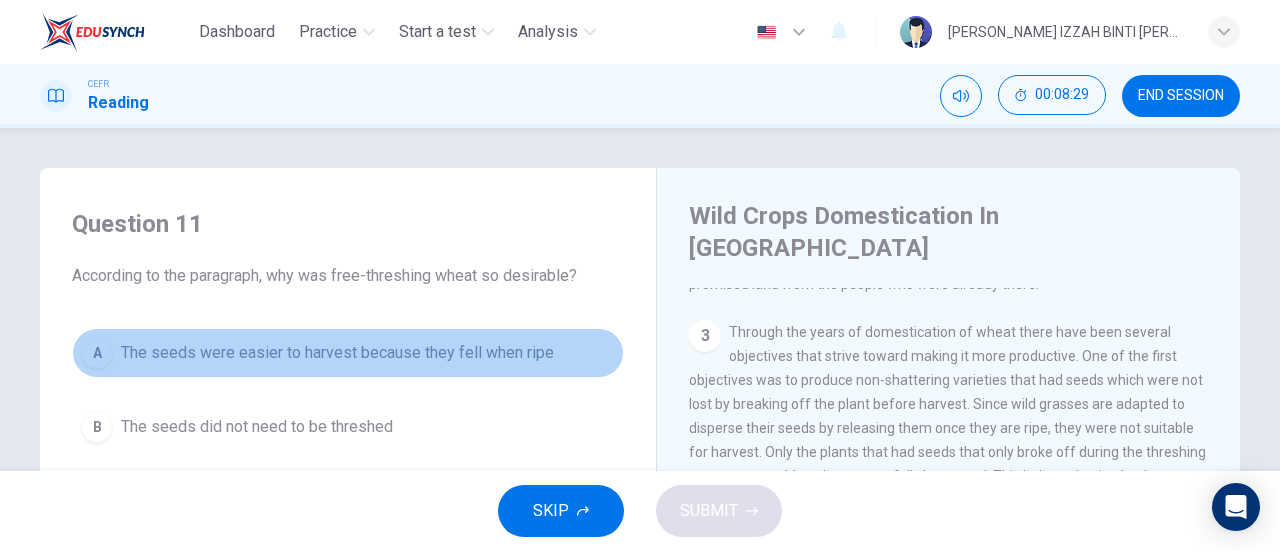 click on "A The seeds were easier to harvest because they fell when ripe" at bounding box center [348, 353] 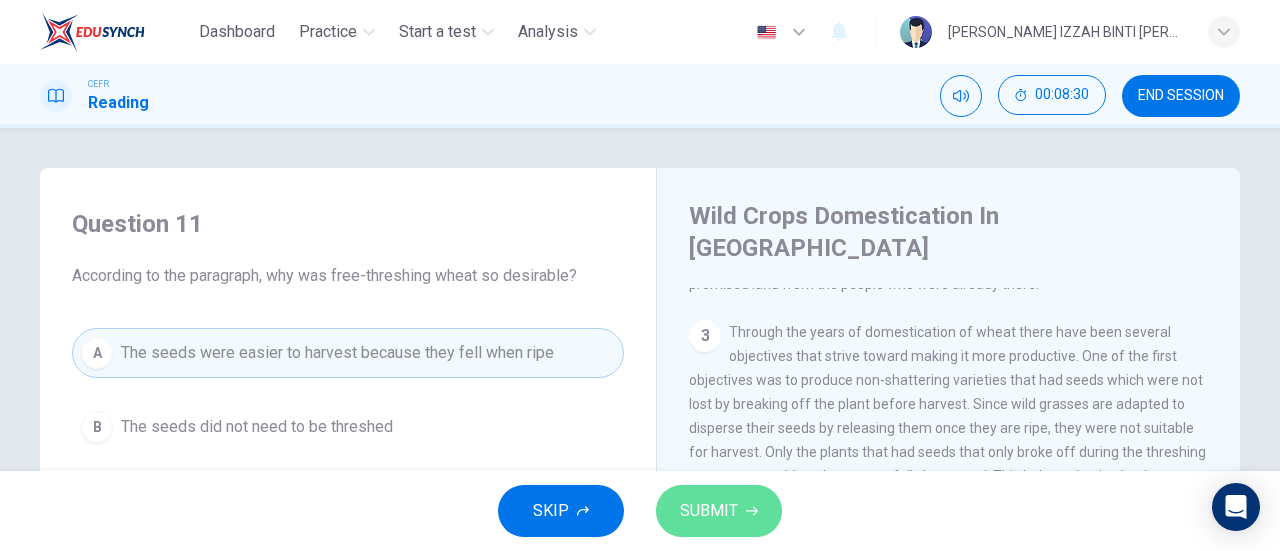 click on "SUBMIT" at bounding box center (709, 511) 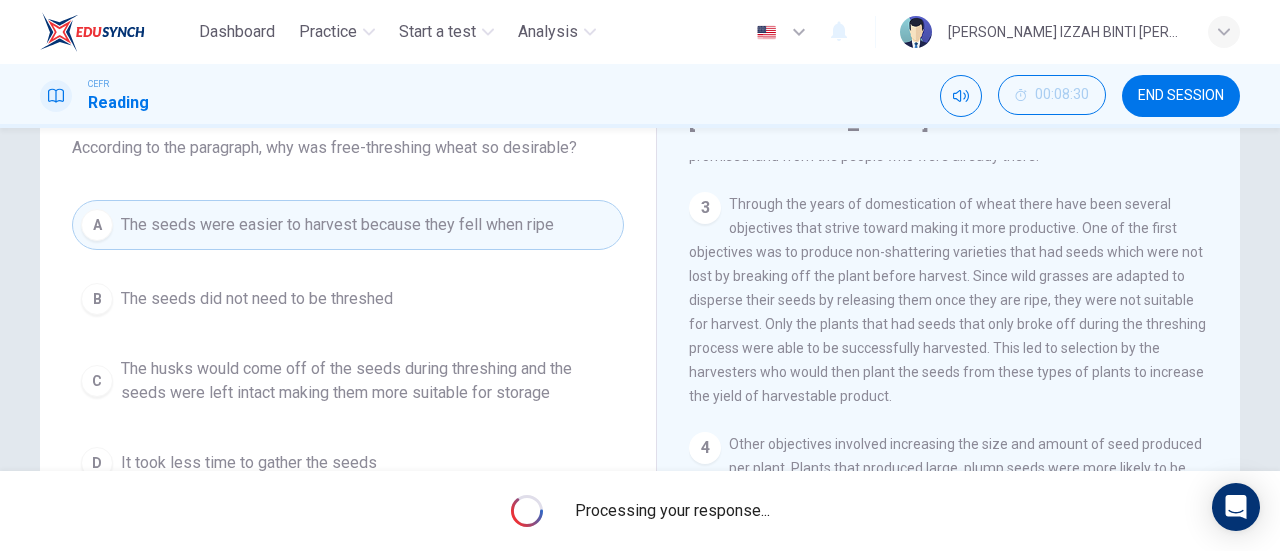 scroll, scrollTop: 200, scrollLeft: 0, axis: vertical 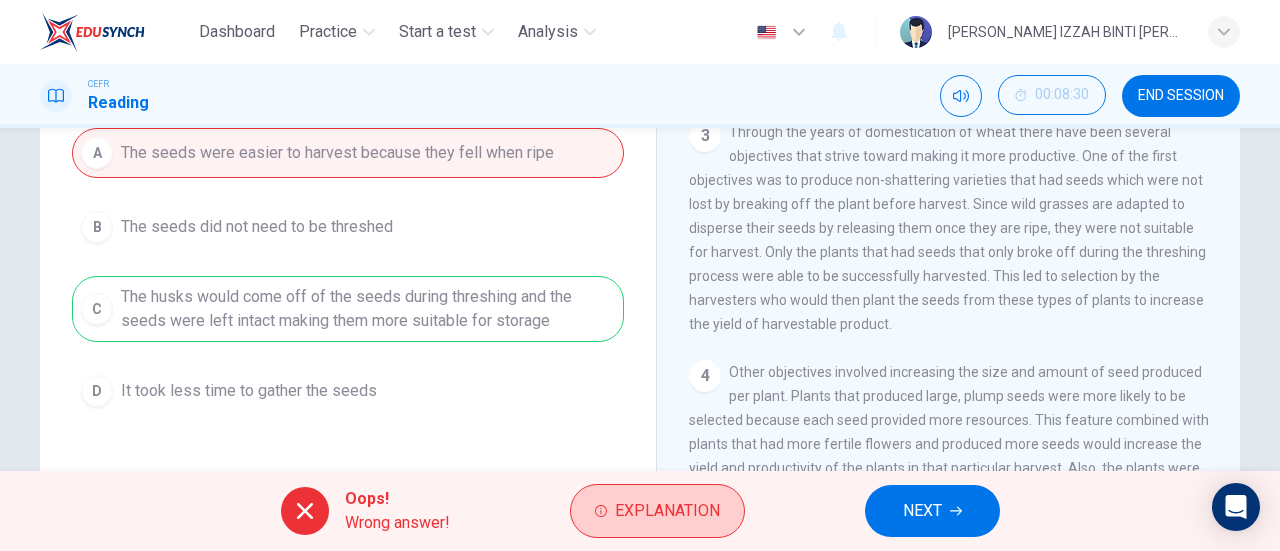 click on "Explanation" at bounding box center (657, 511) 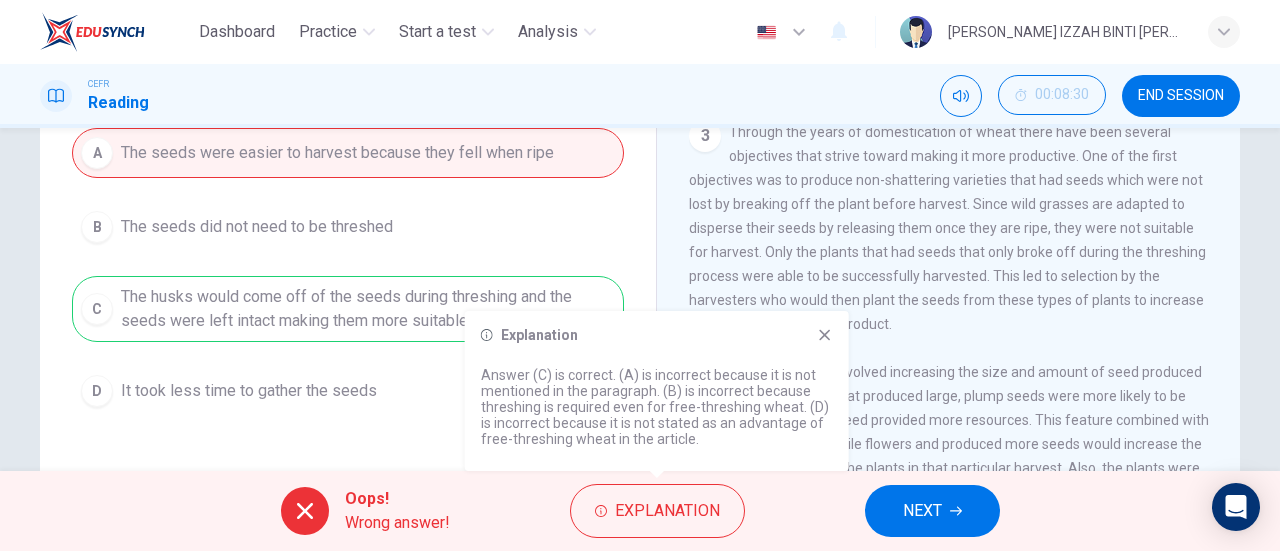 click 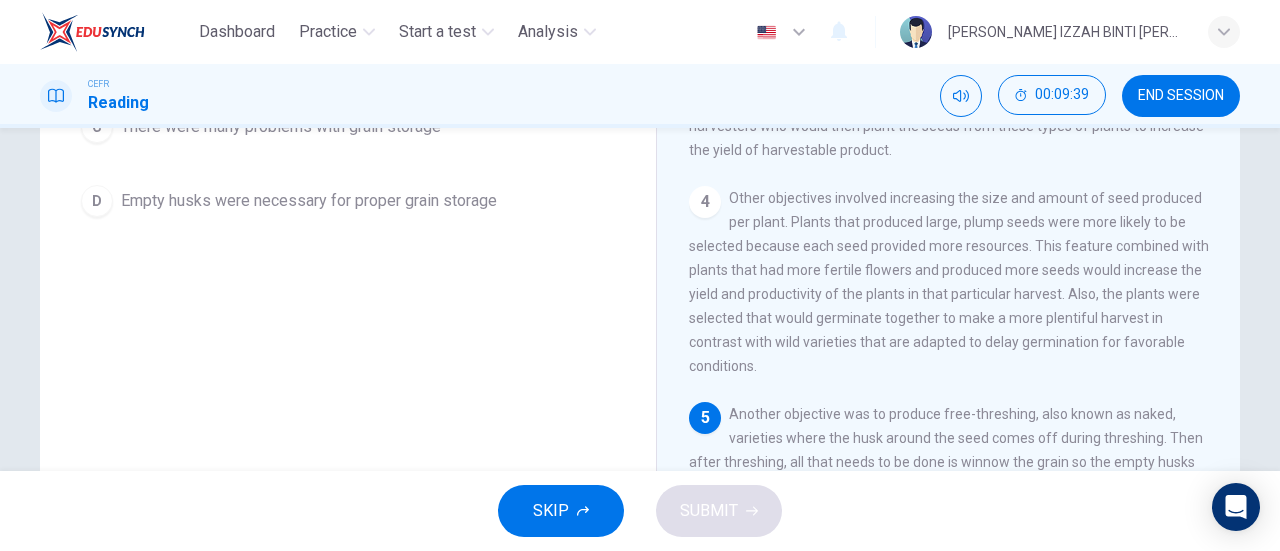scroll, scrollTop: 332, scrollLeft: 0, axis: vertical 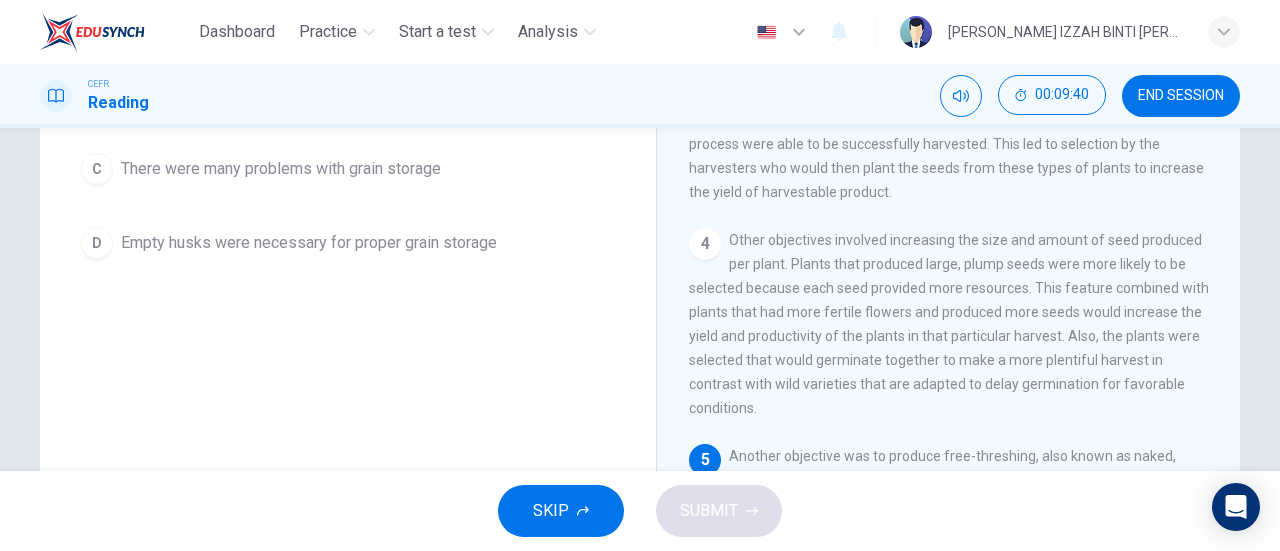click on "D Empty husks were necessary for proper grain storage" at bounding box center (348, 243) 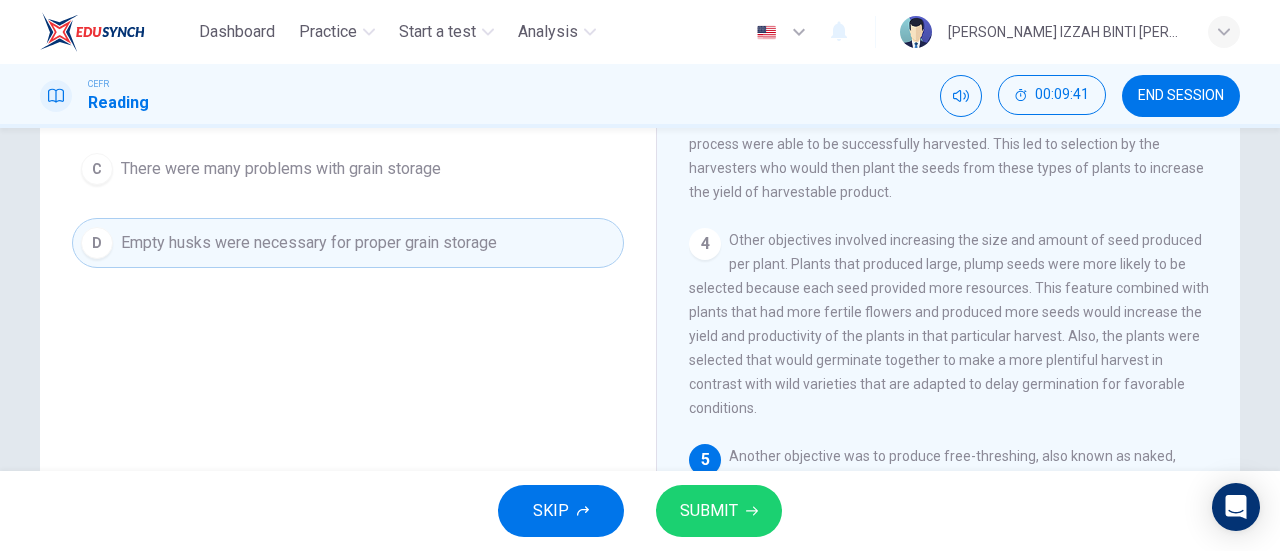 click on "SUBMIT" at bounding box center [709, 511] 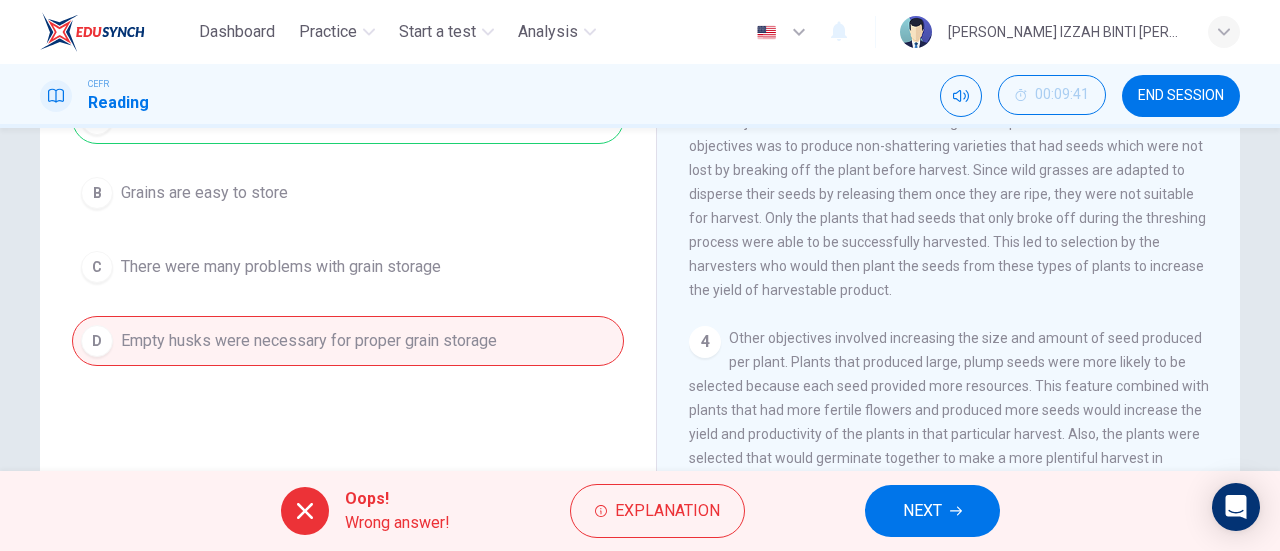 scroll, scrollTop: 132, scrollLeft: 0, axis: vertical 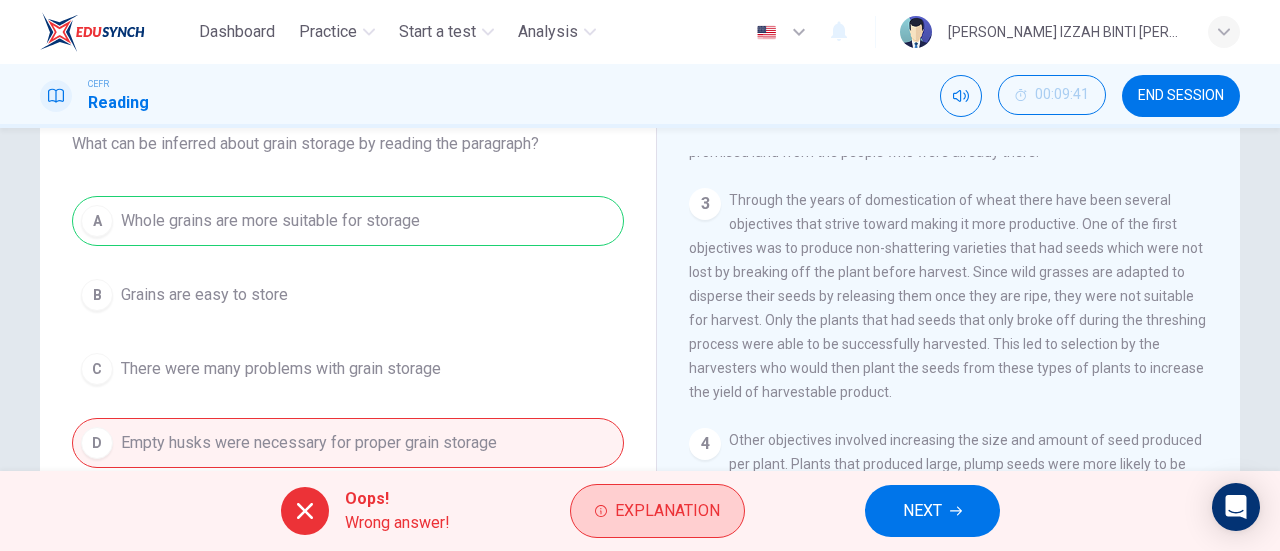 click on "Explanation" at bounding box center [657, 511] 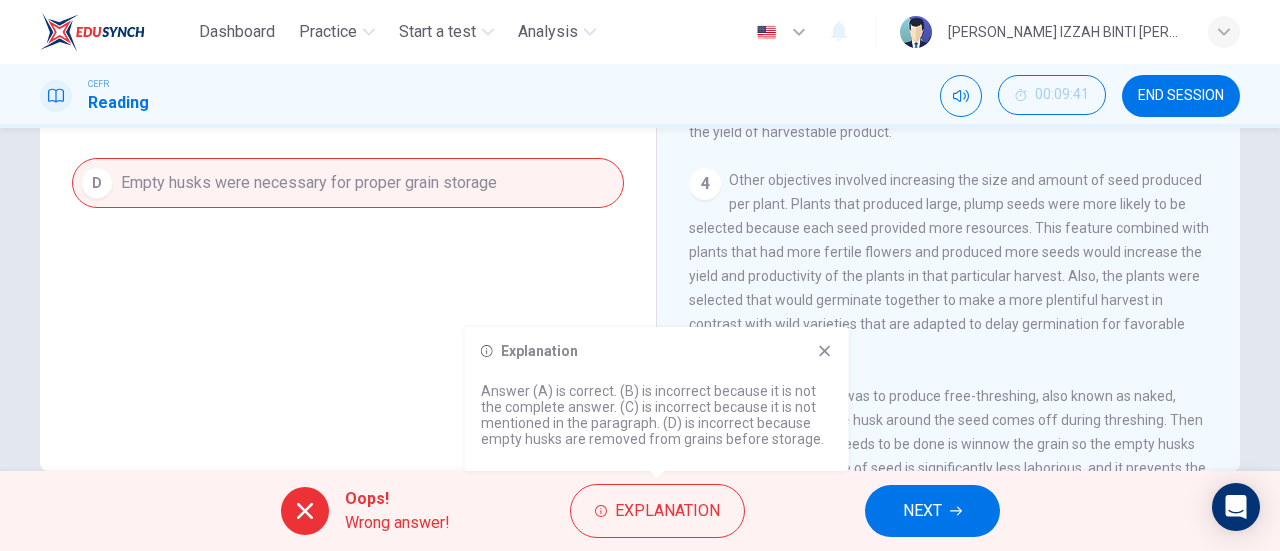 scroll, scrollTop: 432, scrollLeft: 0, axis: vertical 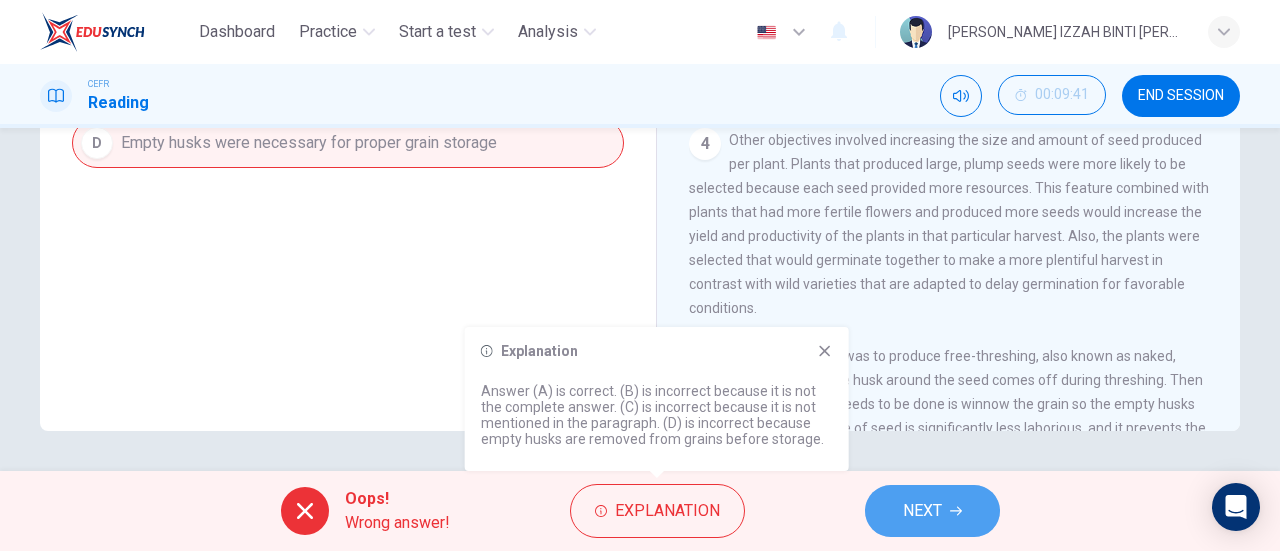 click on "NEXT" at bounding box center (922, 511) 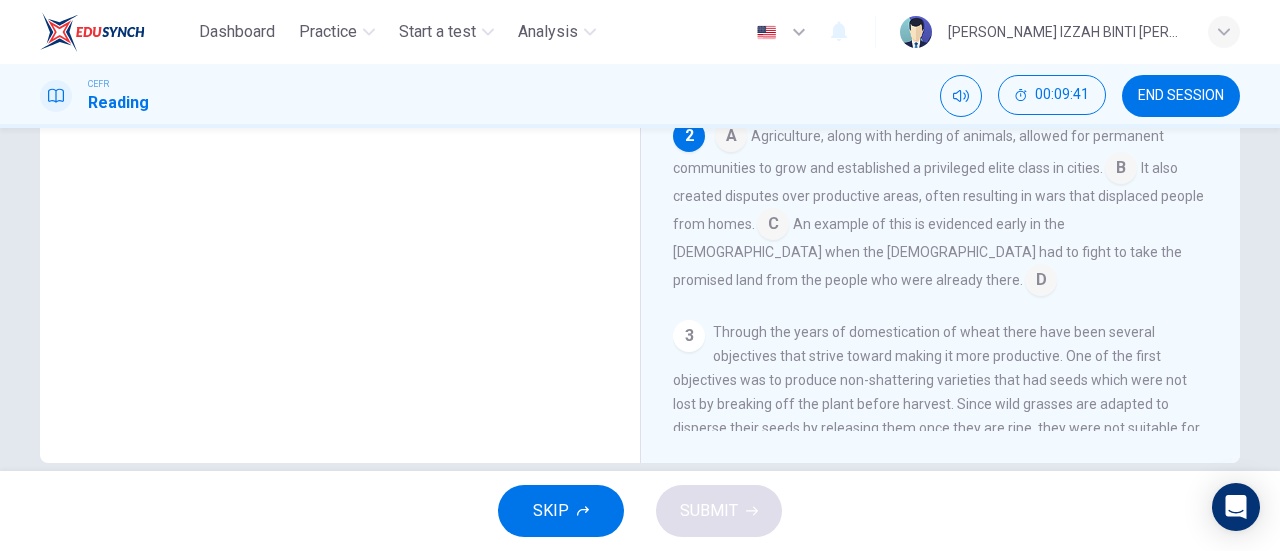 scroll, scrollTop: 22, scrollLeft: 0, axis: vertical 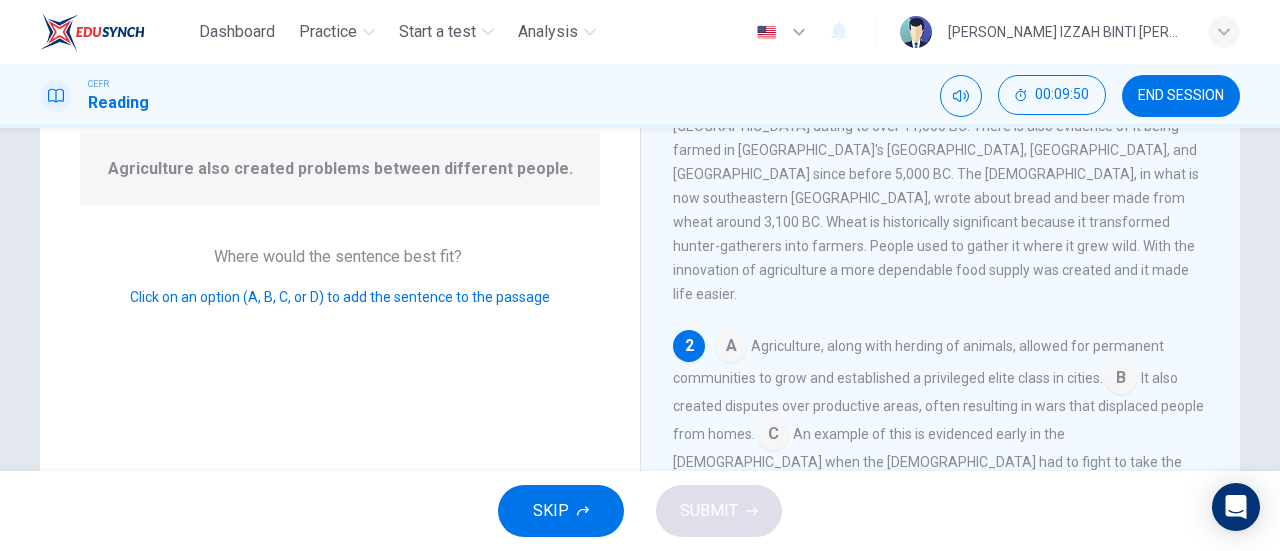 click at bounding box center [1121, 380] 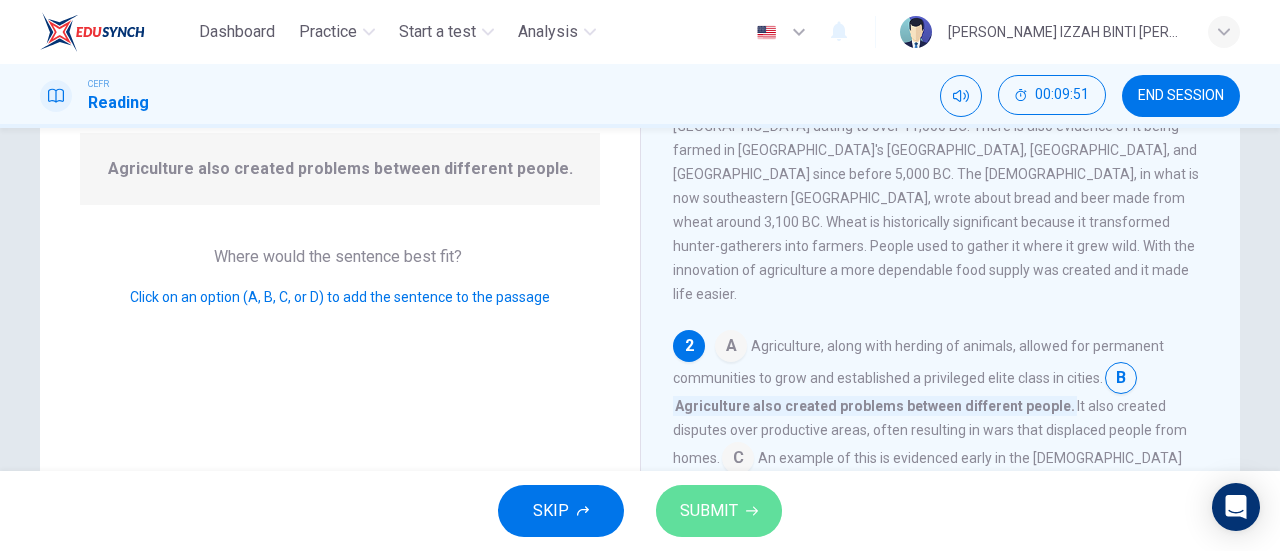 click on "SUBMIT" at bounding box center (709, 511) 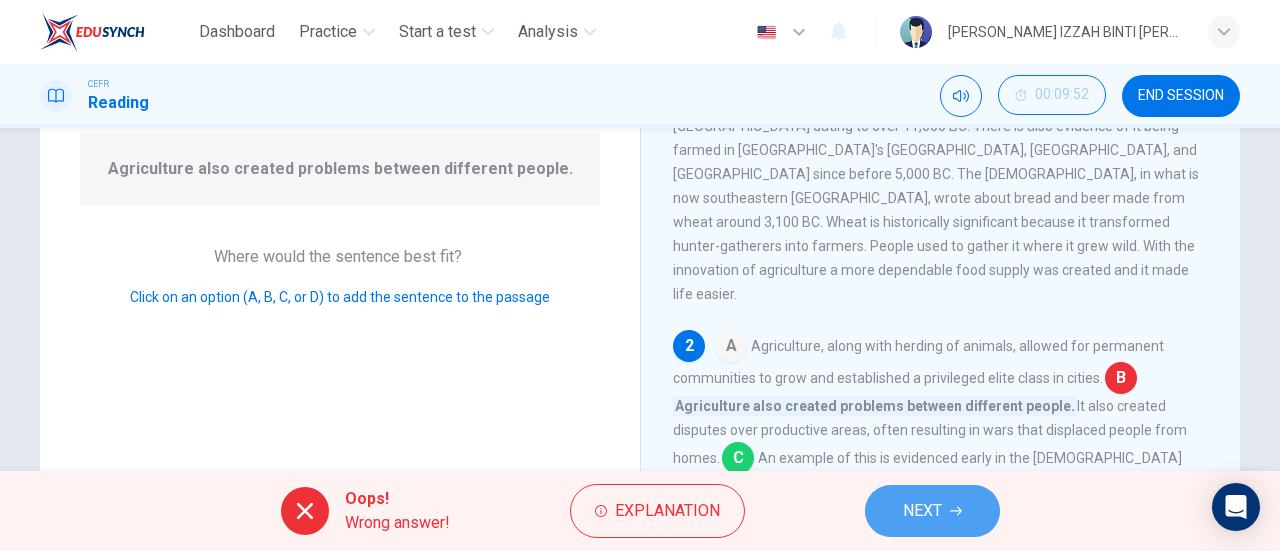 click 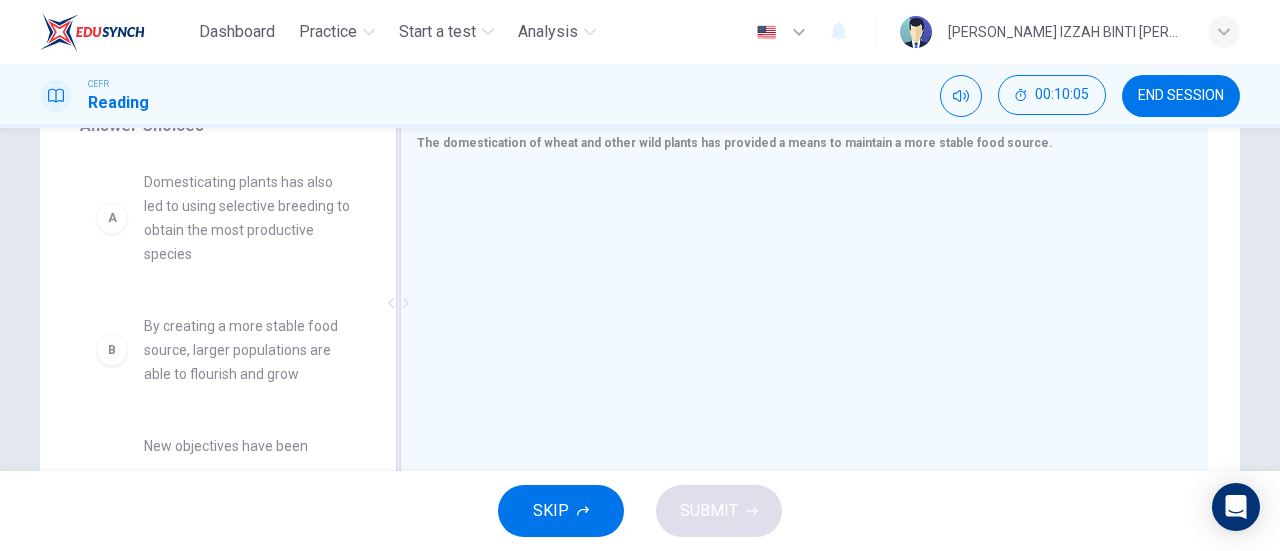 scroll, scrollTop: 400, scrollLeft: 0, axis: vertical 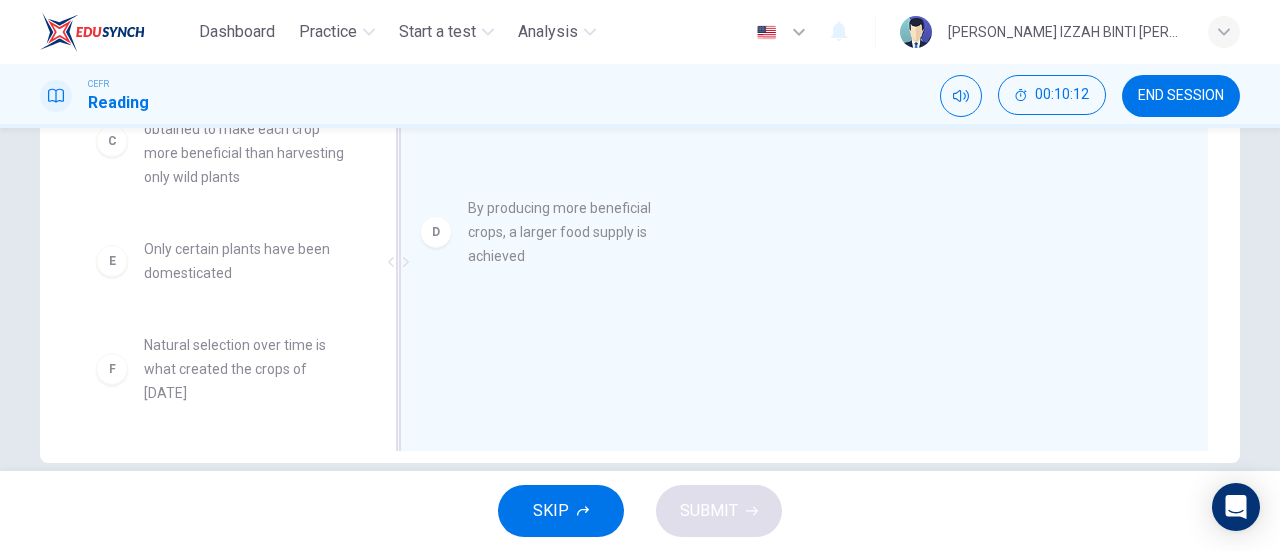 drag, startPoint x: 285, startPoint y: 303, endPoint x: 607, endPoint y: 260, distance: 324.85843 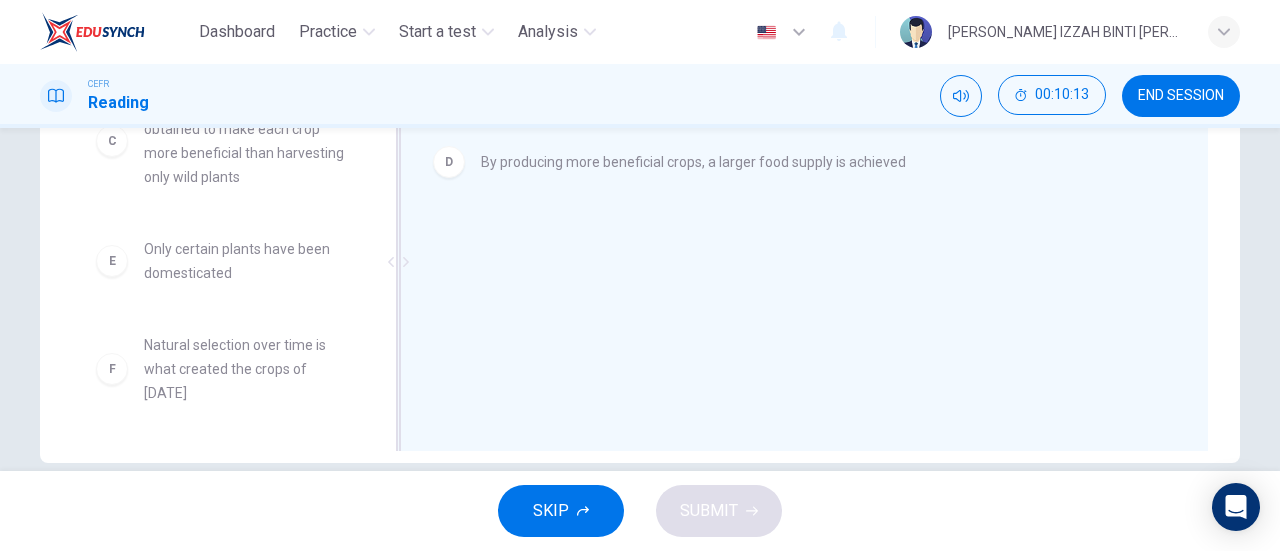 scroll, scrollTop: 276, scrollLeft: 0, axis: vertical 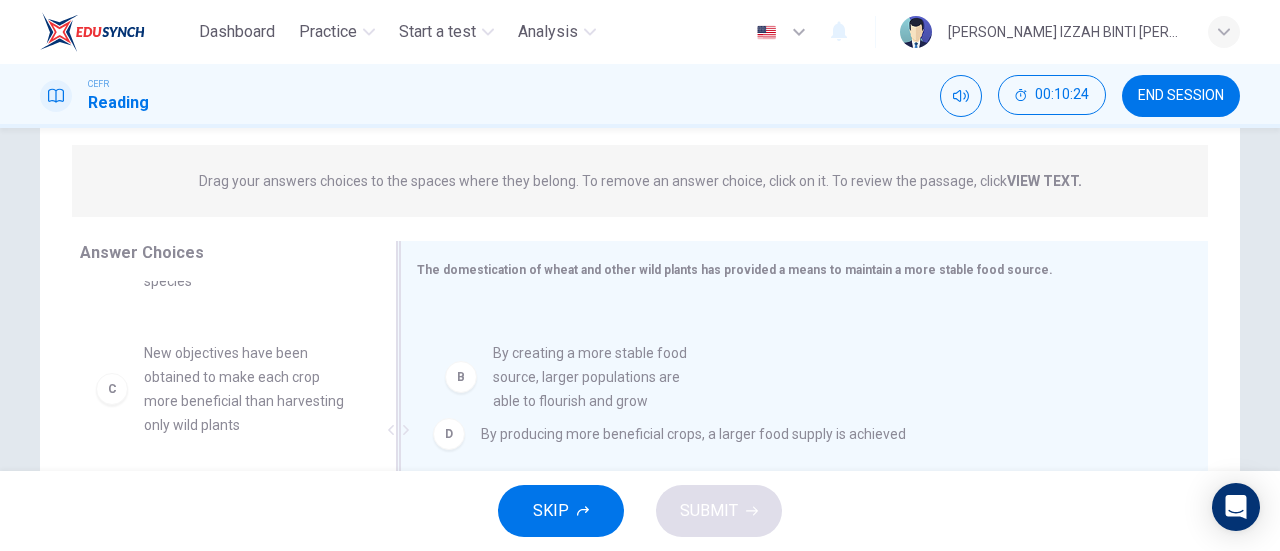 drag, startPoint x: 301, startPoint y: 405, endPoint x: 662, endPoint y: 405, distance: 361 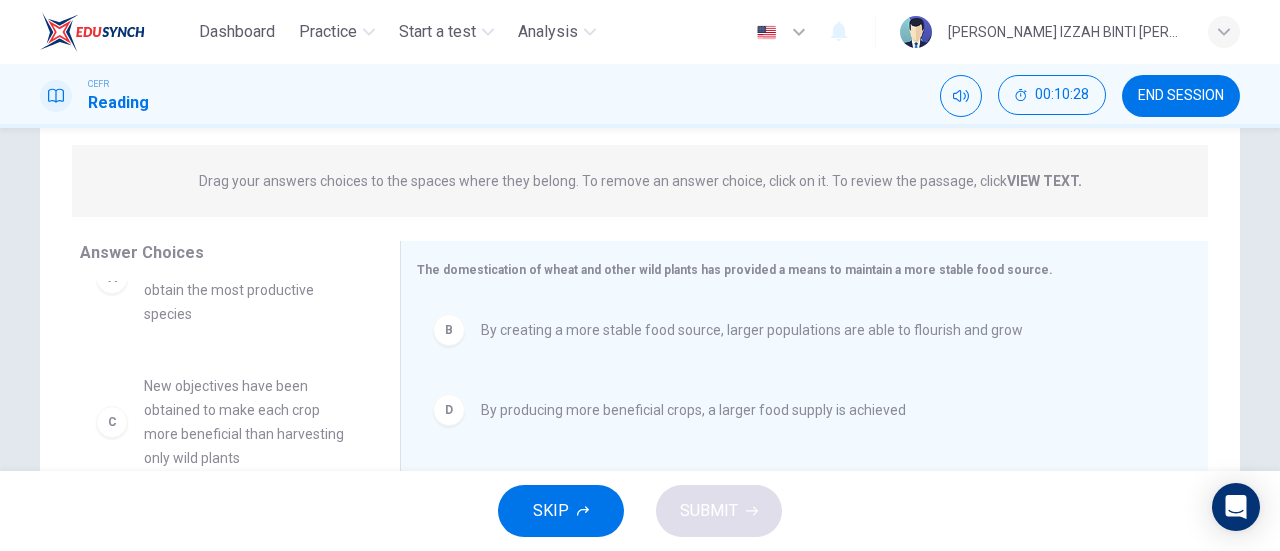 scroll, scrollTop: 0, scrollLeft: 0, axis: both 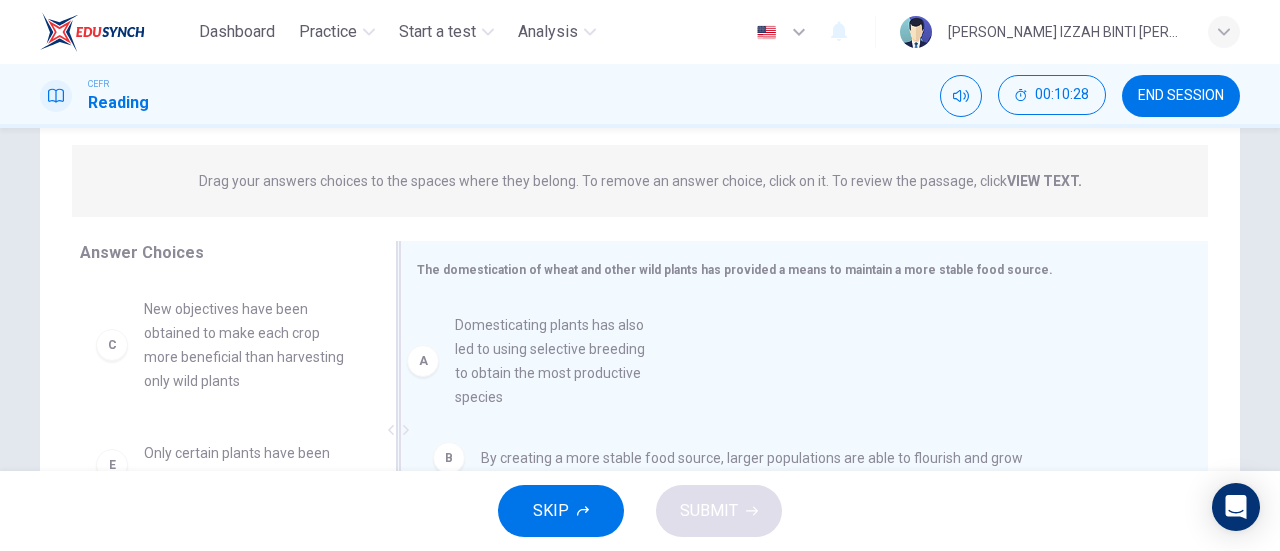 drag, startPoint x: 272, startPoint y: 347, endPoint x: 666, endPoint y: 369, distance: 394.61374 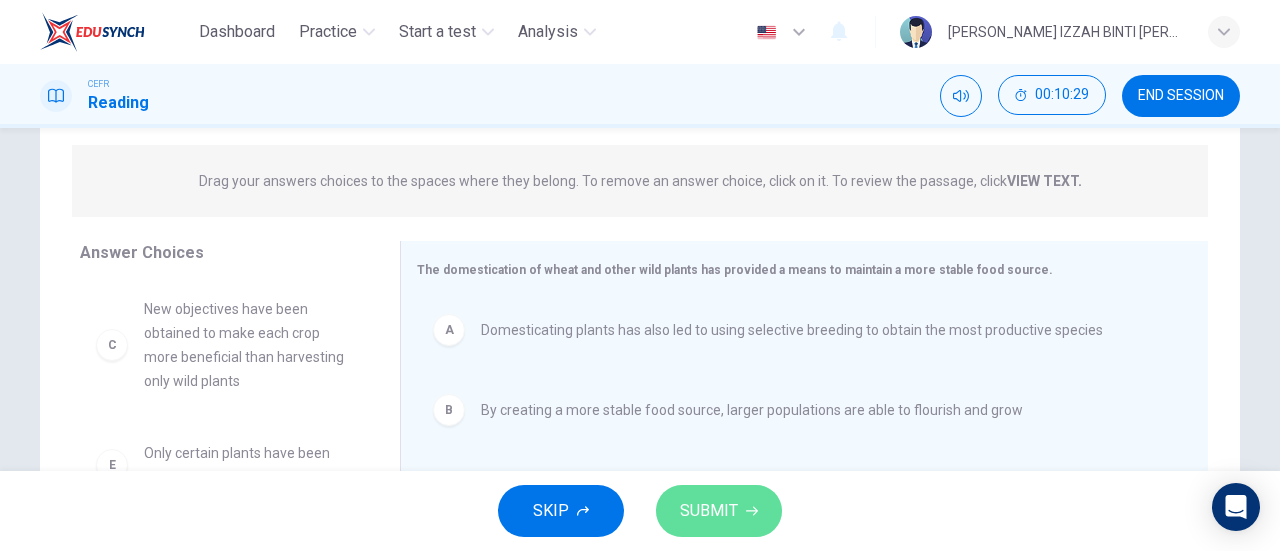 click on "SUBMIT" at bounding box center (709, 511) 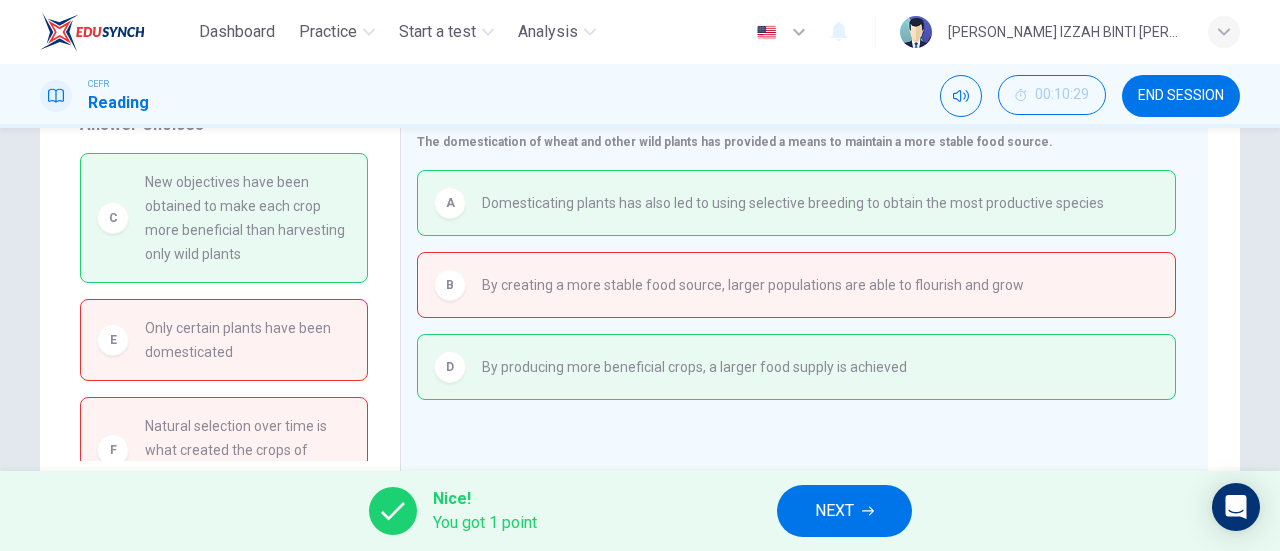 scroll, scrollTop: 332, scrollLeft: 0, axis: vertical 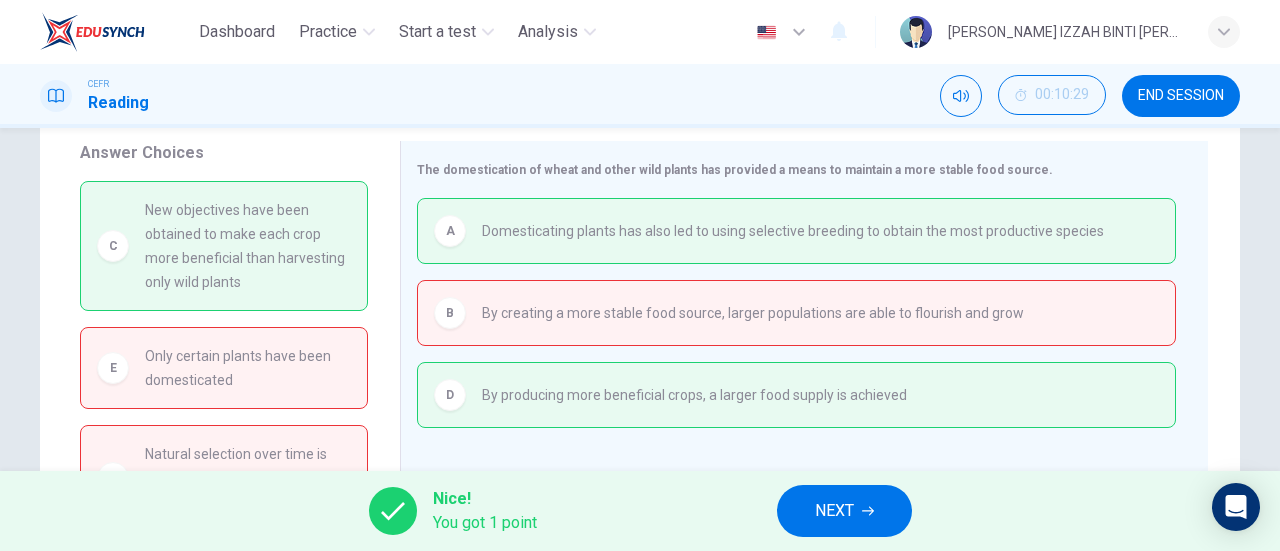 click on "00:10:29 END SESSION" at bounding box center [1090, 96] 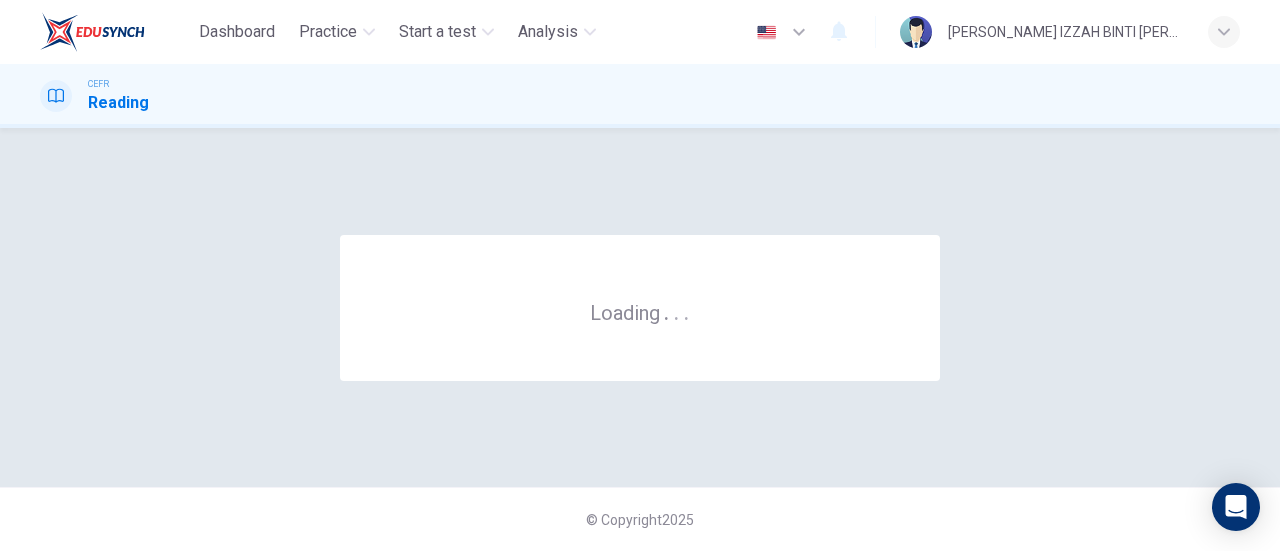 scroll, scrollTop: 0, scrollLeft: 0, axis: both 